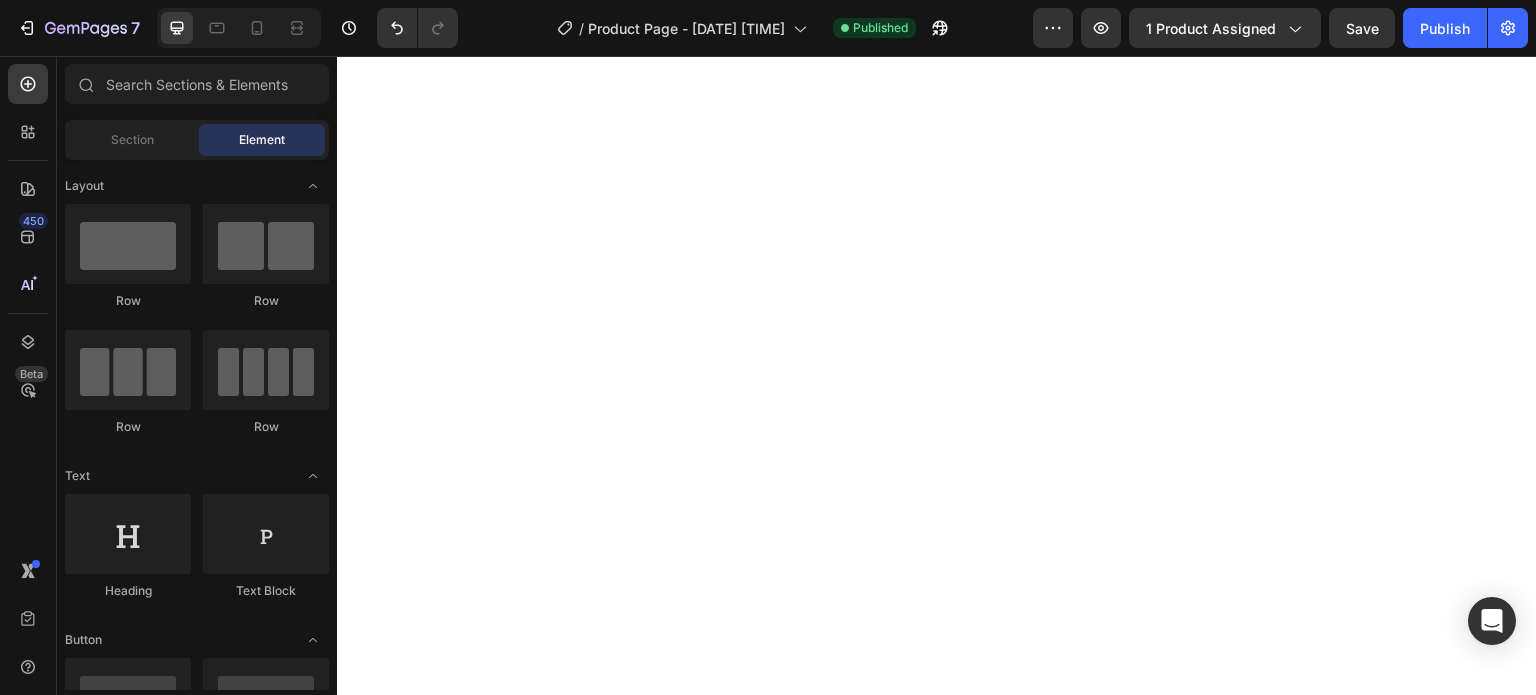 scroll, scrollTop: 0, scrollLeft: 0, axis: both 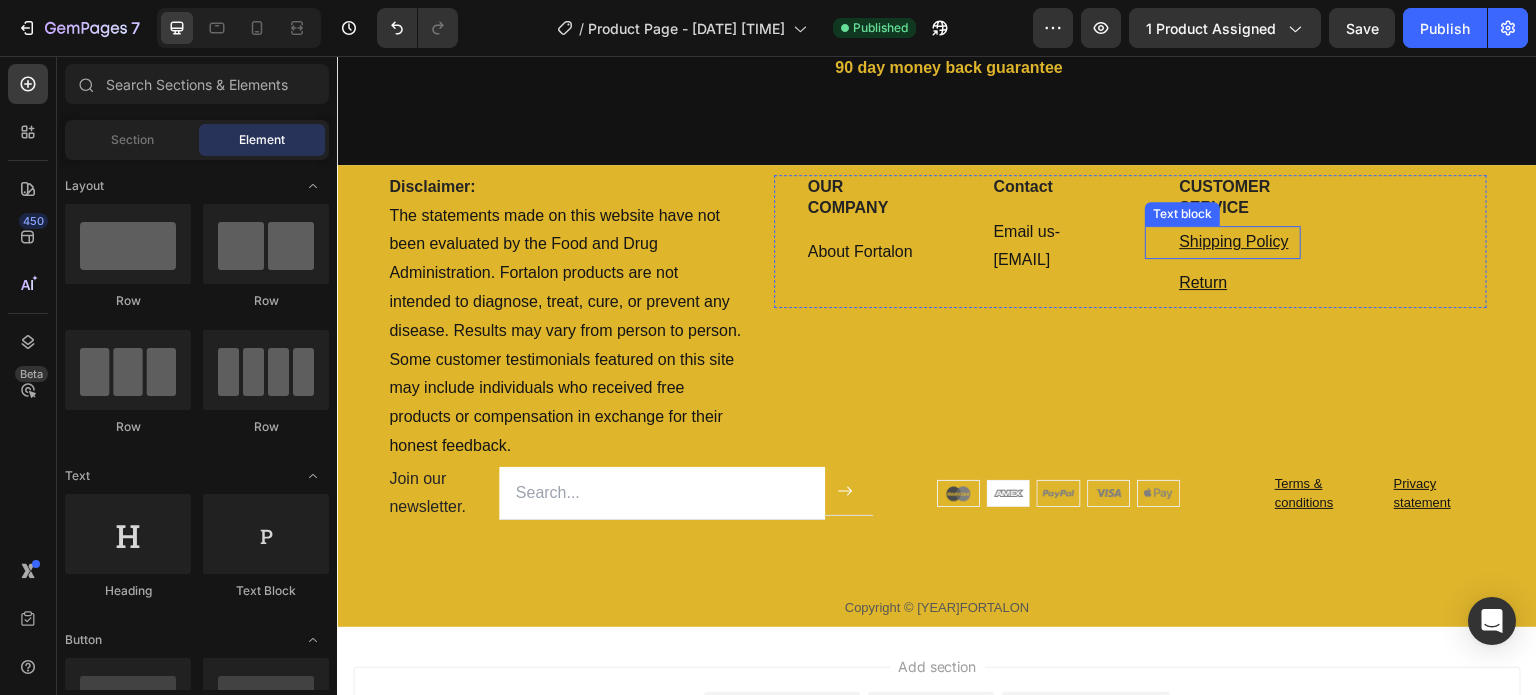click on "Shipping Policy" at bounding box center (1233, 241) 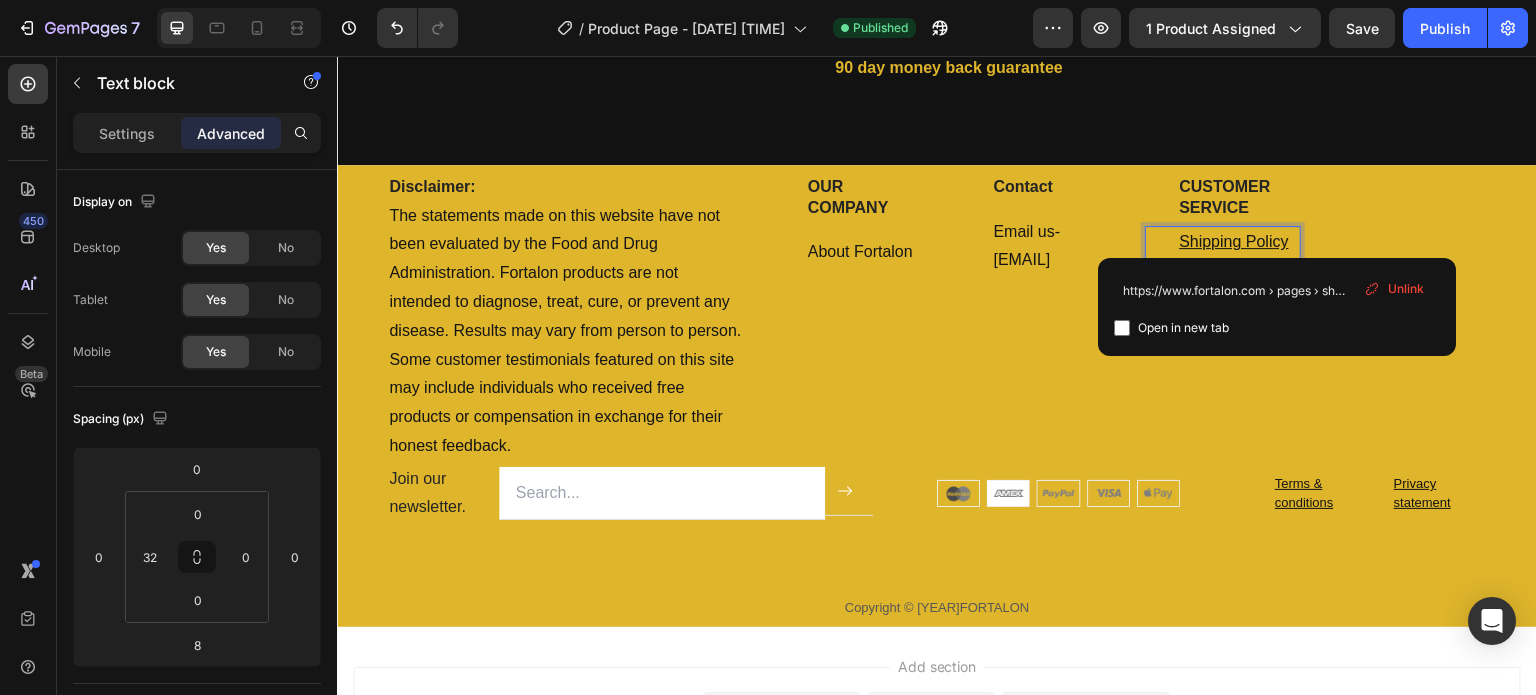 click at bounding box center (1122, 328) 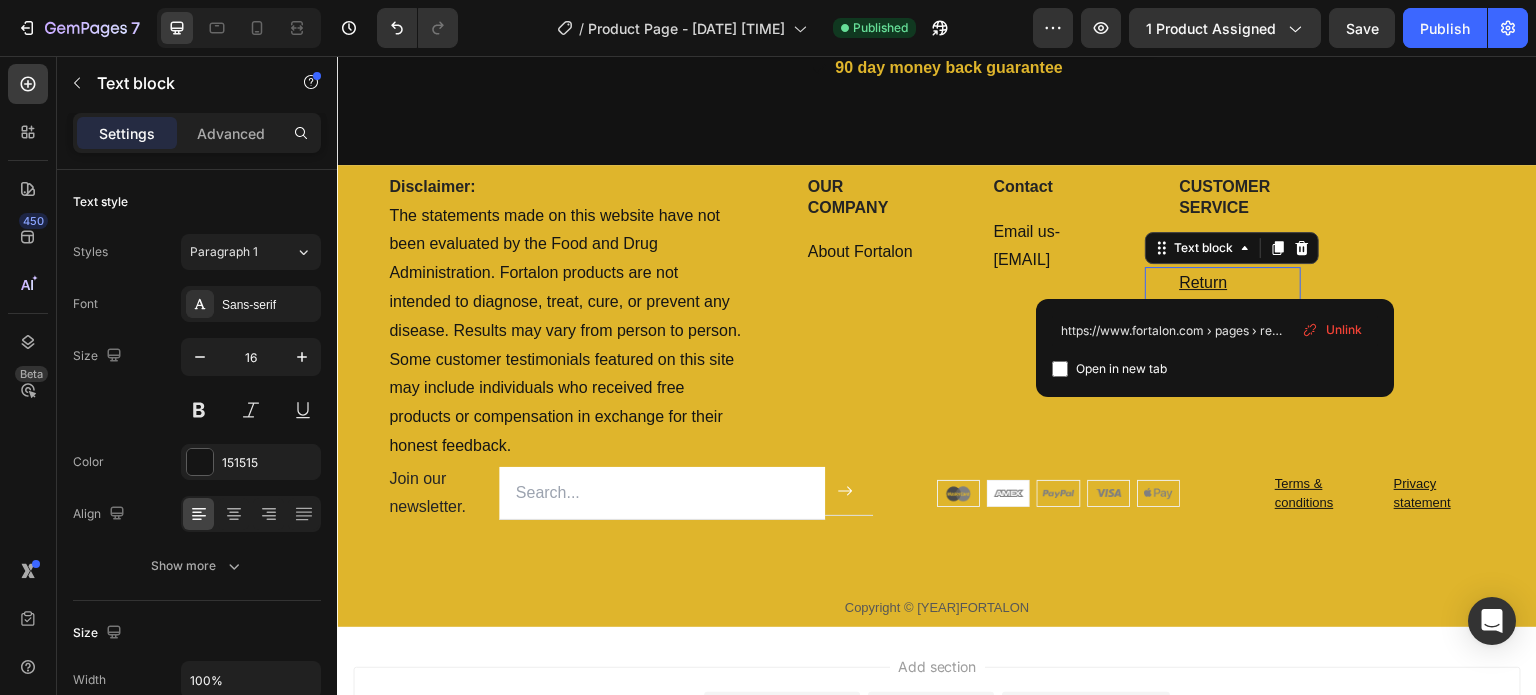 click at bounding box center [1060, 369] 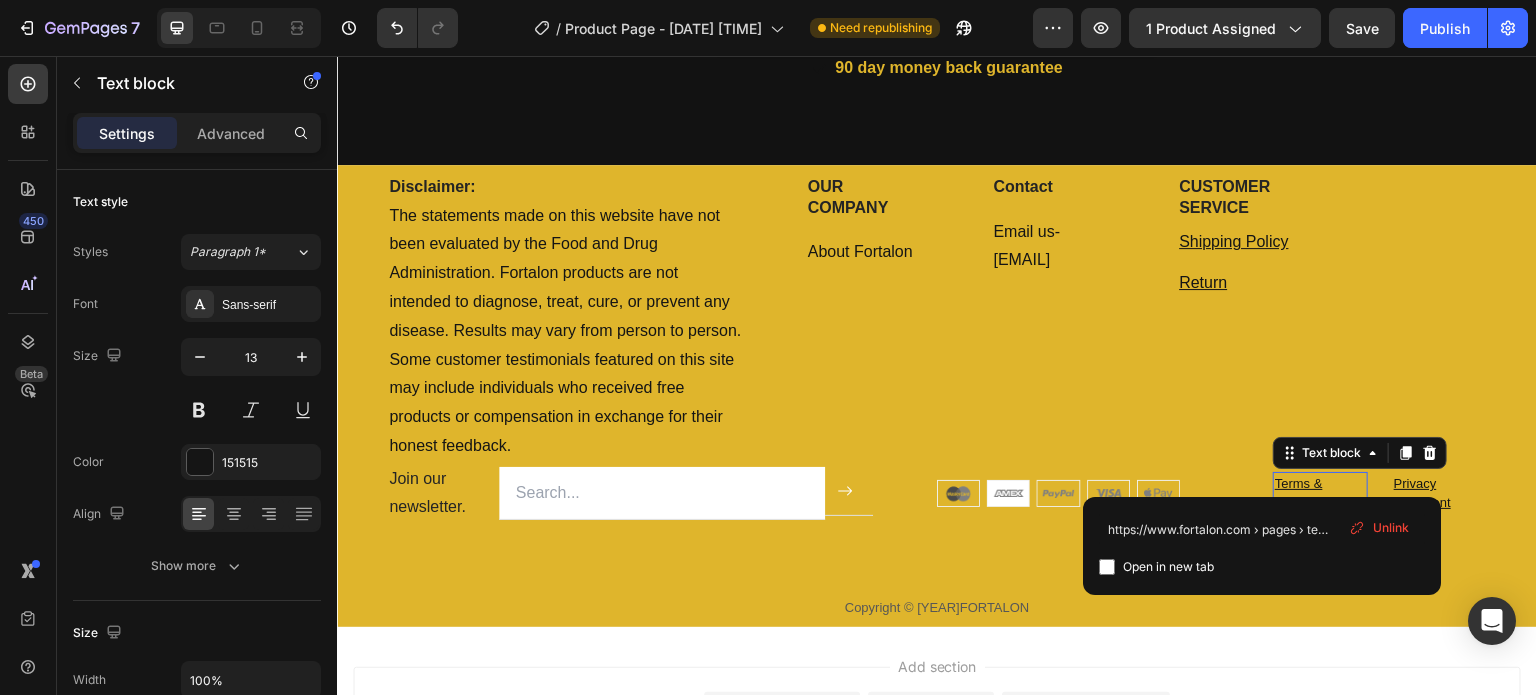 click on "https://www.fortalon.com › pages › terms-conditions Open in new tab Unlink" at bounding box center [1262, 546] 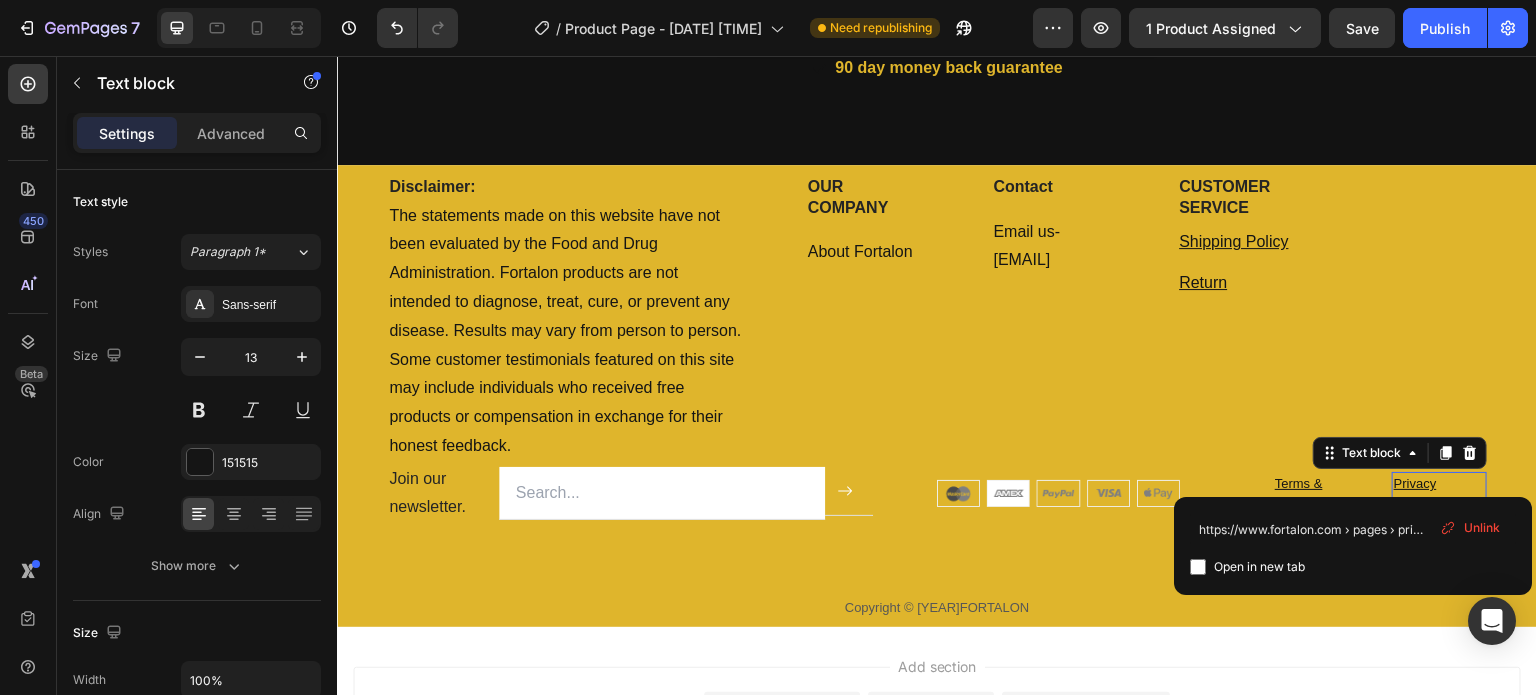 click at bounding box center [1198, 567] 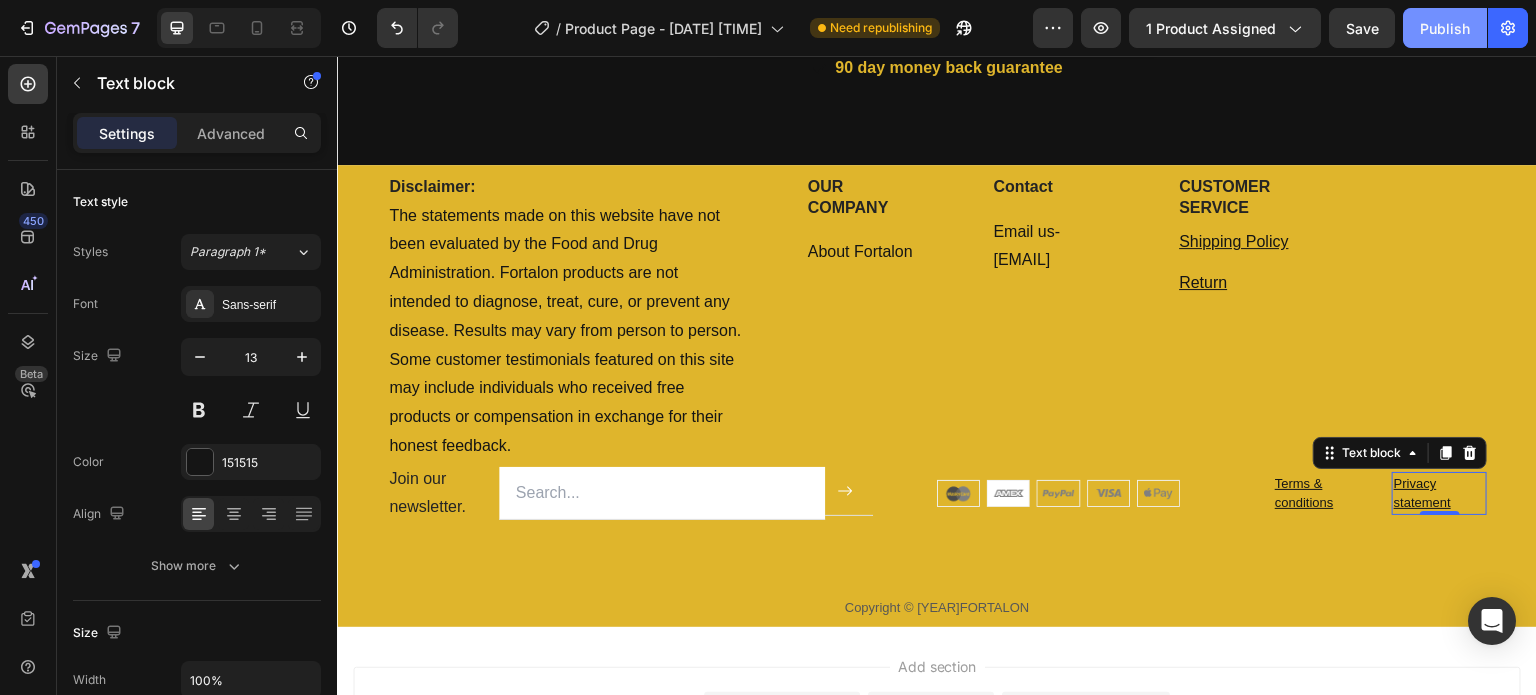 click on "Publish" at bounding box center [1445, 28] 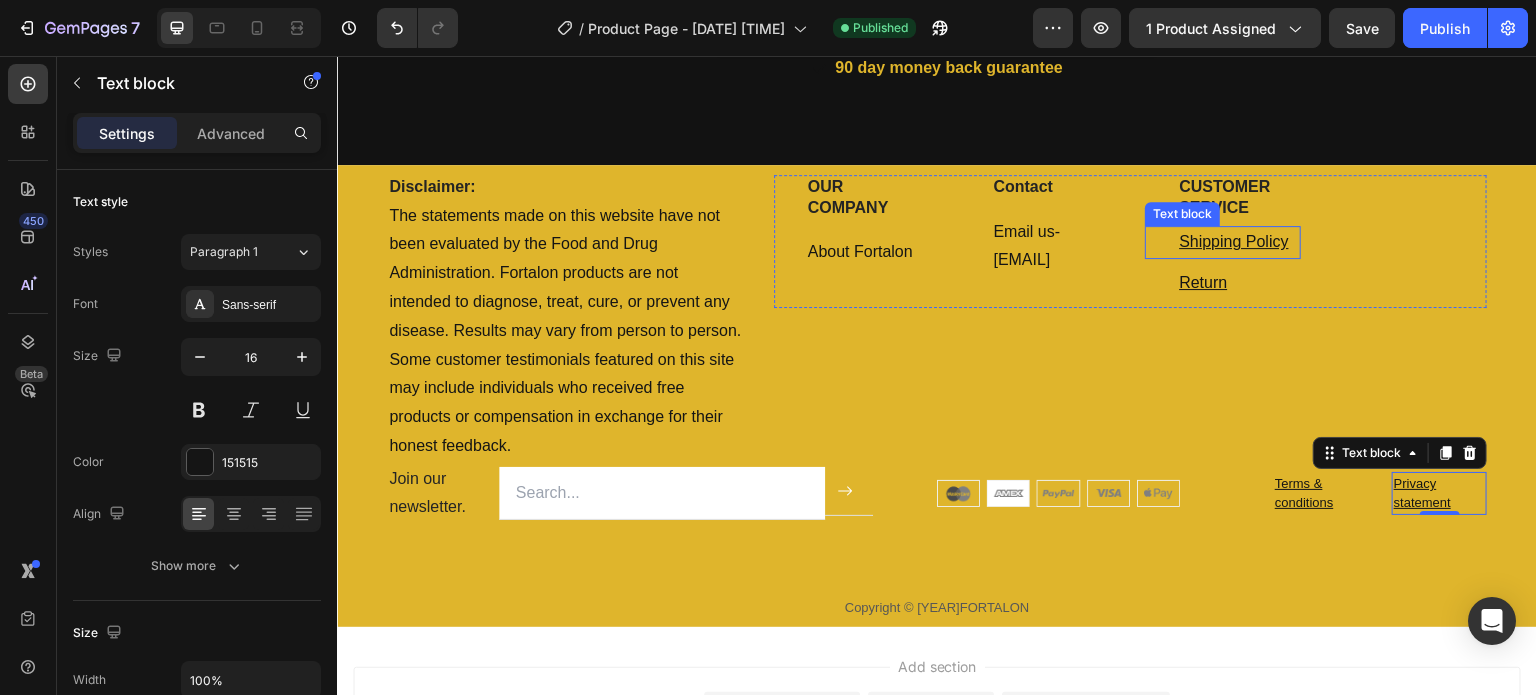 click on "Shipping Policy" at bounding box center [1233, 241] 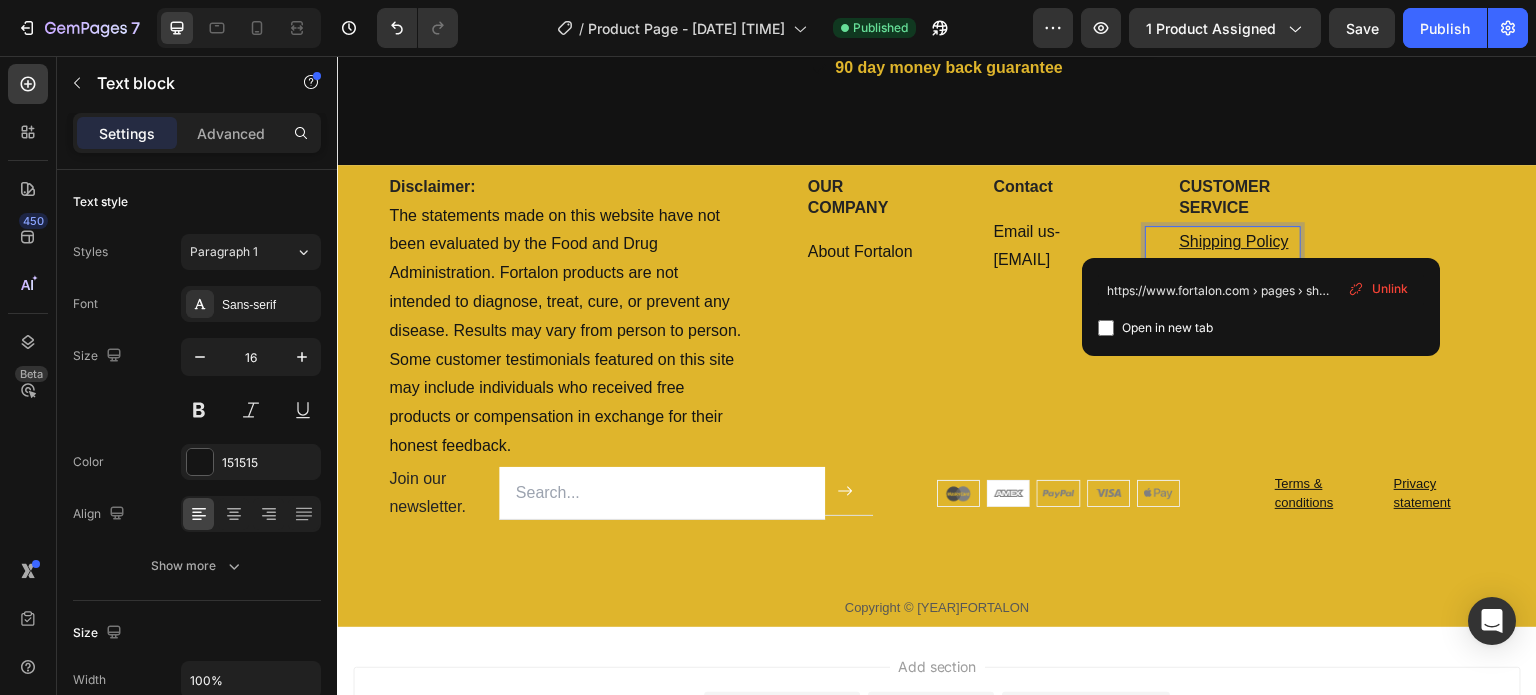 click on "Shipping Policy" at bounding box center (1233, 241) 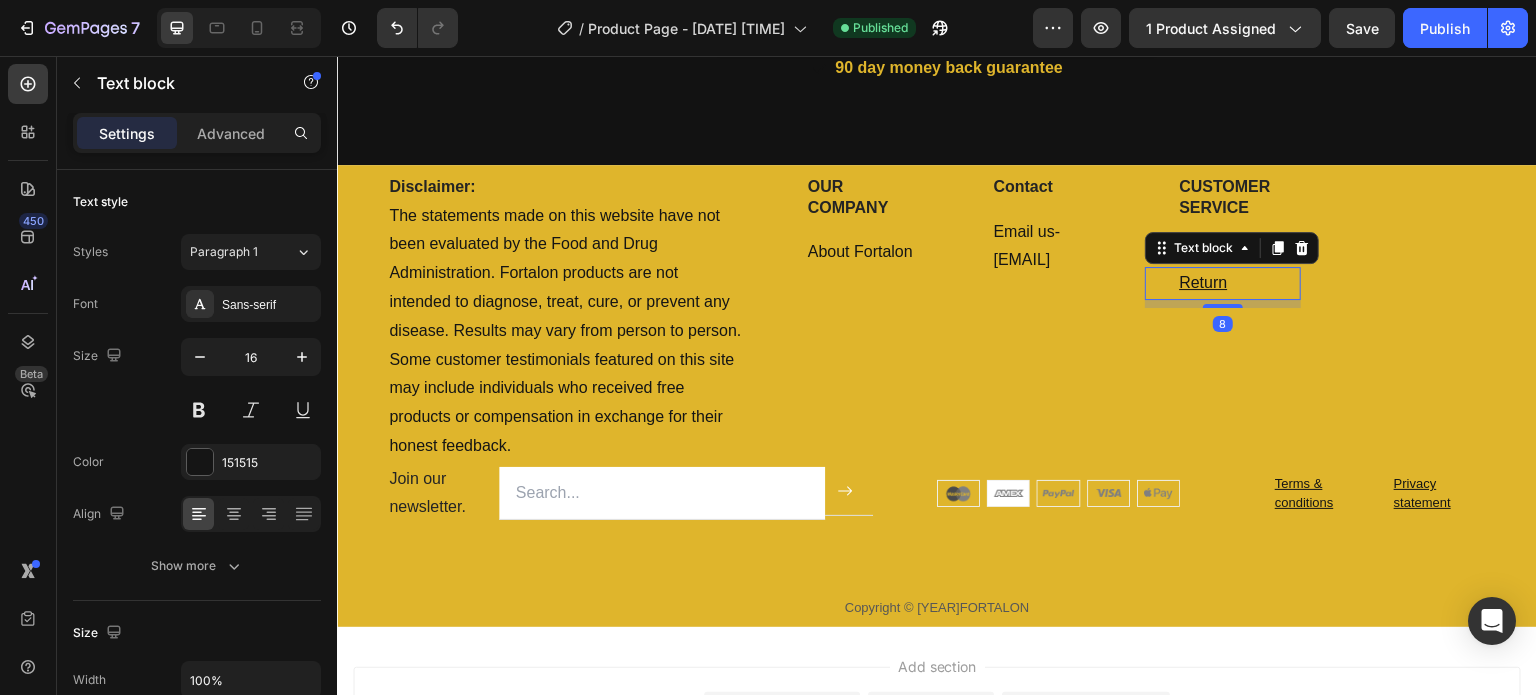 click on "Return" at bounding box center (1203, 282) 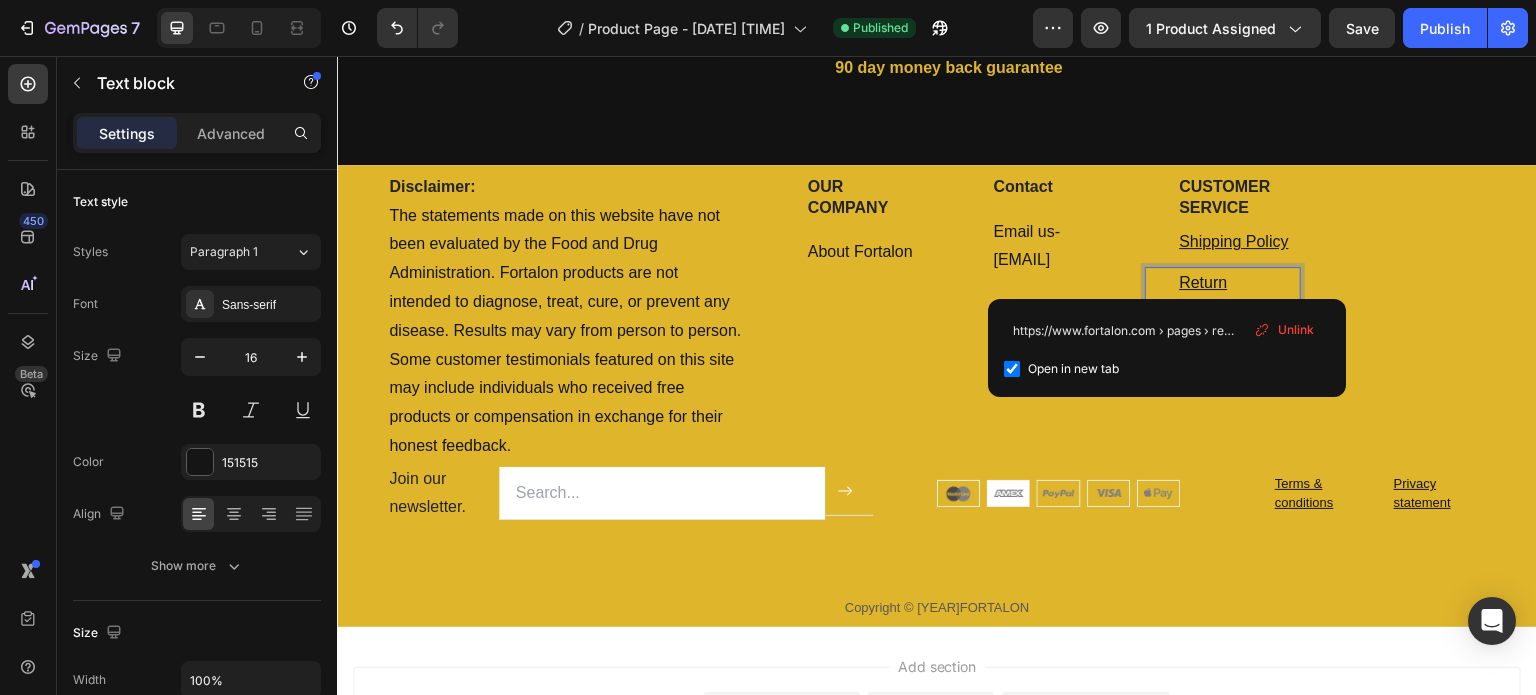 click on "Return ⁠⁠⁠⁠⁠⁠⁠" at bounding box center [1239, 283] 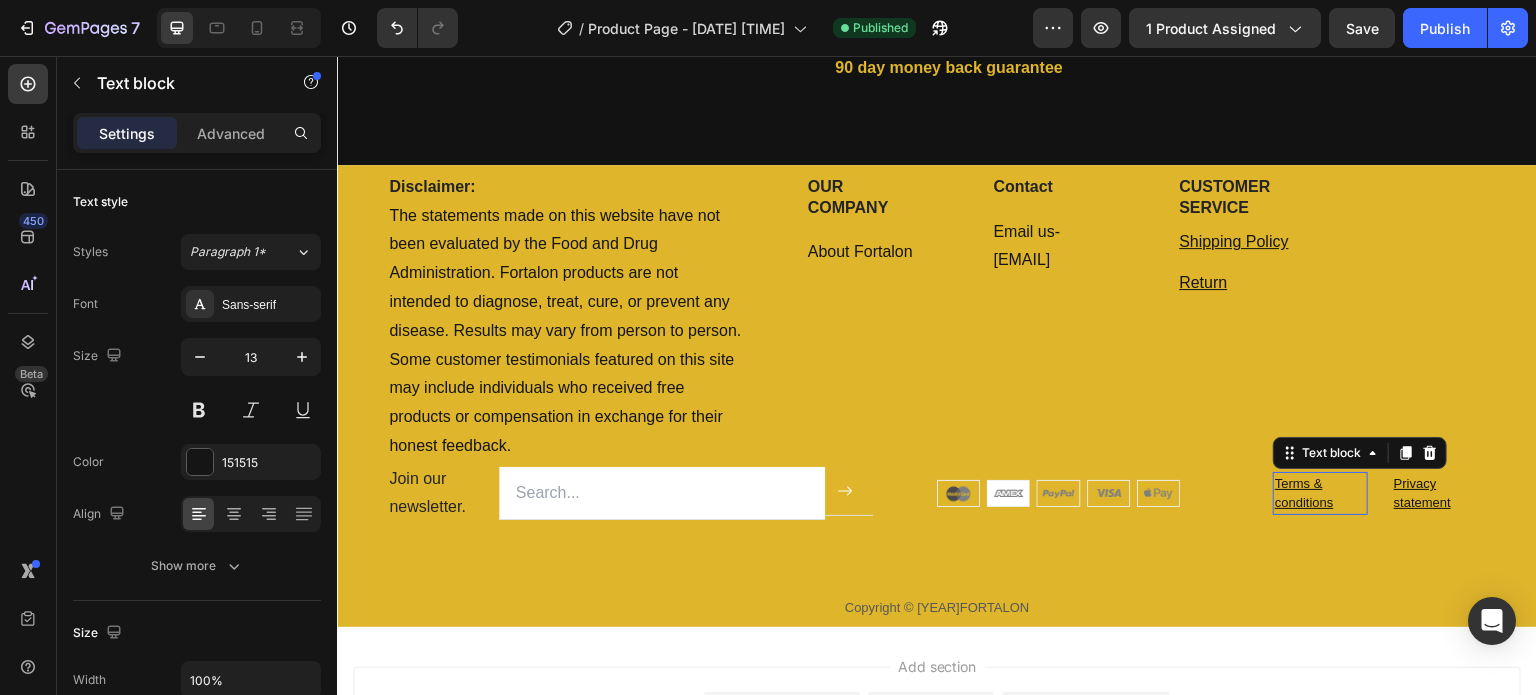 click on "Terms & conditions" at bounding box center (1304, 493) 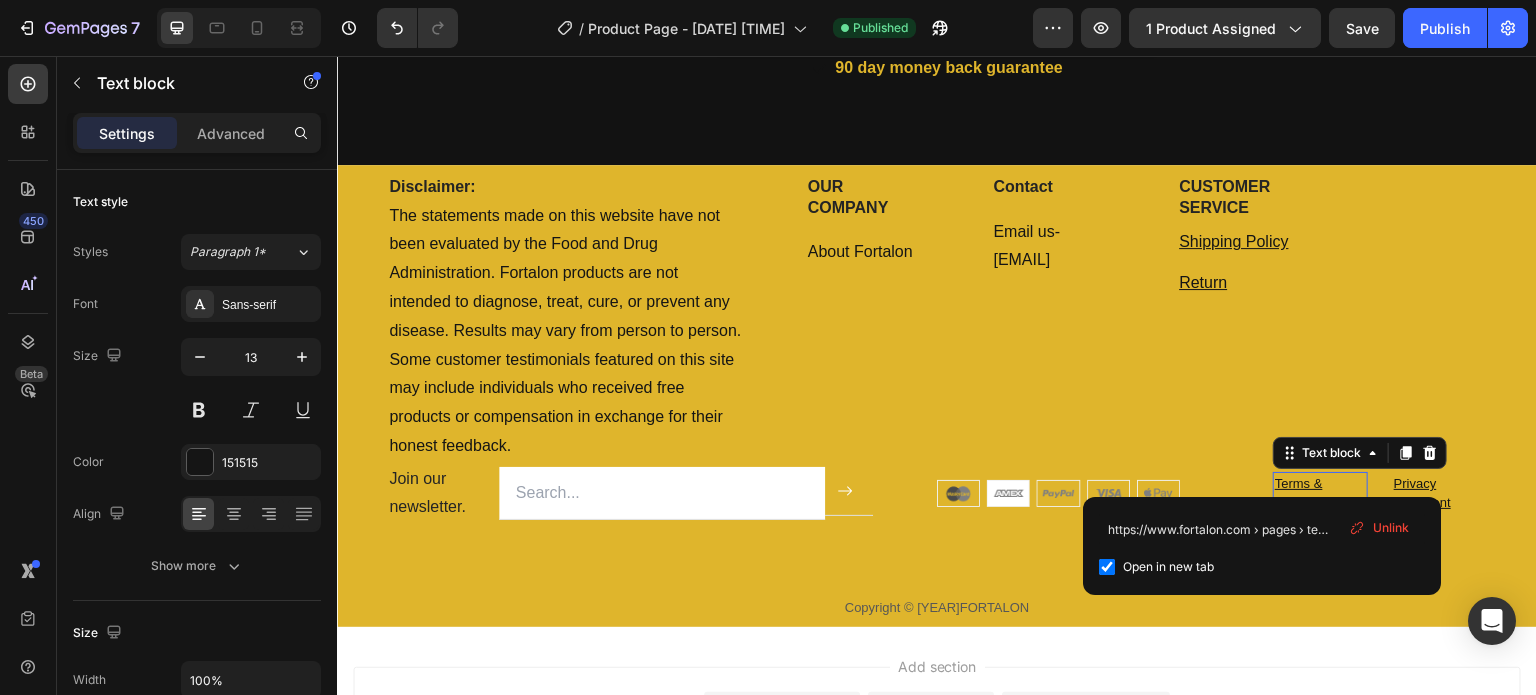 click on "Unlink" at bounding box center [1391, 528] 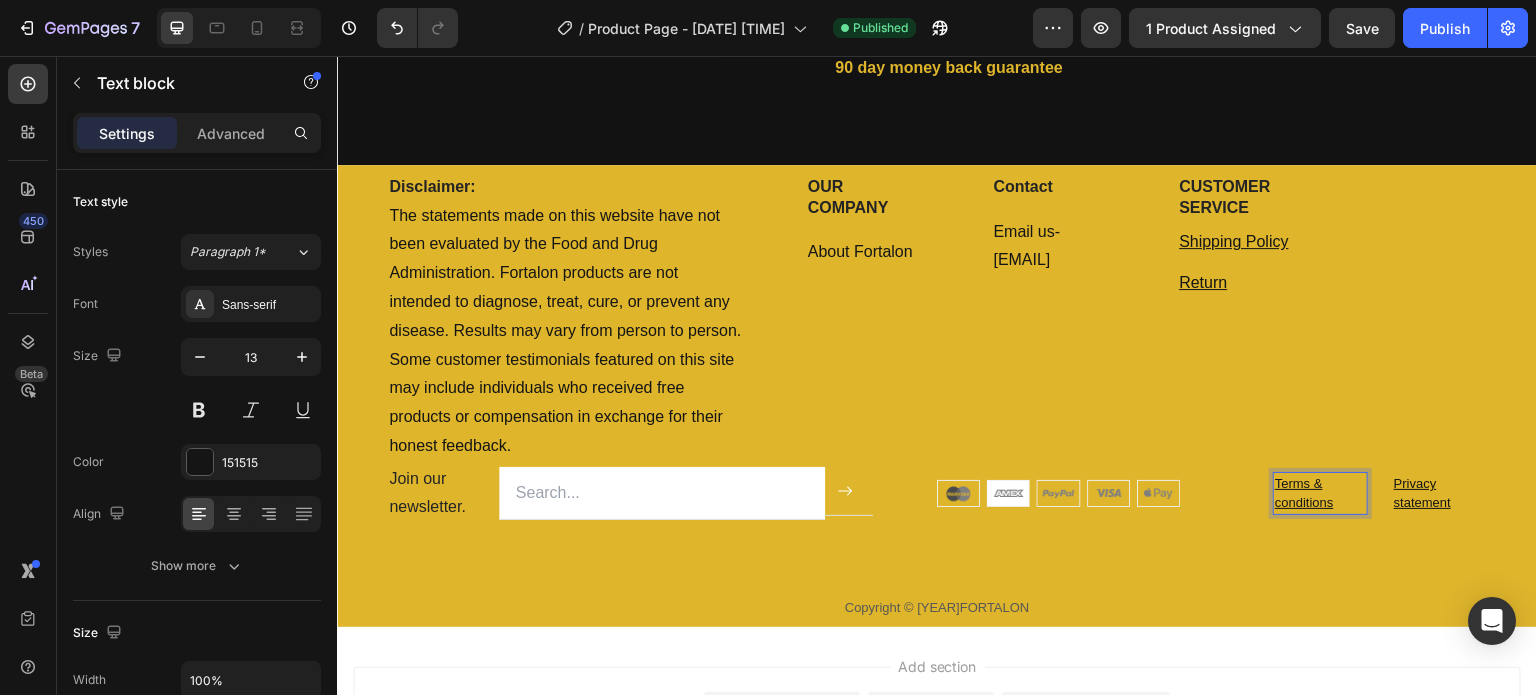 click on "Terms & conditions" at bounding box center [1304, 493] 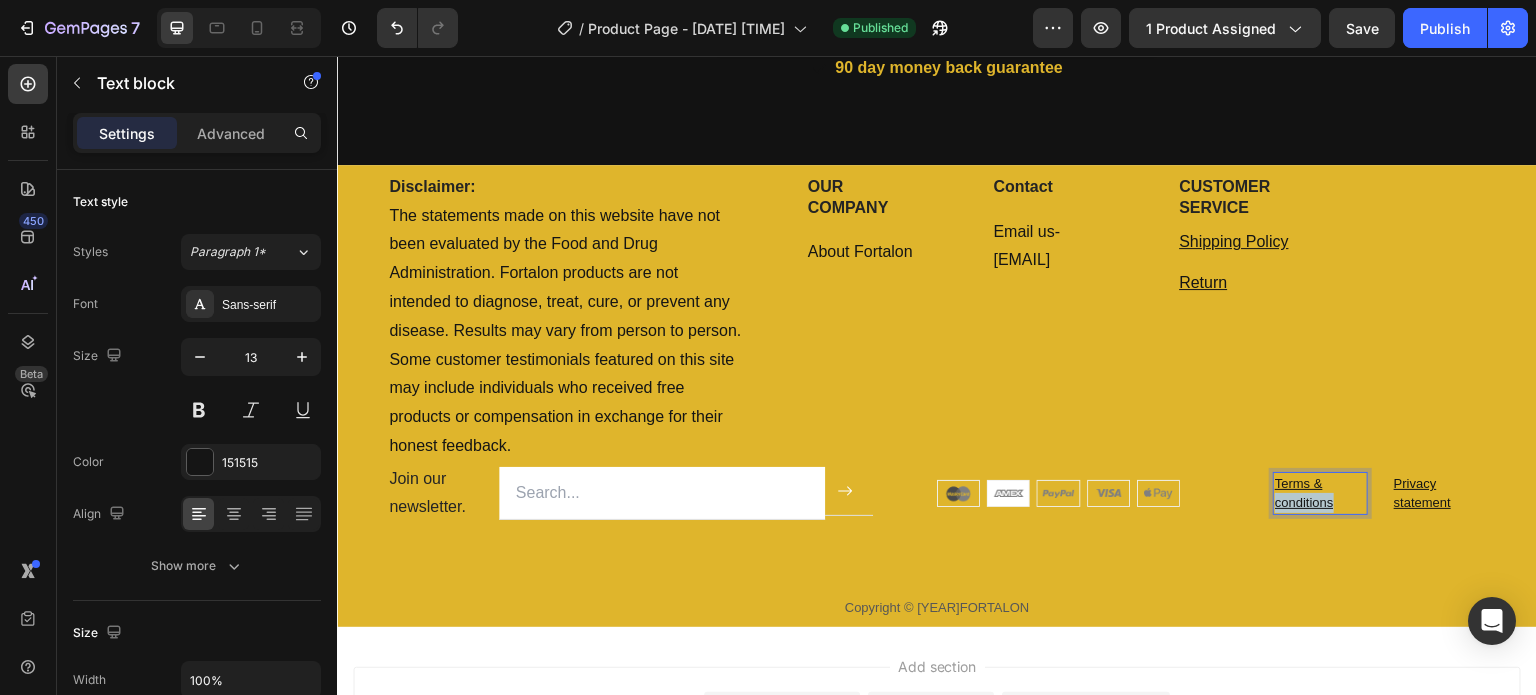 click on "Terms & conditions" at bounding box center [1304, 493] 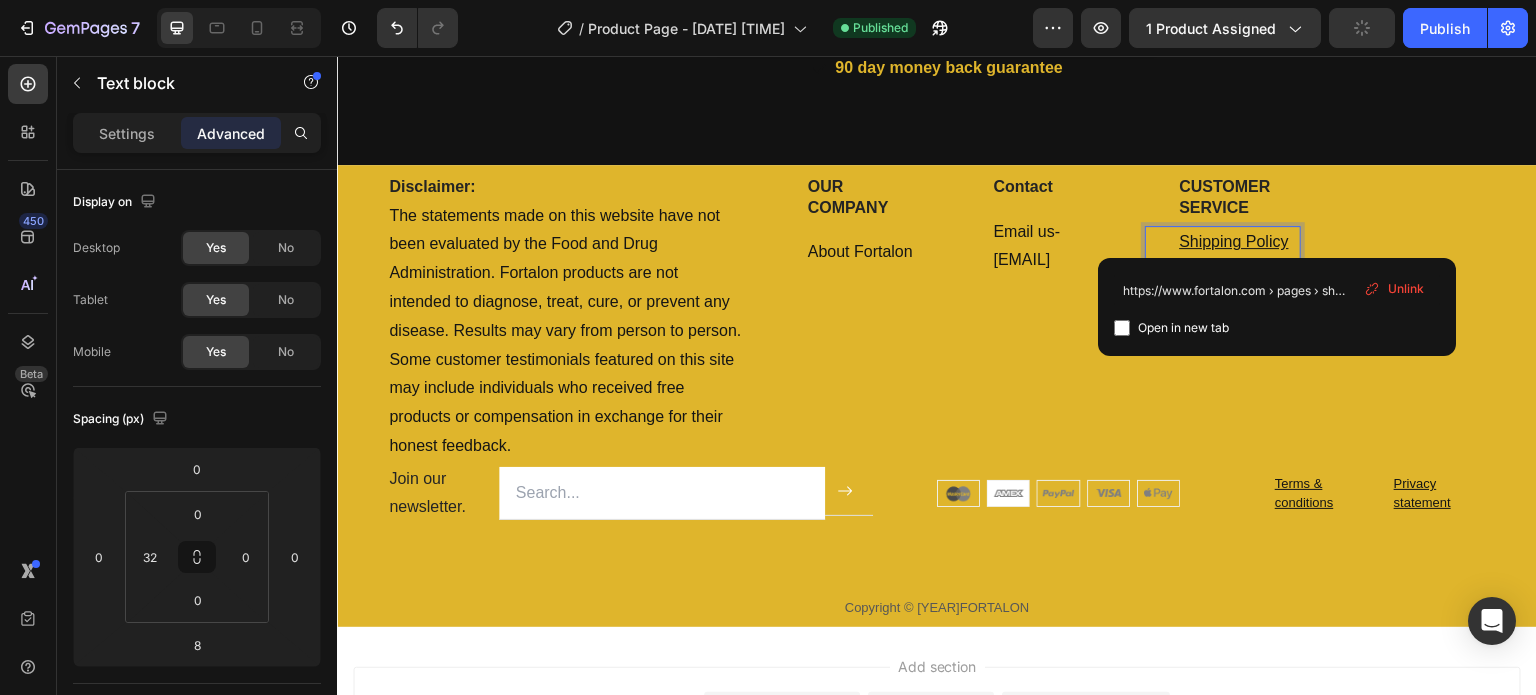 click on "Unlink" at bounding box center (1406, 289) 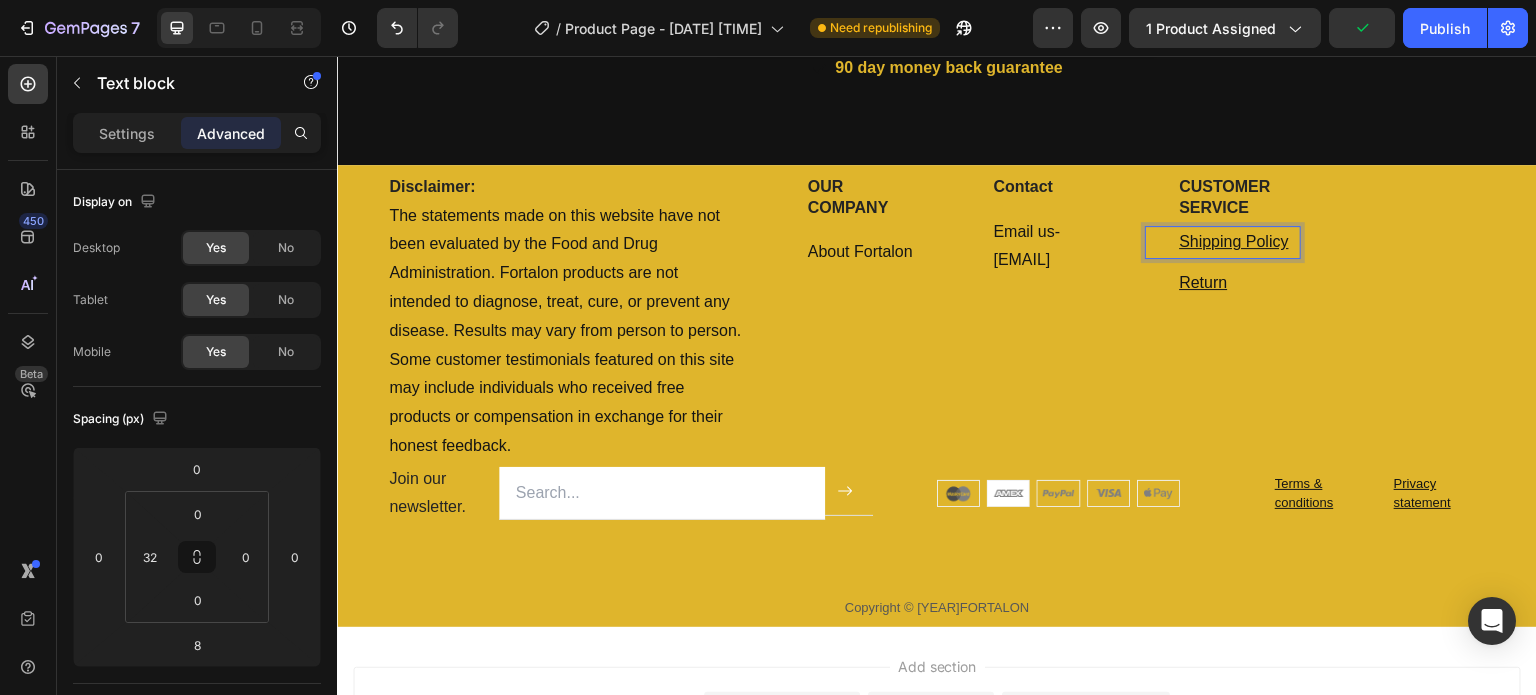 click on "Shipping Policy ⁠⁠⁠⁠⁠⁠⁠" at bounding box center [1239, 242] 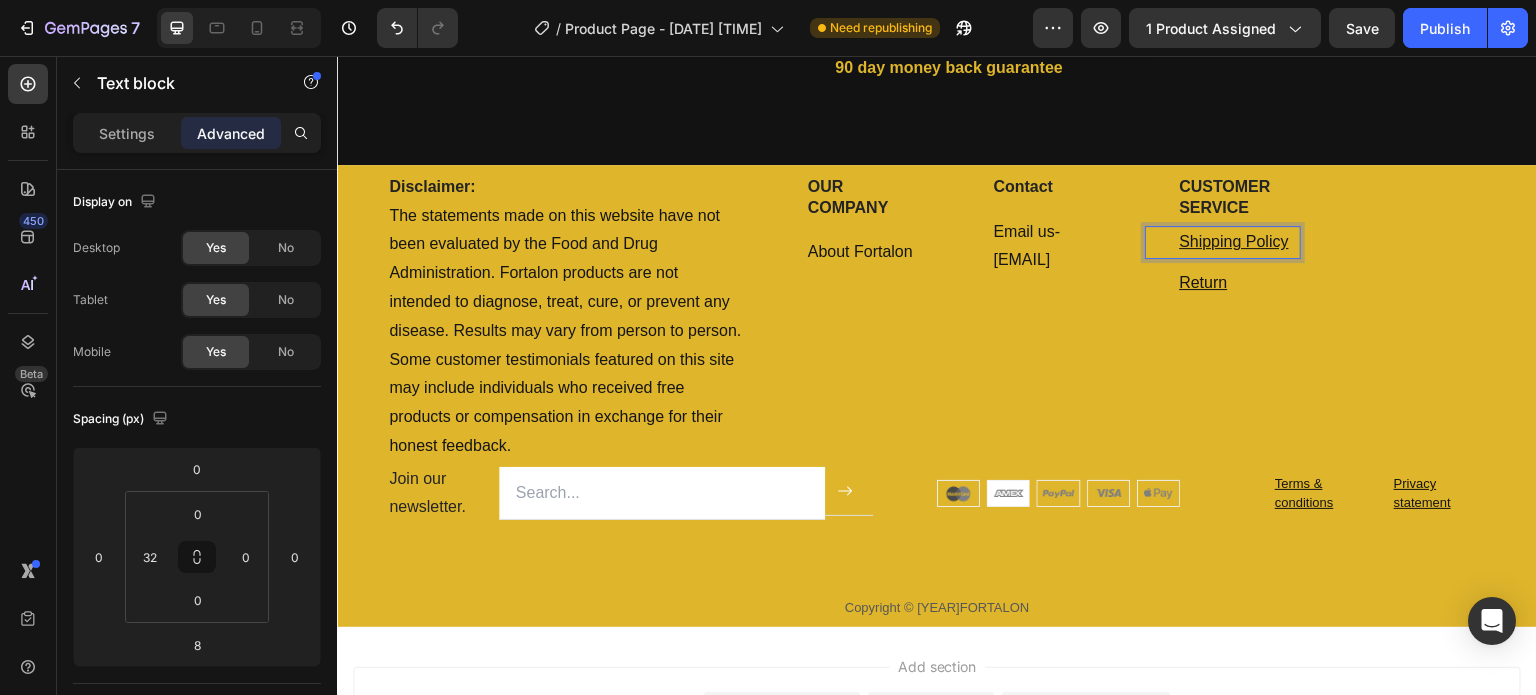 click on "Shipping Policy ⁠⁠⁠⁠⁠⁠⁠" at bounding box center [1239, 242] 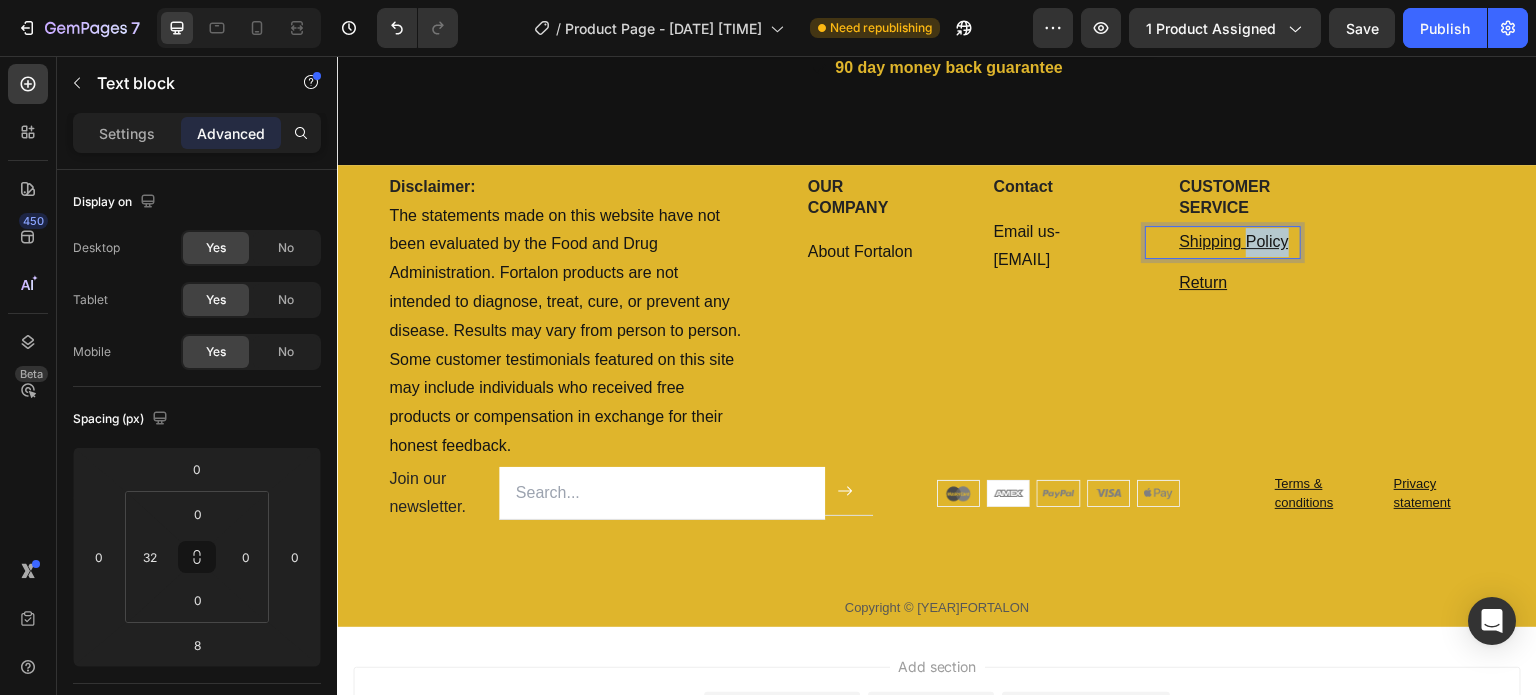 click on "Shipping Policy ⁠⁠⁠⁠⁠⁠⁠" at bounding box center (1239, 242) 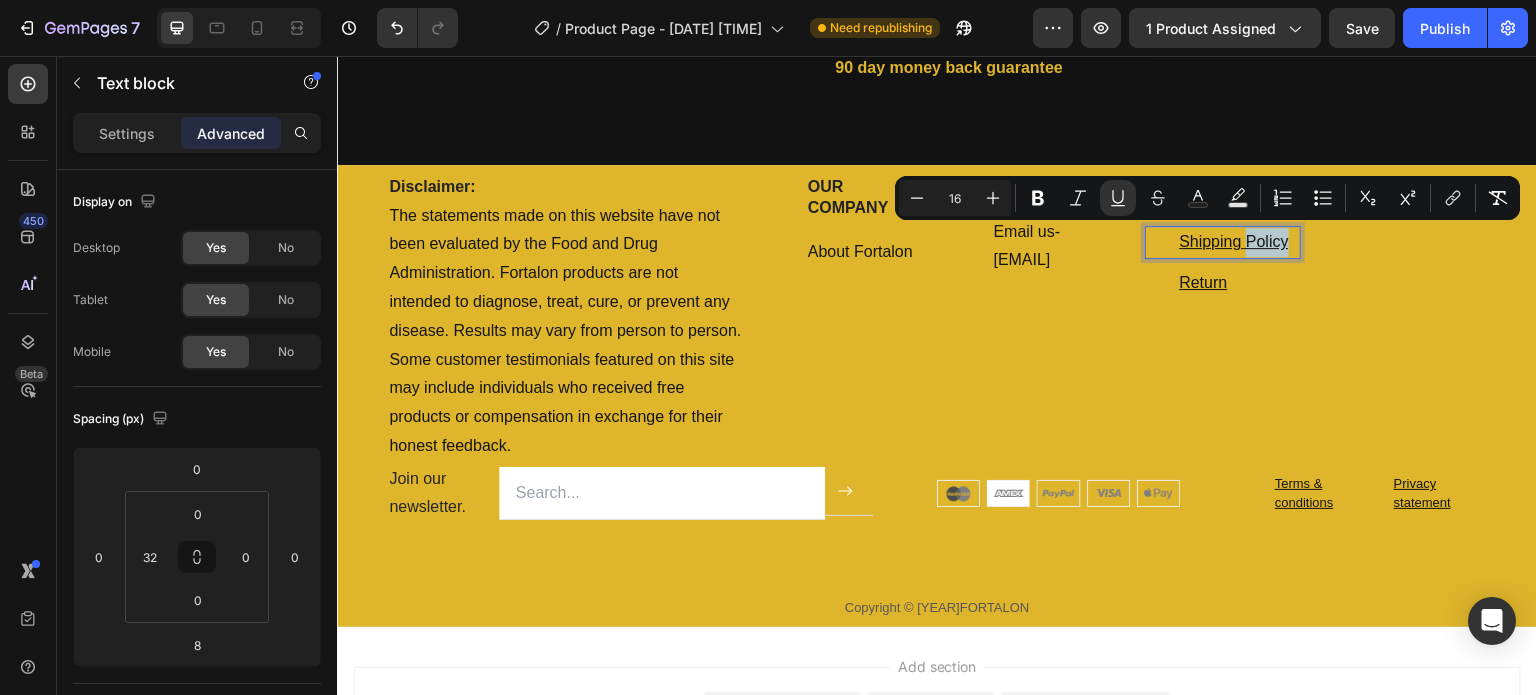 click on "Shipping Policy" at bounding box center (1239, 242) 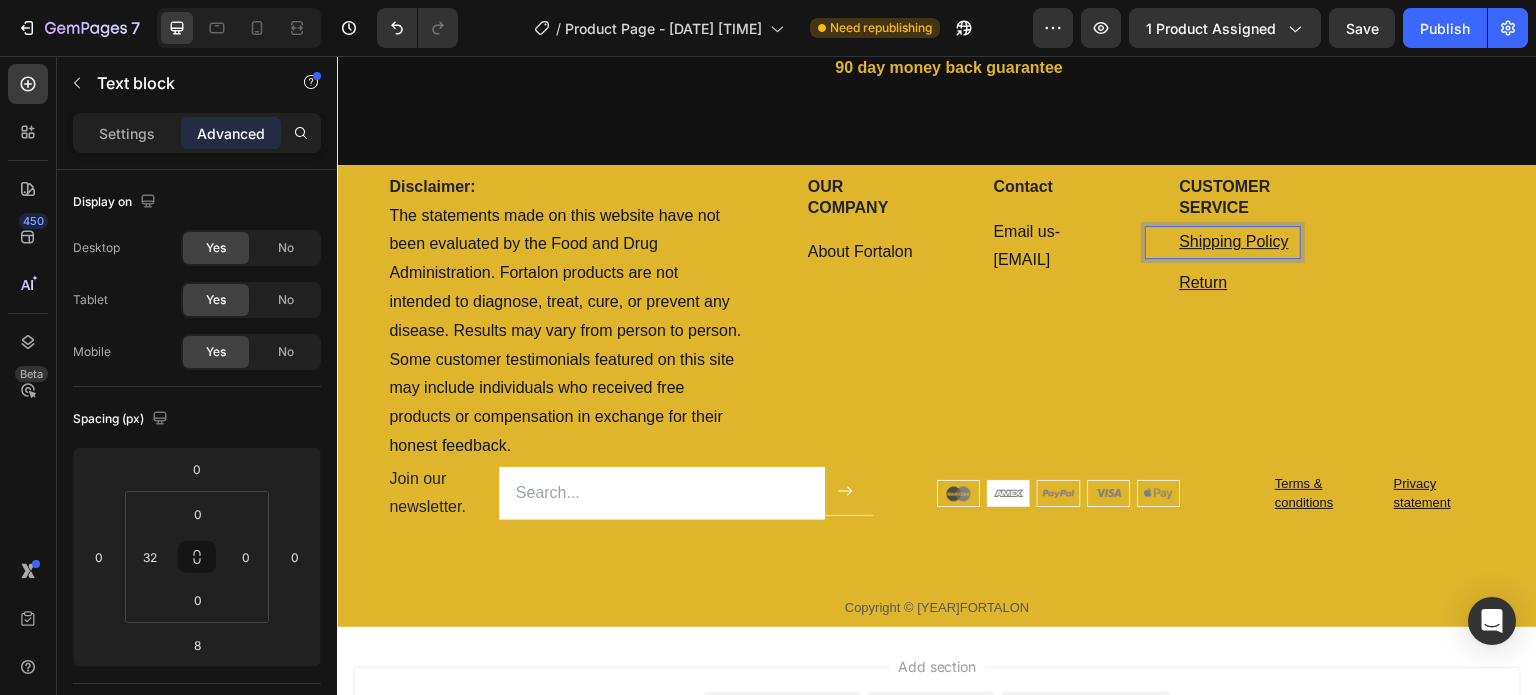 click on "Shipping Policy" at bounding box center [1239, 242] 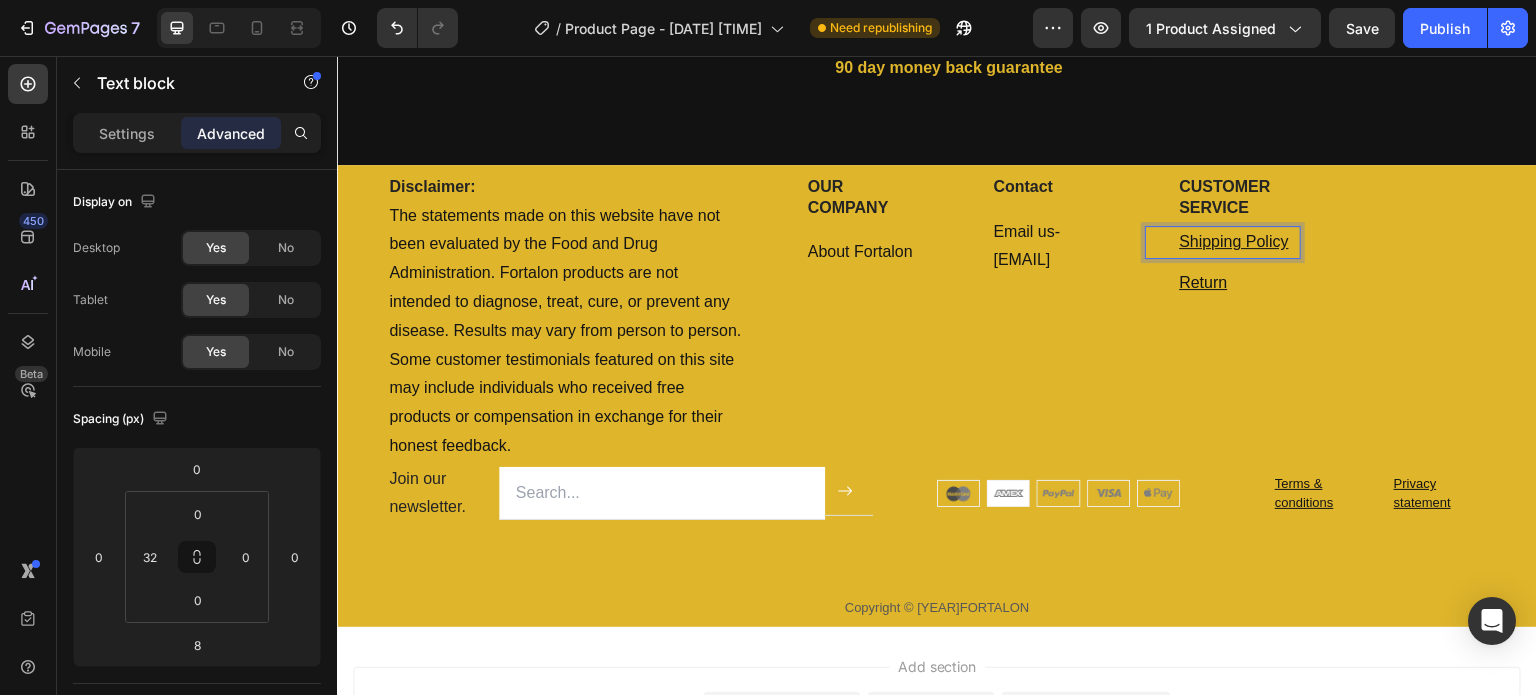 click on "Shipping Policy" at bounding box center [1233, 241] 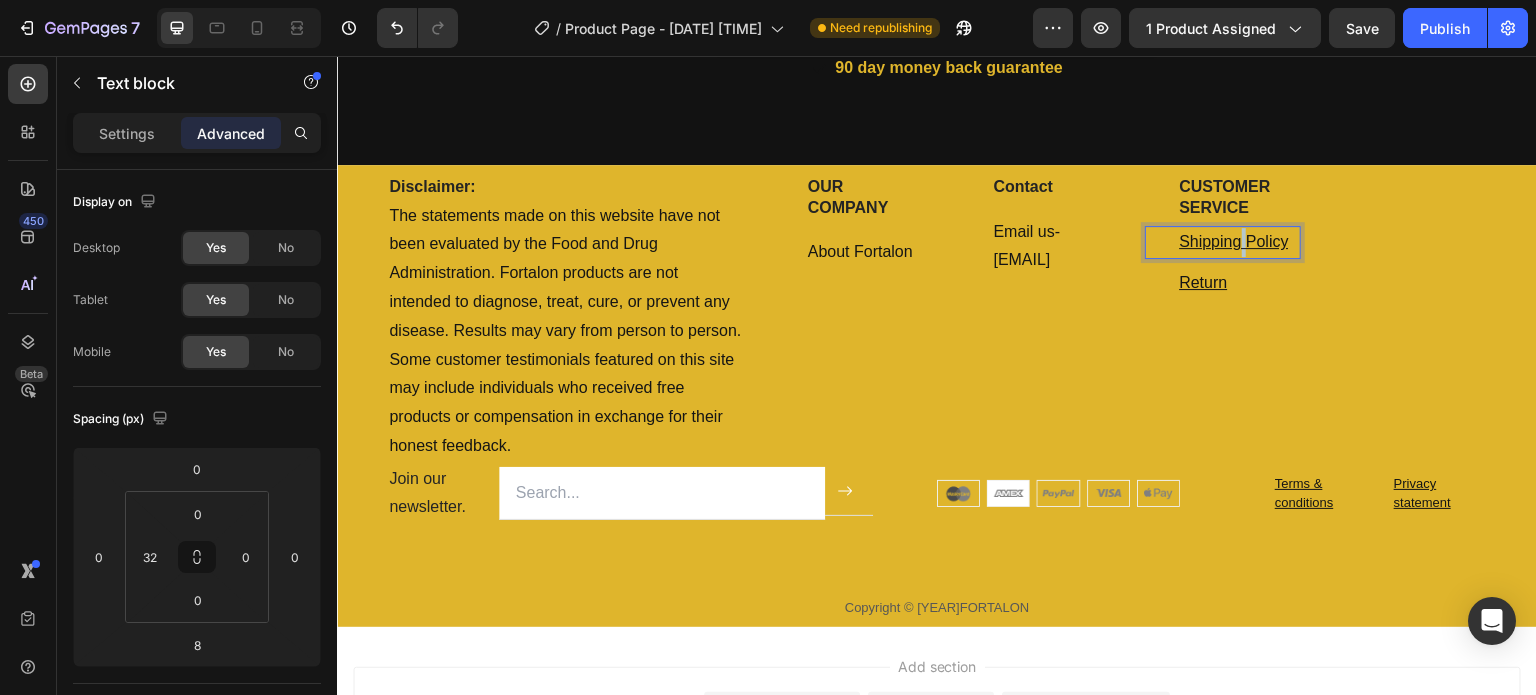 click on "Shipping Policy" at bounding box center [1233, 241] 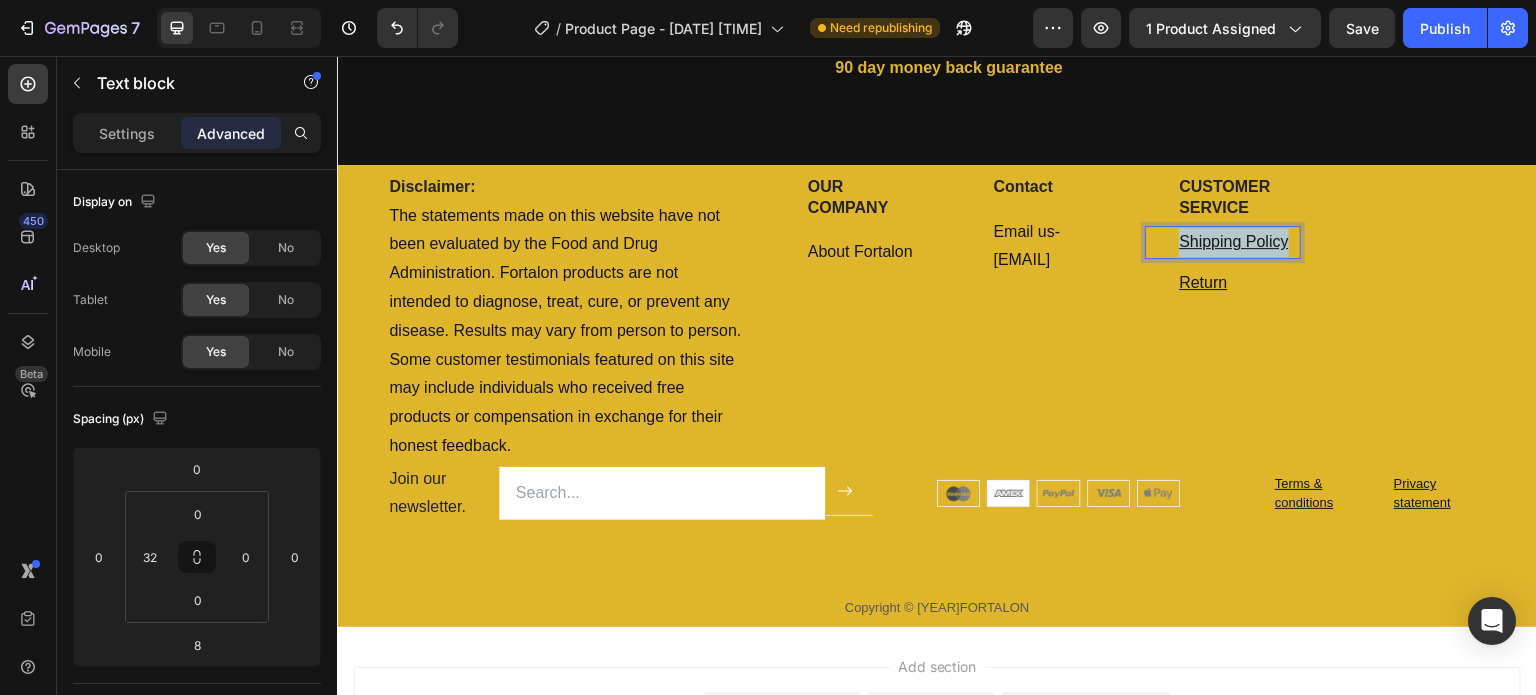 click on "Shipping Policy" at bounding box center [1233, 241] 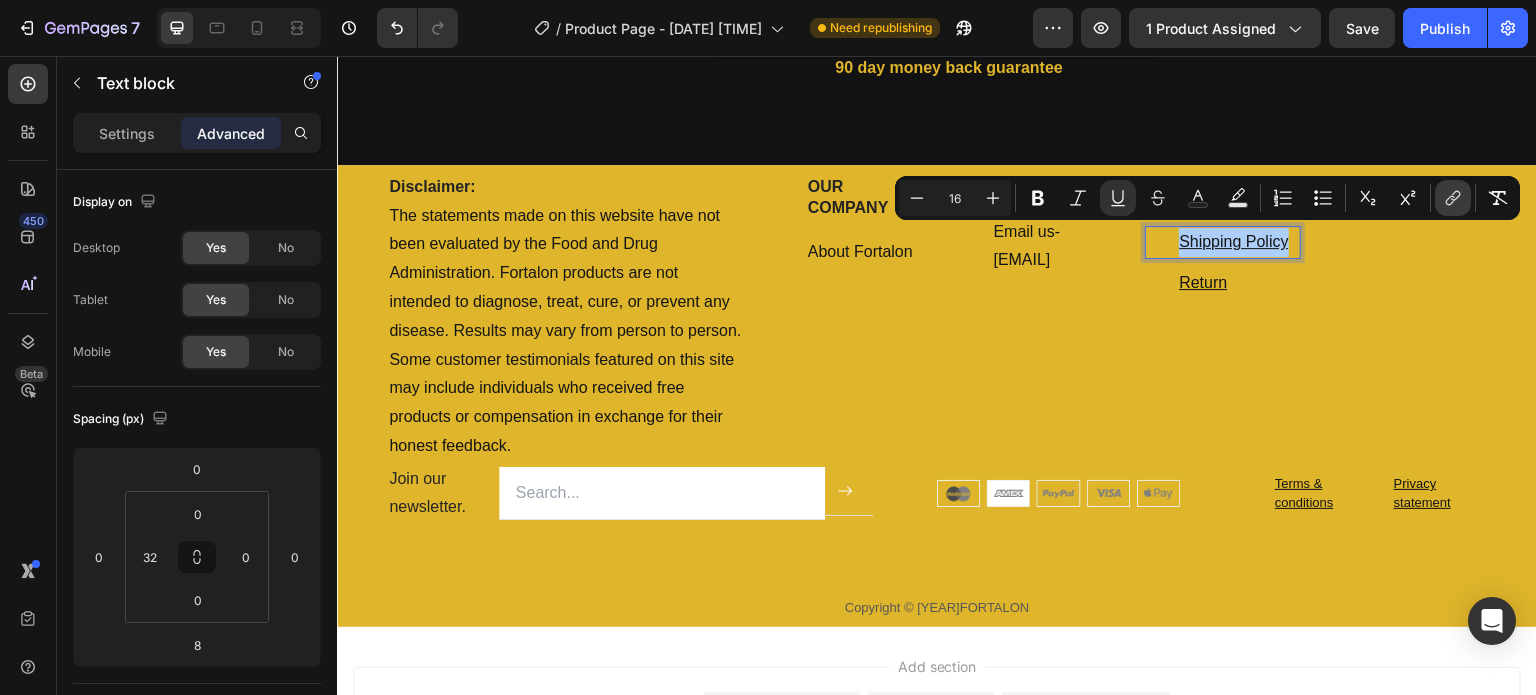 click 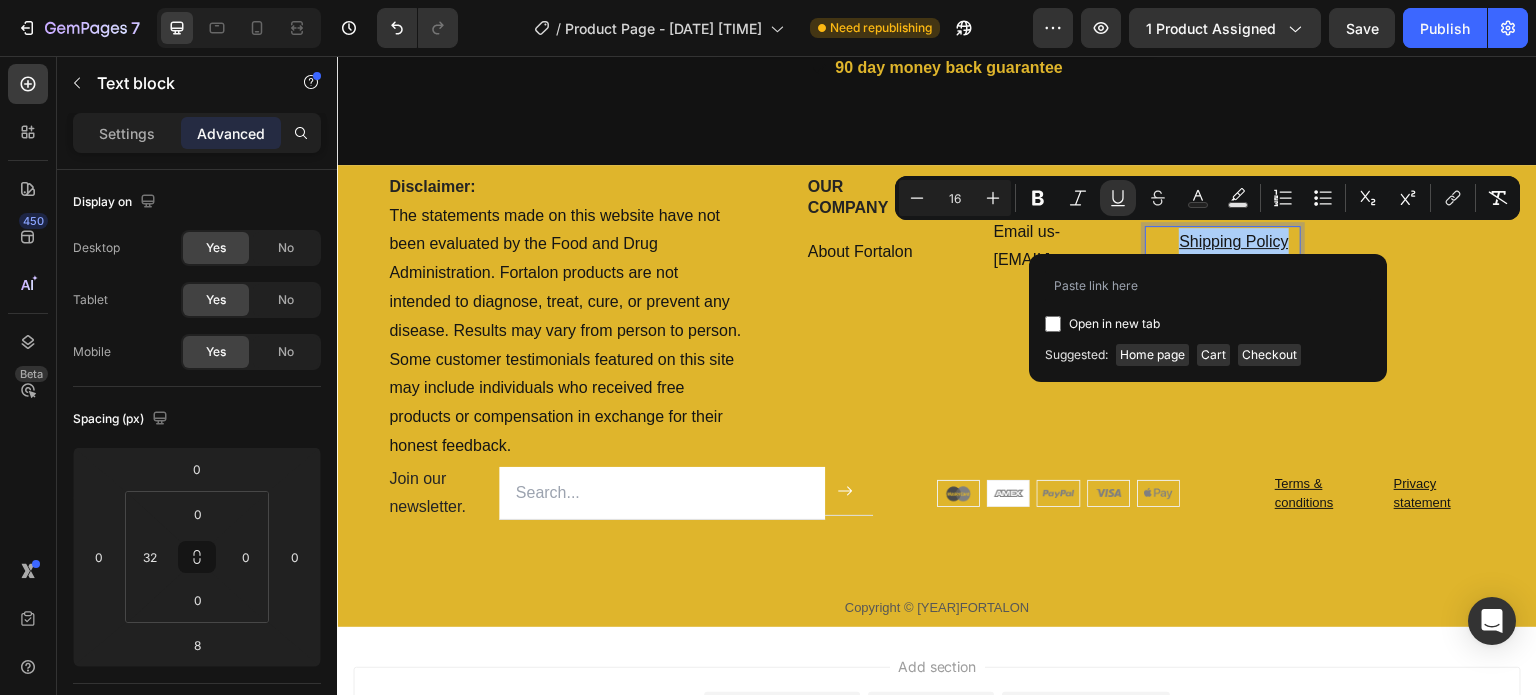 click at bounding box center (1053, 324) 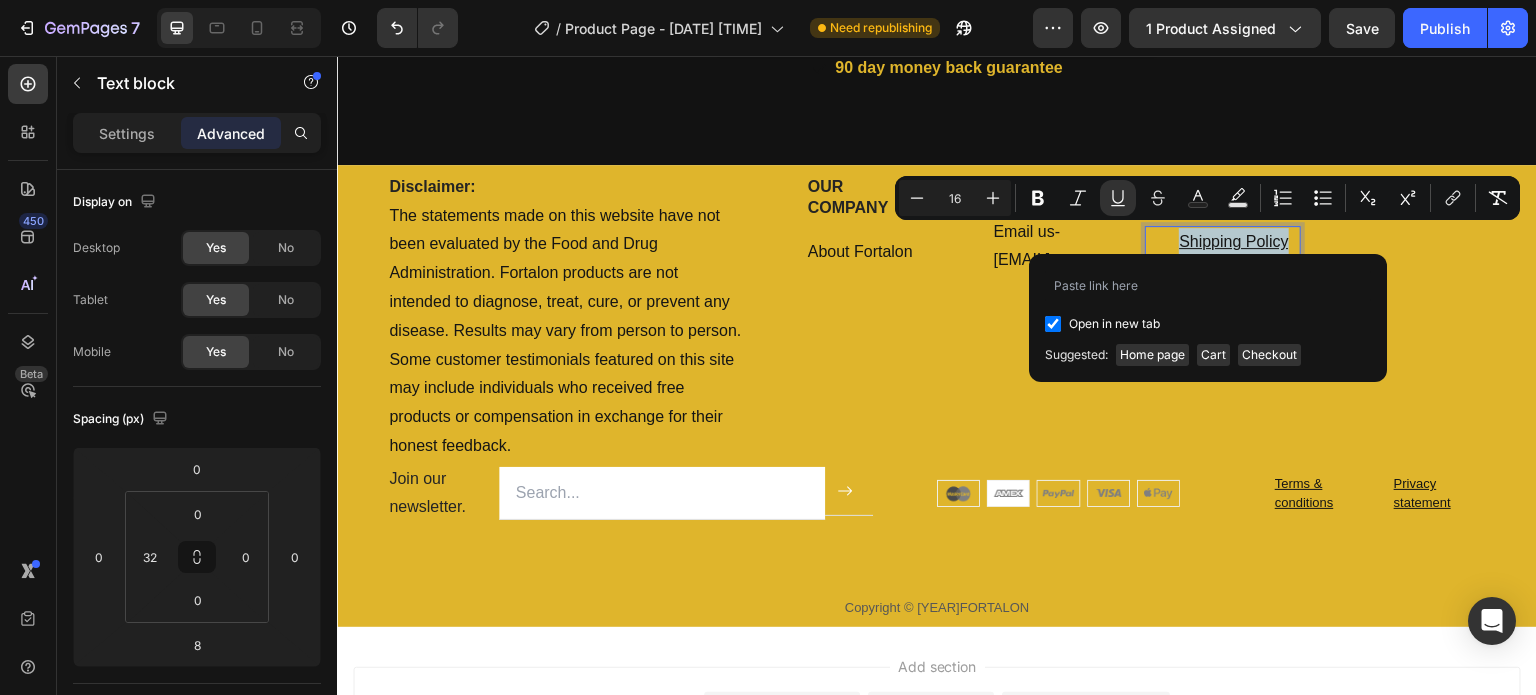 checkbox on "true" 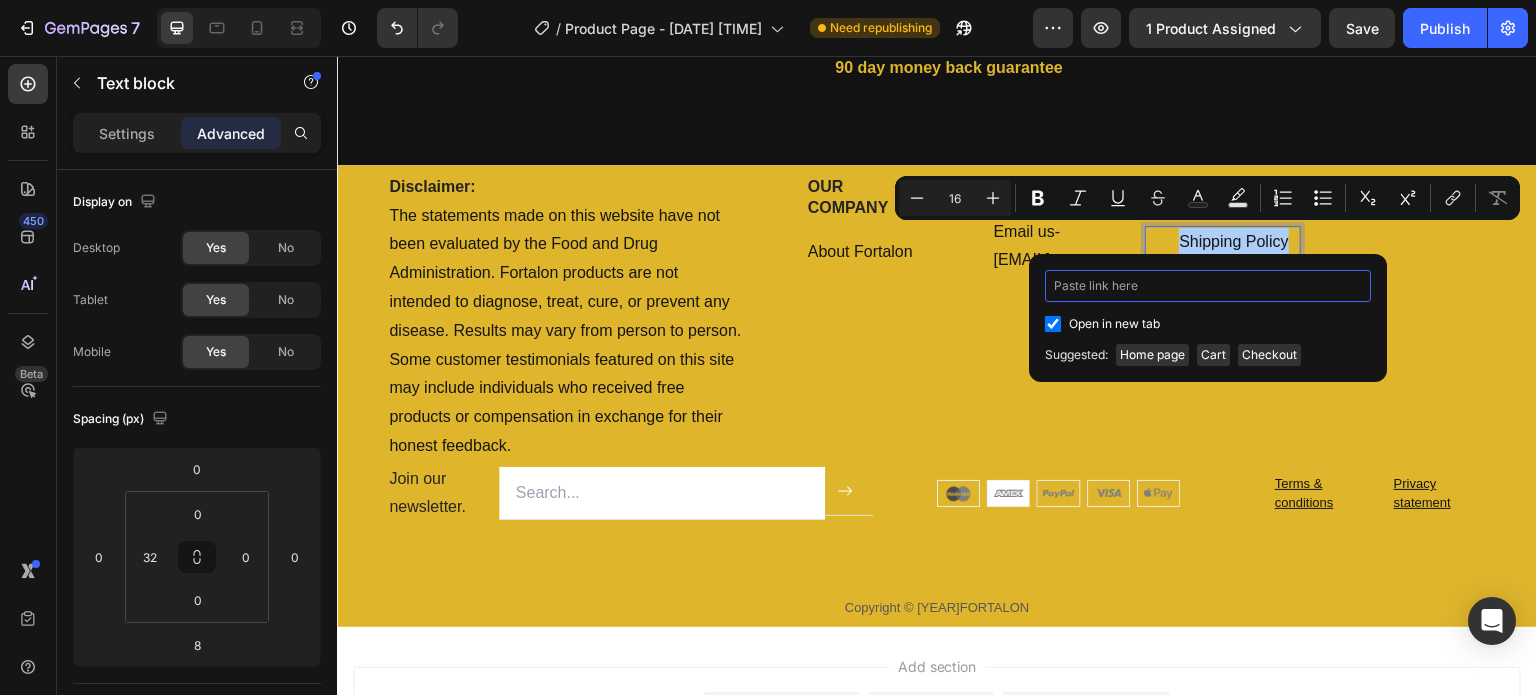 click at bounding box center (1208, 286) 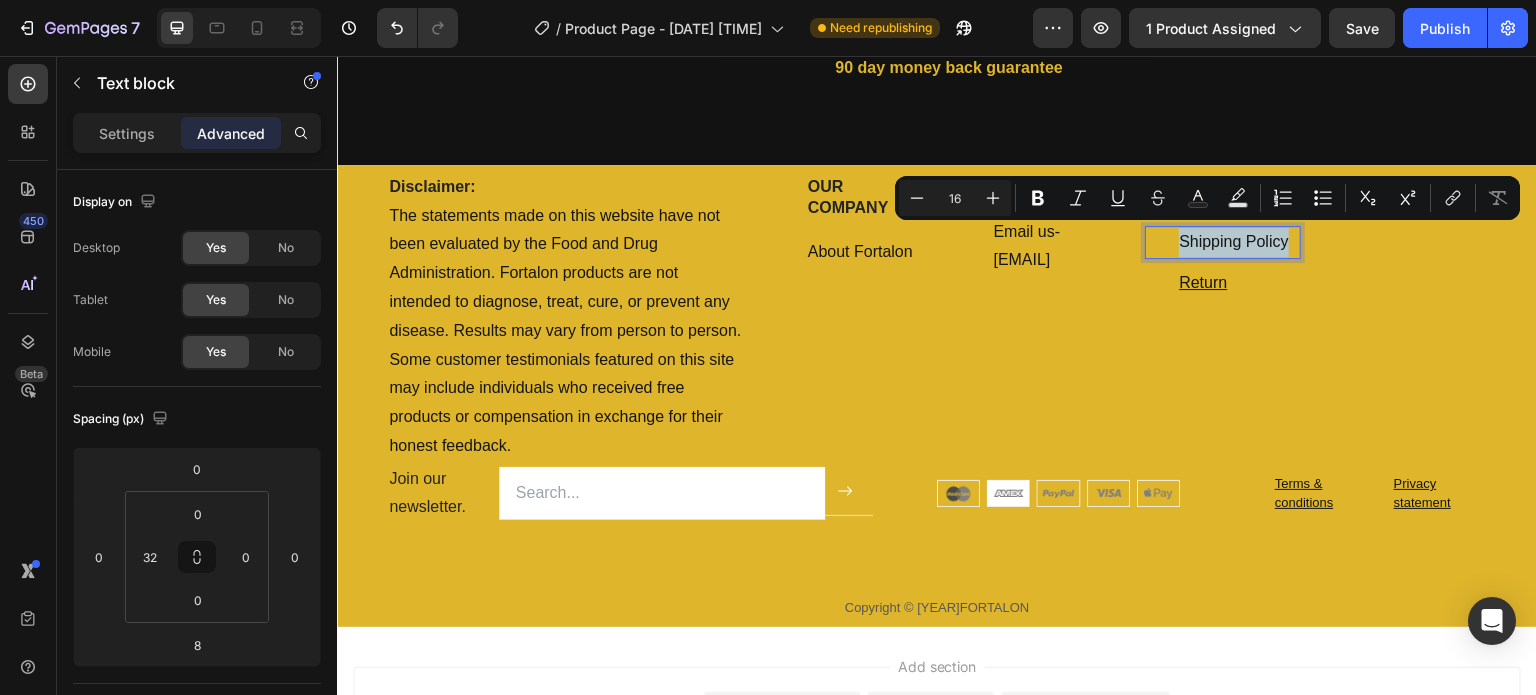 click on "Shipping Policy" at bounding box center [1239, 242] 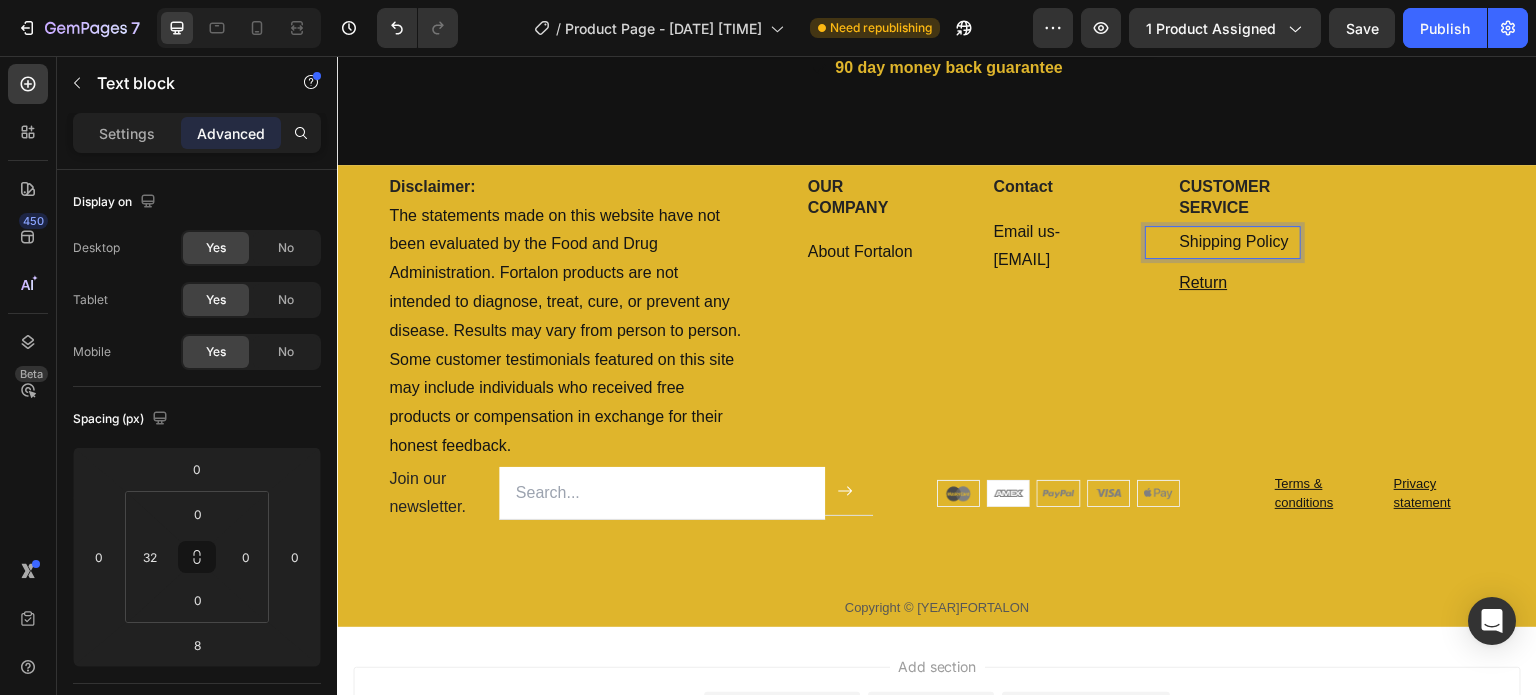 click on "Shipping Policy" at bounding box center [1239, 242] 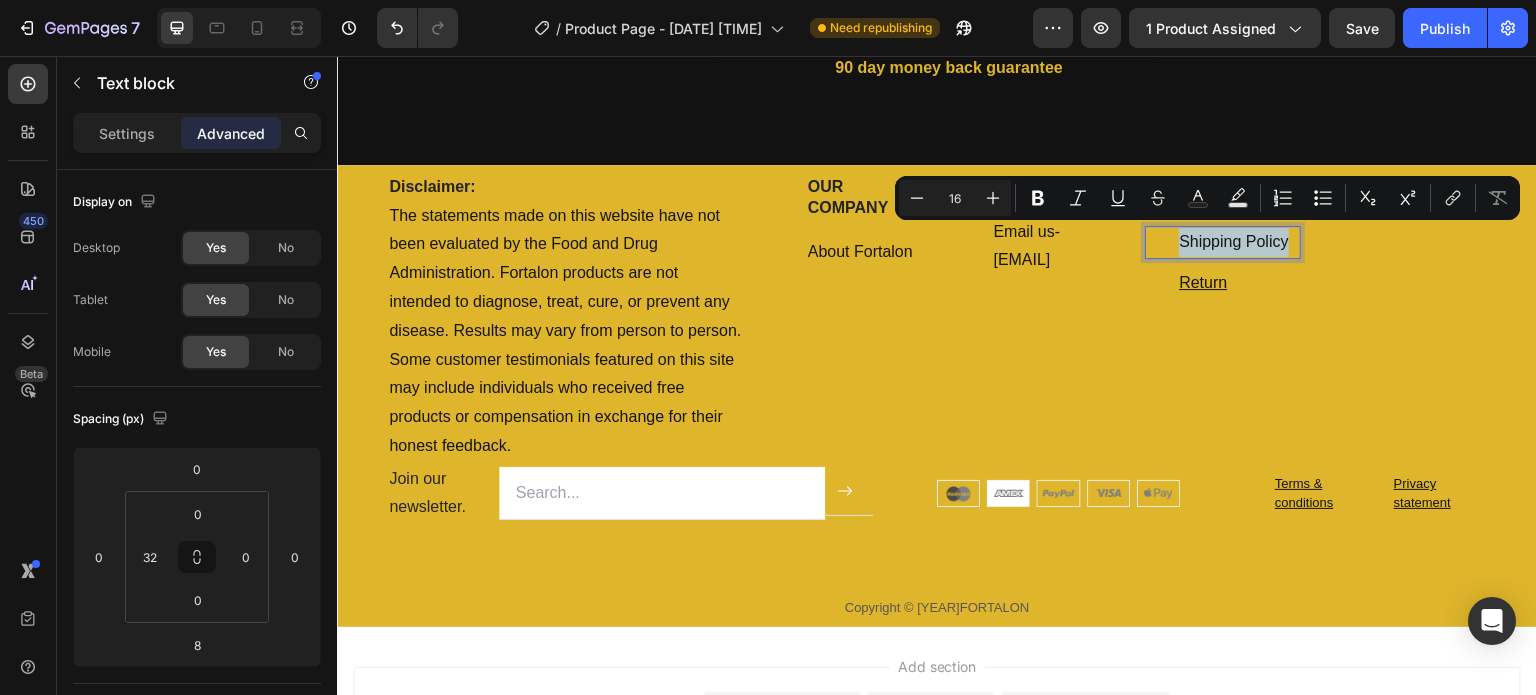 drag, startPoint x: 1279, startPoint y: 239, endPoint x: 1218, endPoint y: 239, distance: 61 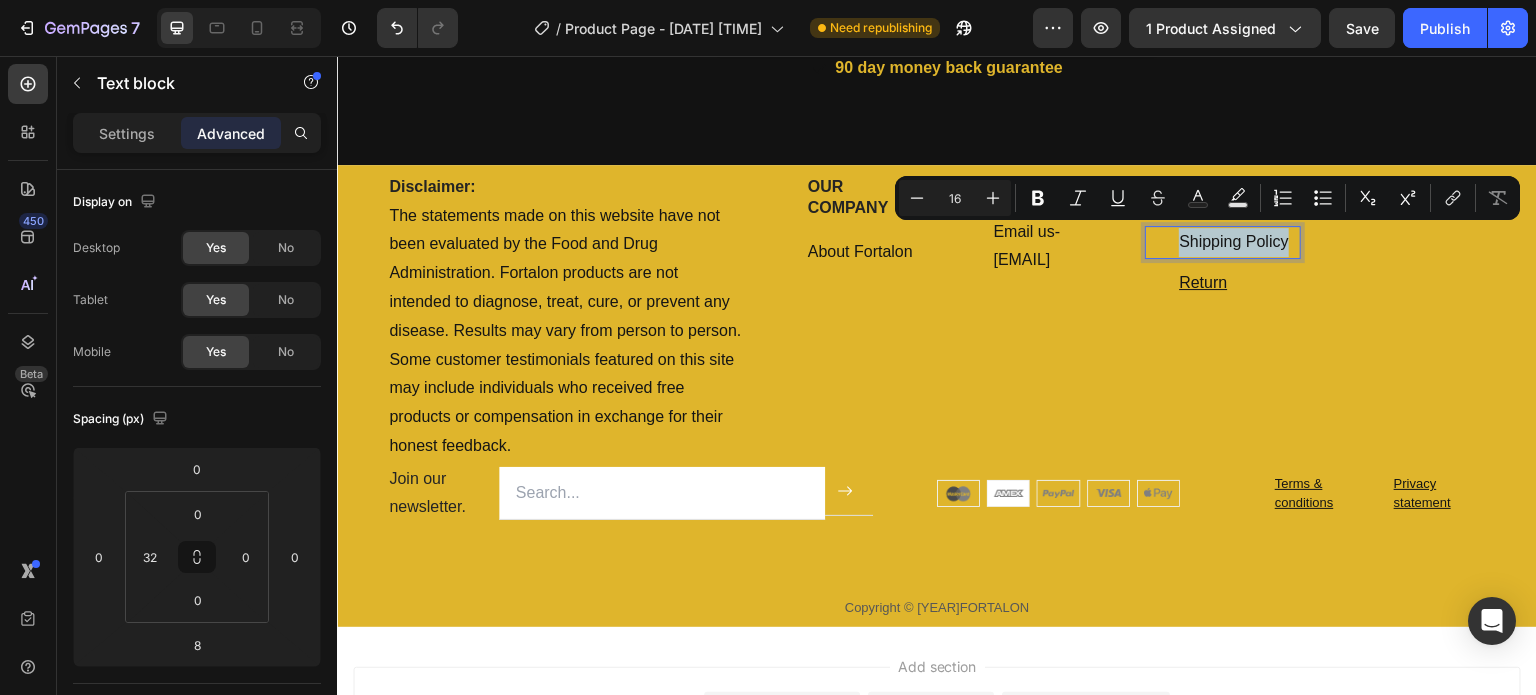 click on "Shipping Policy" at bounding box center (1239, 242) 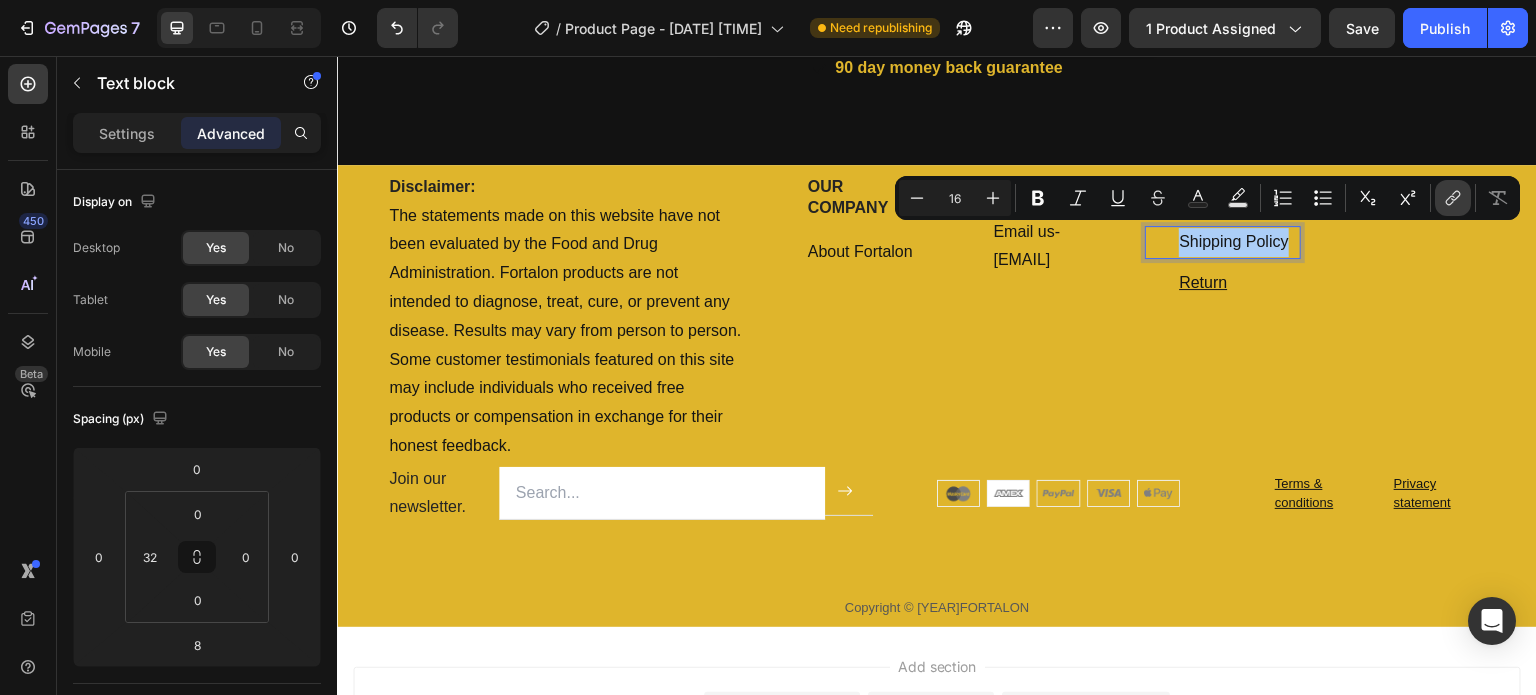 click 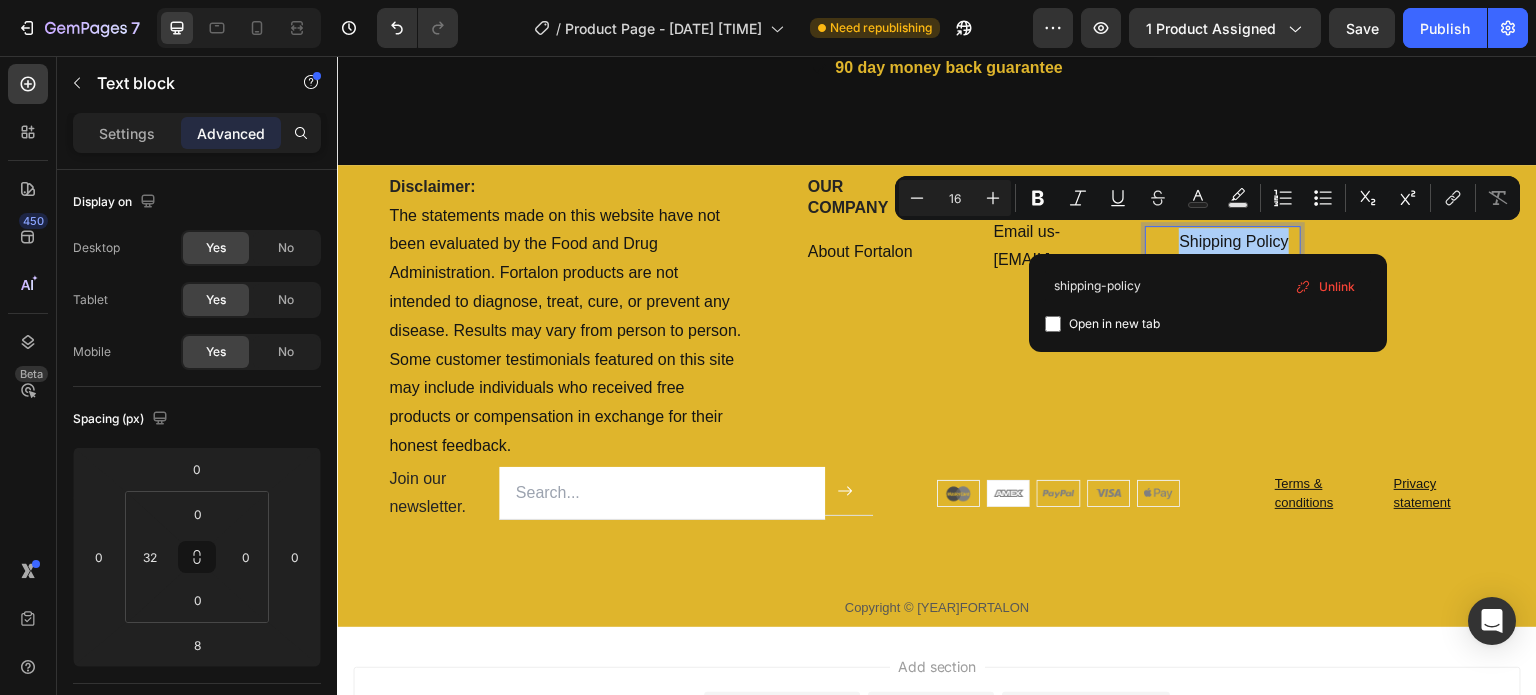 type on "shipping-policy" 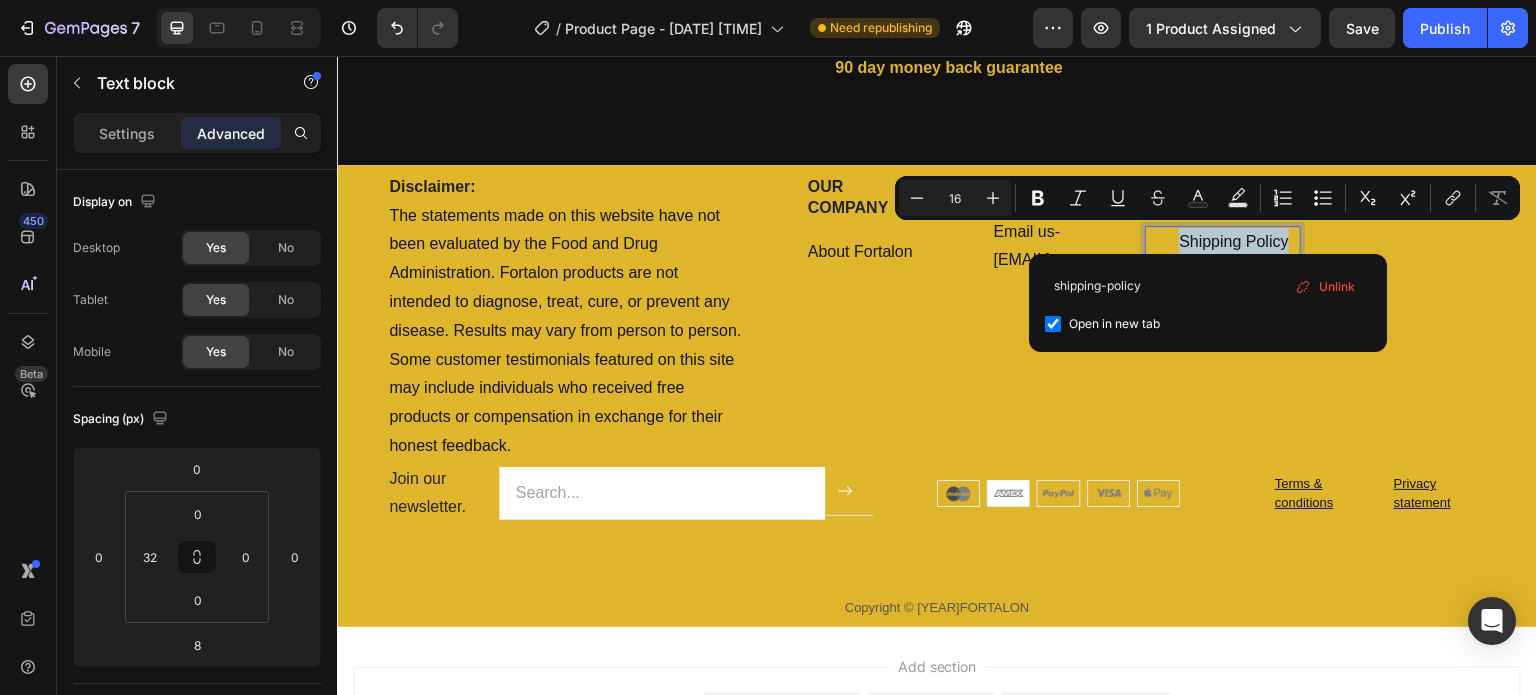 checkbox on "true" 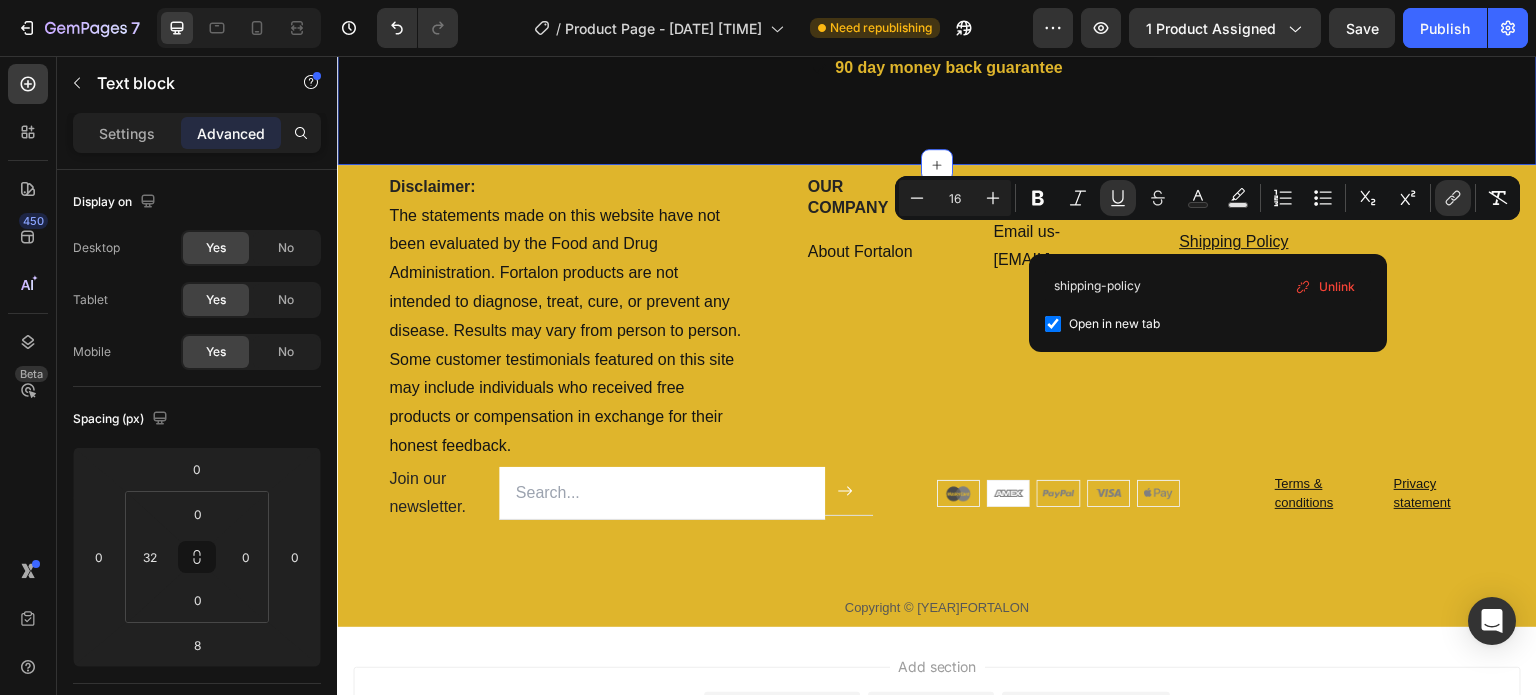 click on "Frequently Asked Questions Heading Row How often should i use it? For best results, use the Fortalon consistently during your regular showers—ideally at least four times per week. Text block Row Can i use Fortalon to prevent hair loss? How long does it take to see results with Fortalon, and how often should I use it? What benefits can I expect from using Fortalon? Accordion It is safe to use daily? Fortalon is gentle enough for daily use, we recommend applying it three times a week for optimal results—this allows the active ingredients to perform at their best. Text block Row Will it work for my type of hair loss? Do I need to keep using Fortalon to maintain results? Can I use other products with Fortalon? Accordion 	   REVEAL OFFER Button                Icon [NUMBER] day money back guarantee Text block Icon List Row Section [NUMBER]   You can create reusable sections Create Theme Section AI Content Write with GemAI What would you like to describe here? Tone and Voice Persuasive Product Show more Generate" at bounding box center (937, -530) 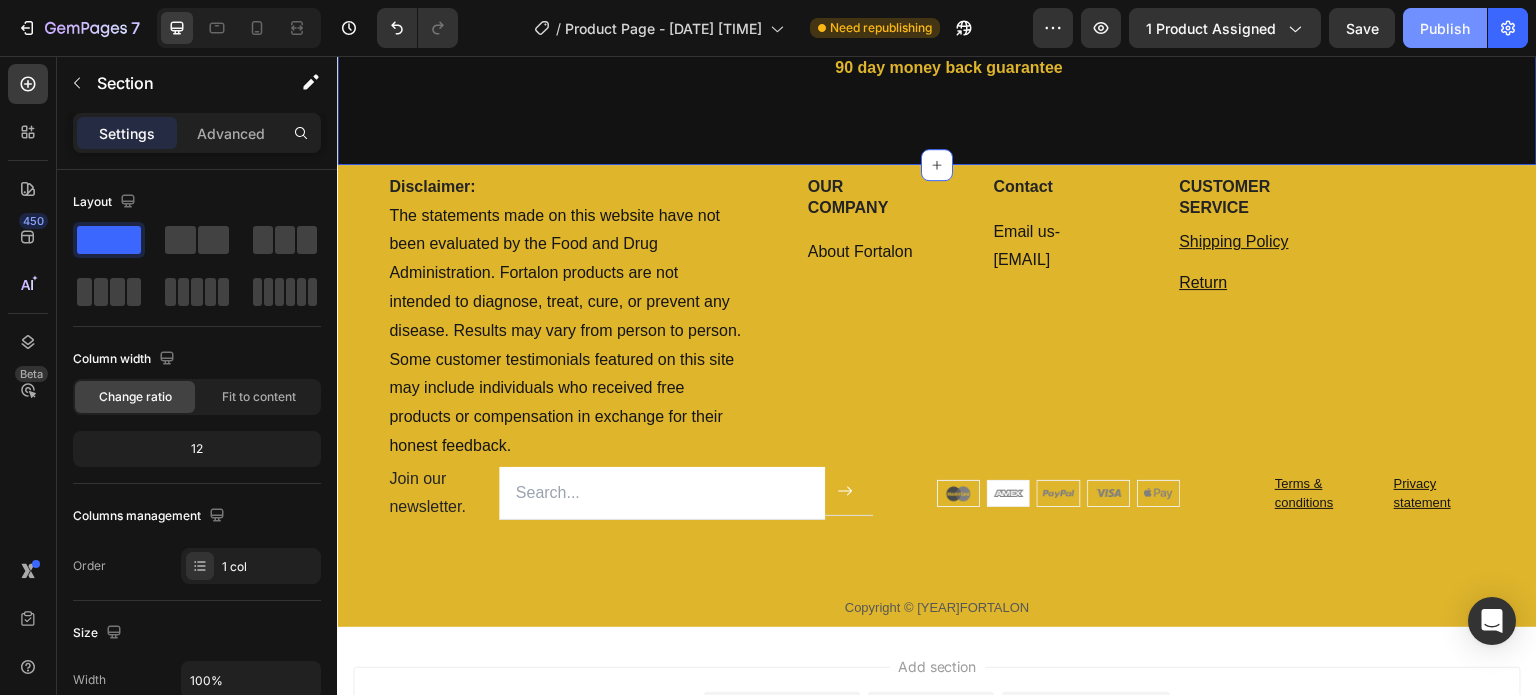 click on "Publish" at bounding box center [1445, 28] 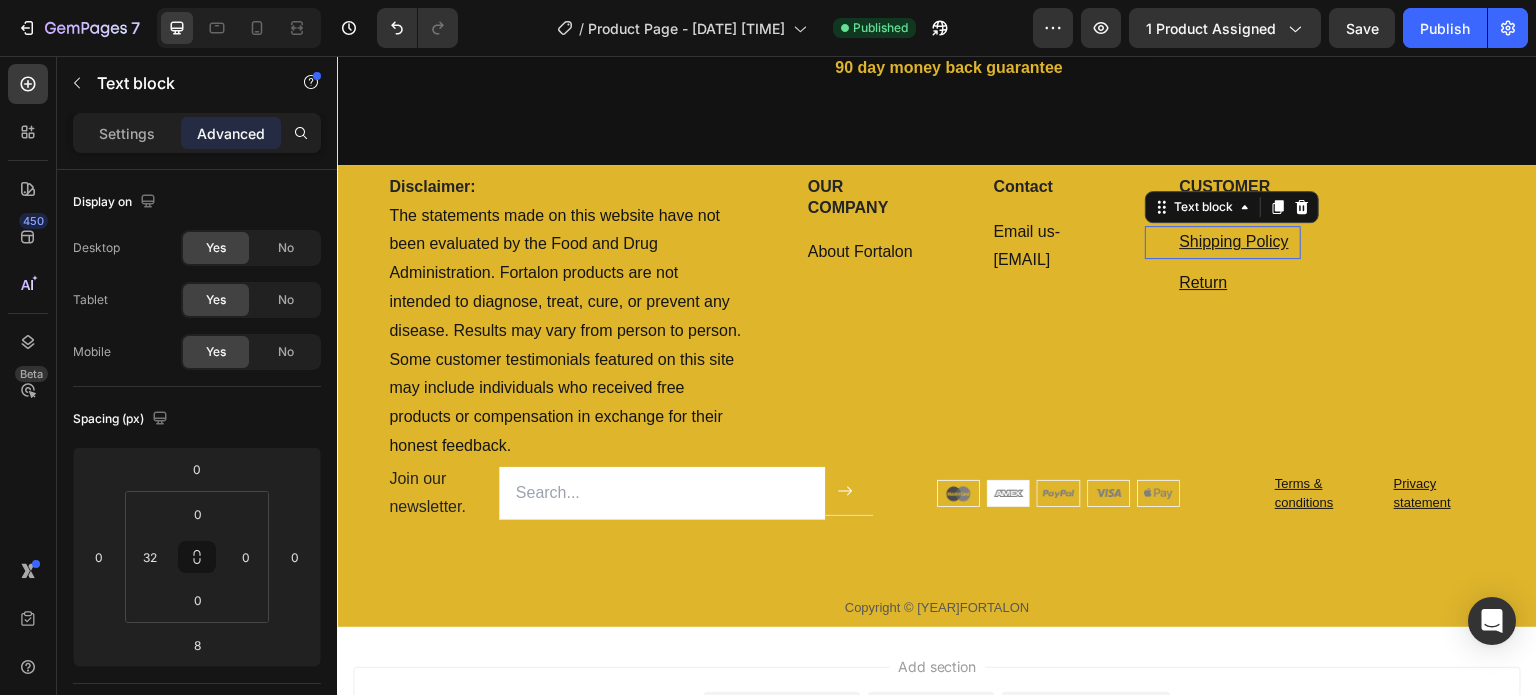 click on "Shipping Policy" at bounding box center (1233, 241) 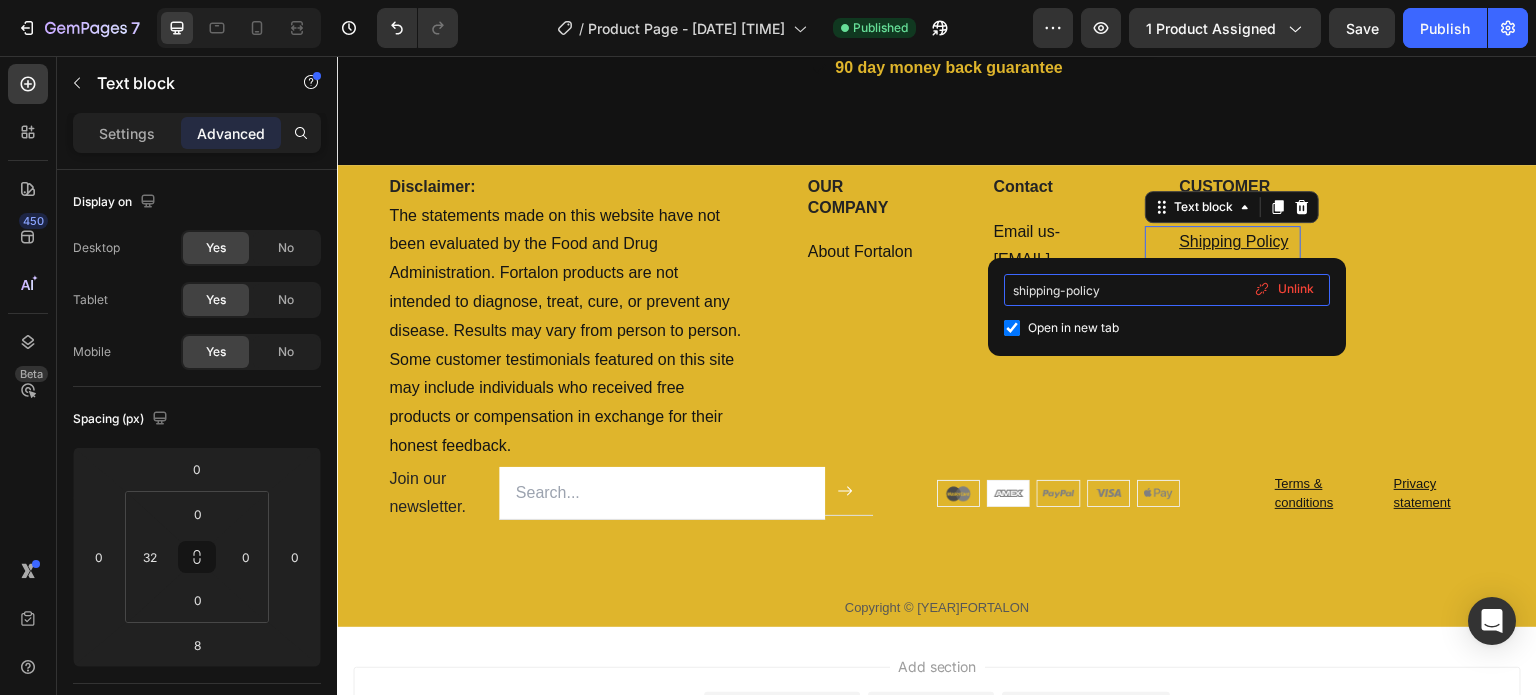 click on "shipping-policy" at bounding box center (1167, 290) 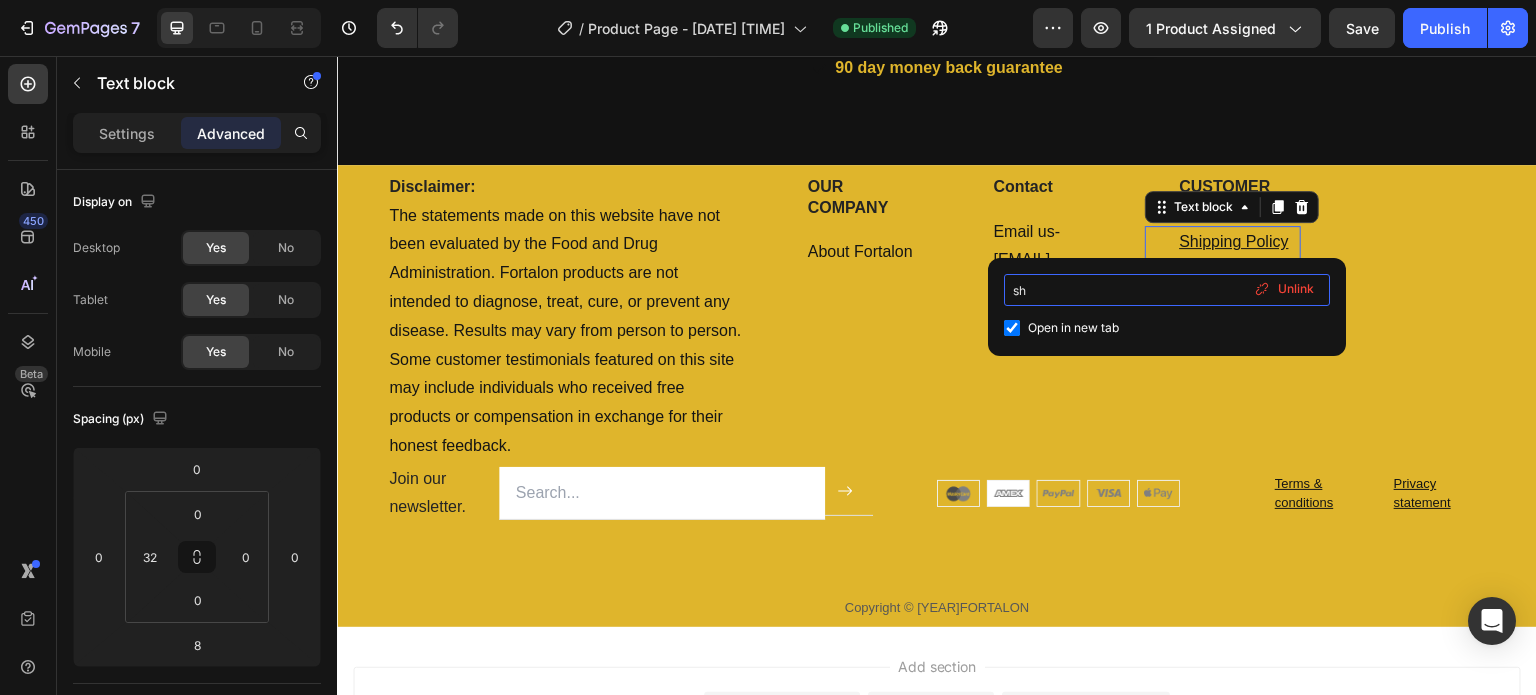 type on "s" 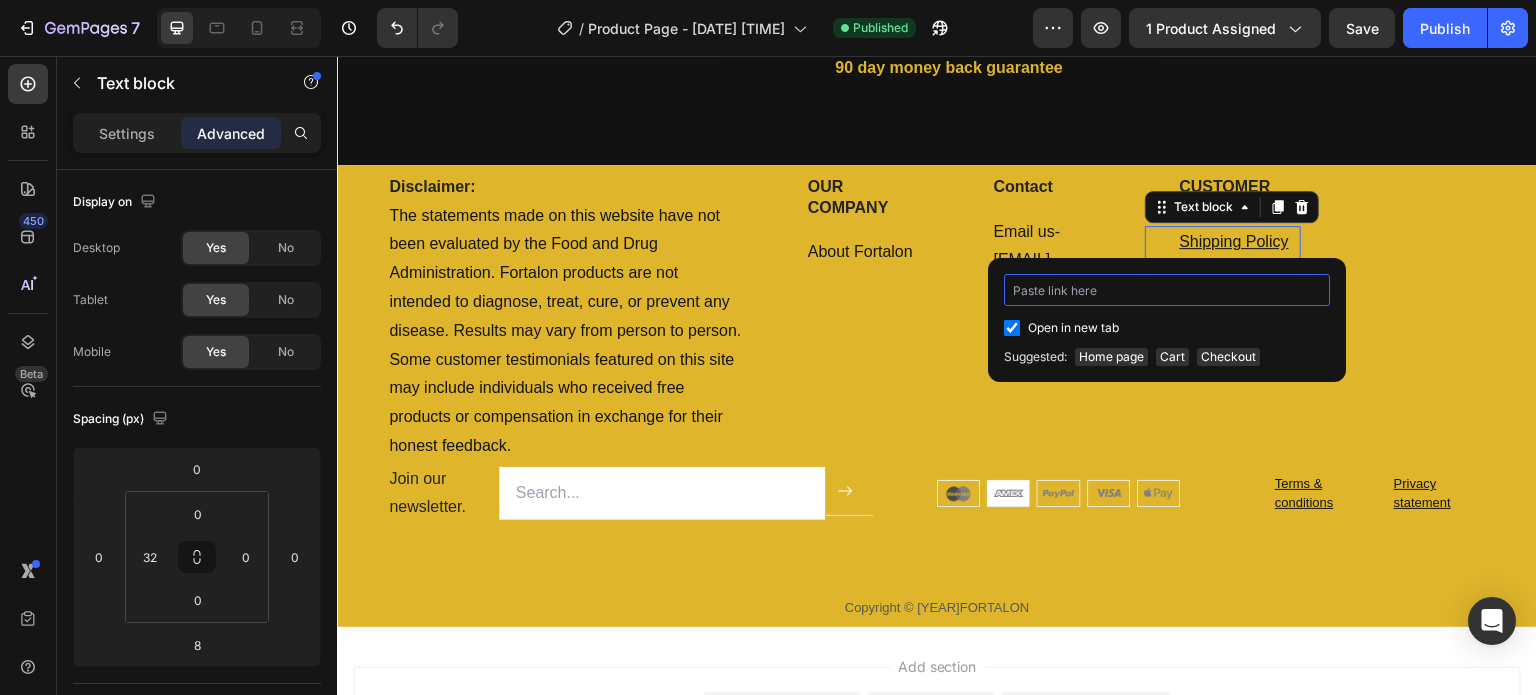 type on "https://www.fortalon.com/pages/shipping-policy" 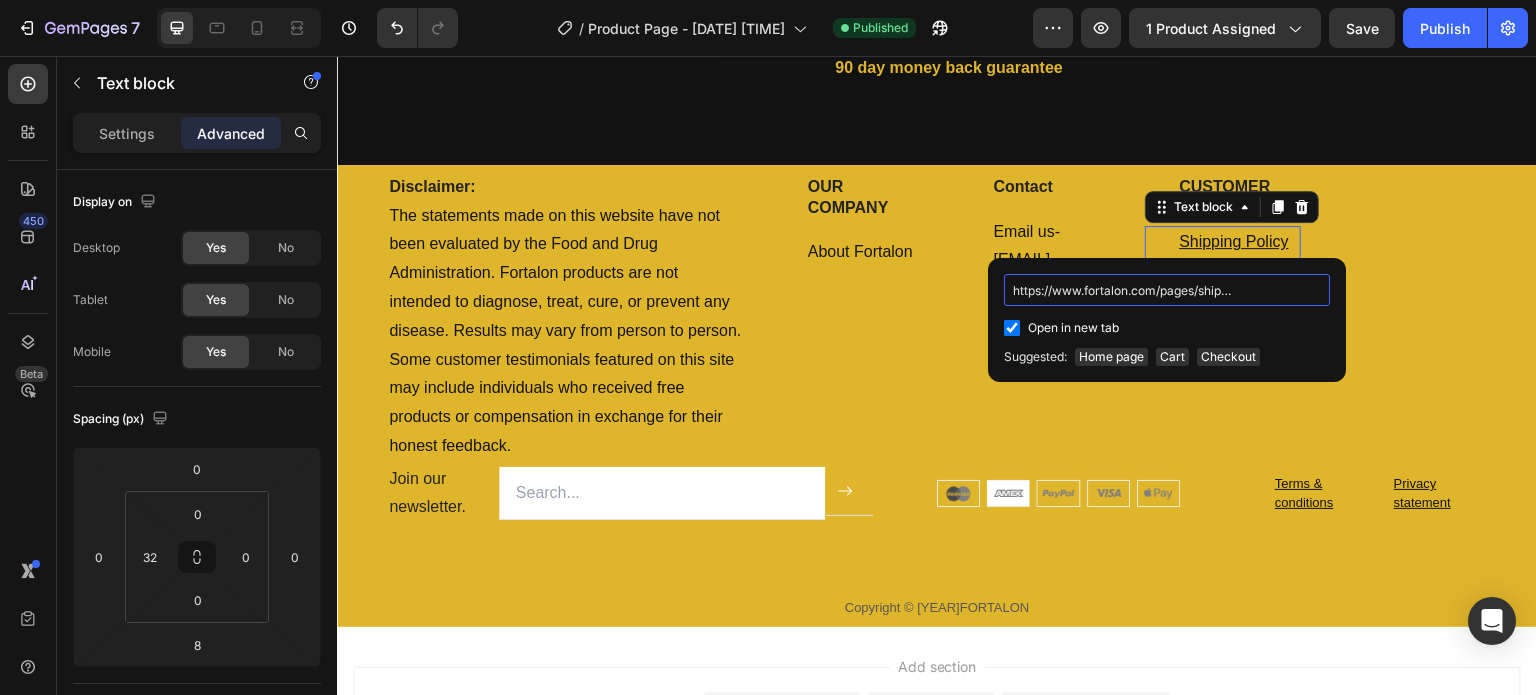 scroll, scrollTop: 0, scrollLeft: 51, axis: horizontal 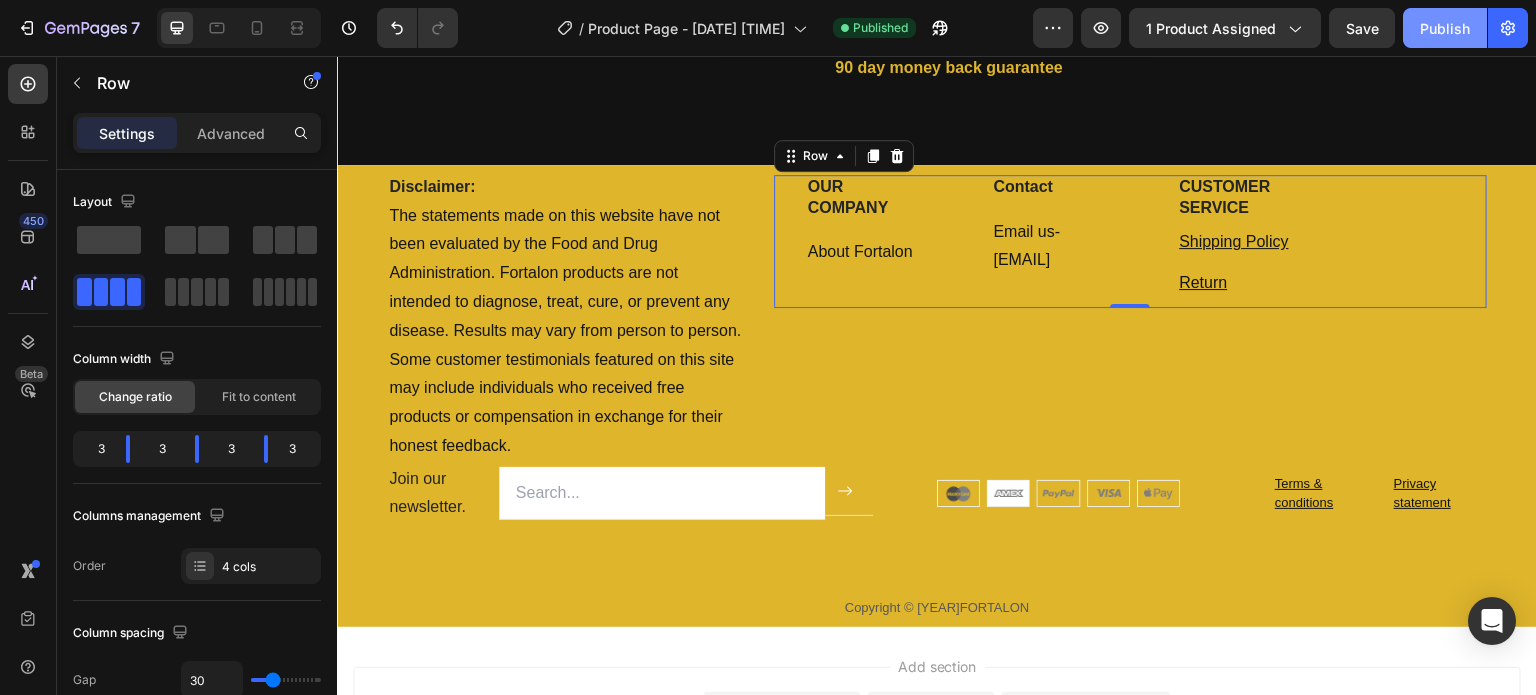 click on "Publish" at bounding box center (1445, 28) 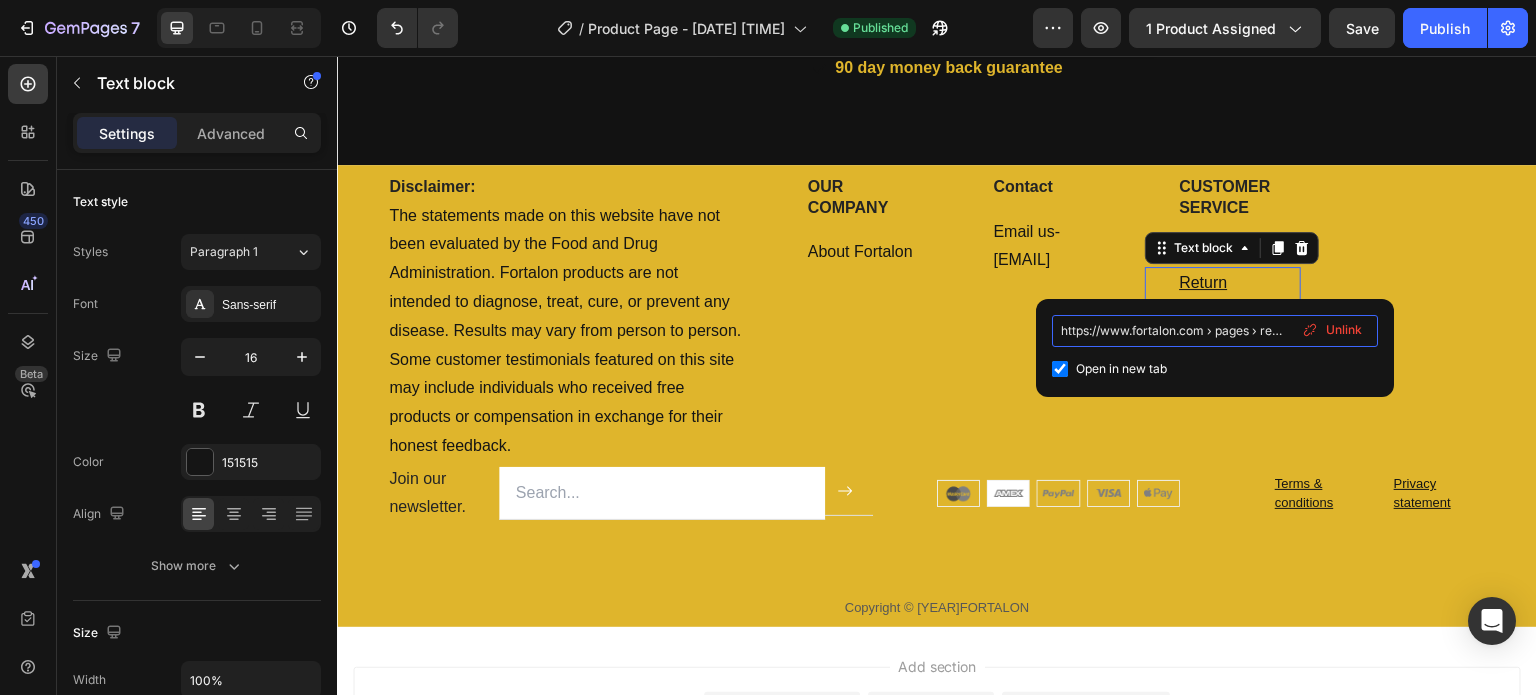 click on "https://www.fortalon.com › pages › refund-policy" at bounding box center (1215, 331) 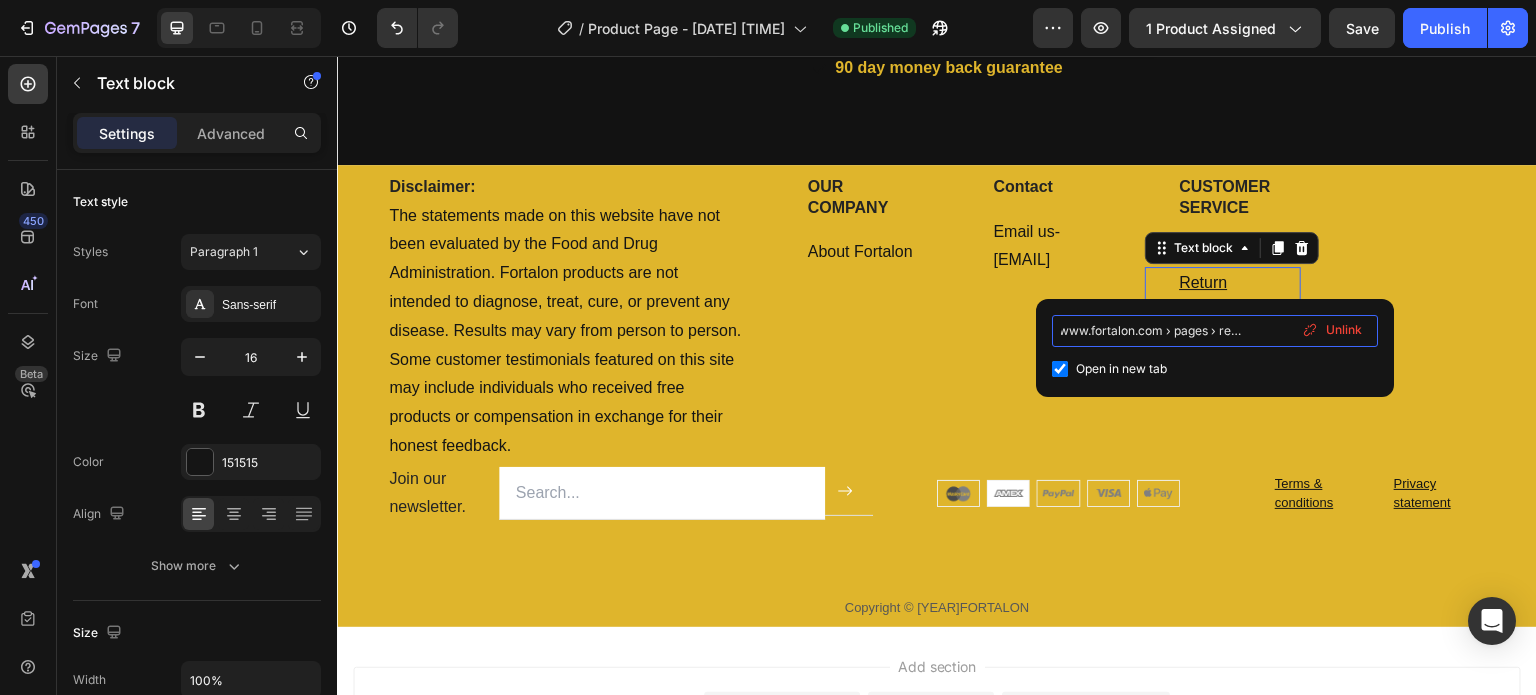 scroll, scrollTop: 0, scrollLeft: 54, axis: horizontal 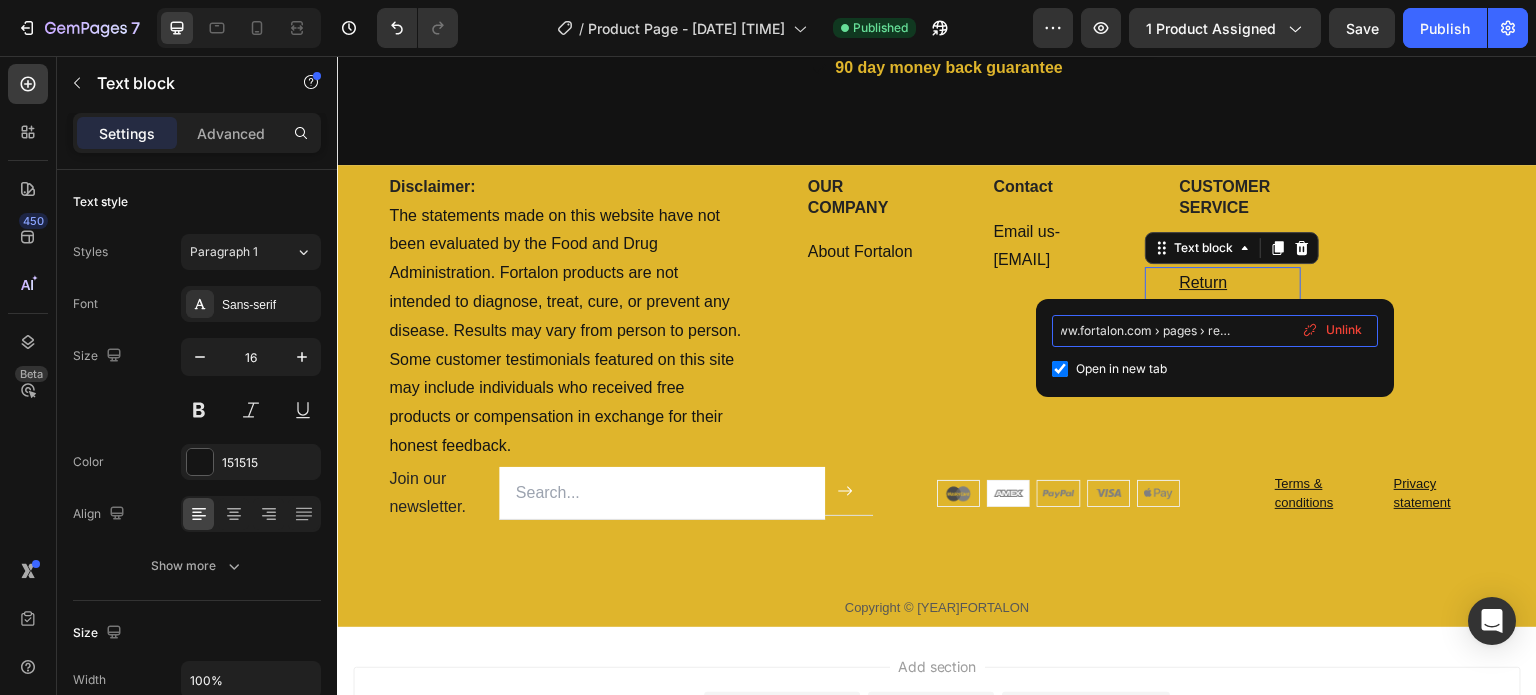 drag, startPoint x: 1060, startPoint y: 335, endPoint x: 1299, endPoint y: 347, distance: 239.30107 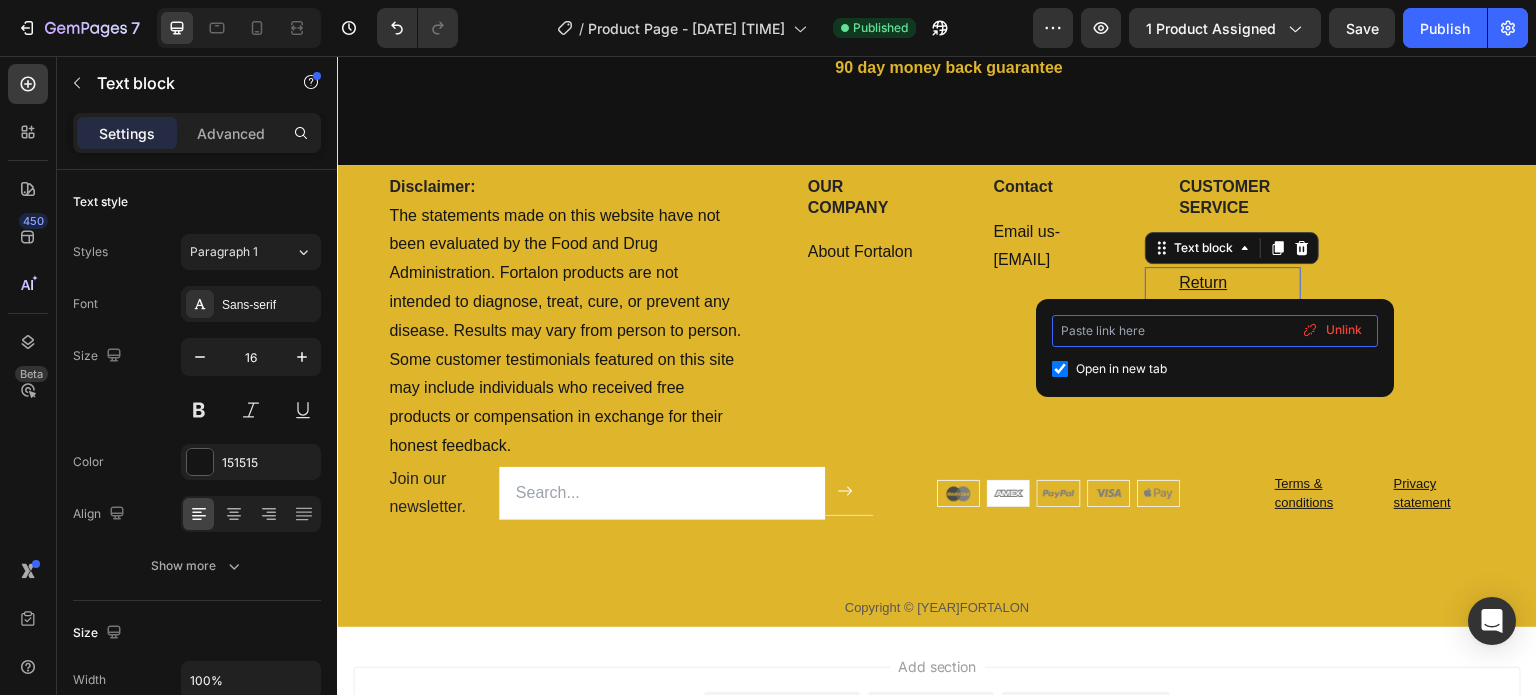 scroll, scrollTop: 0, scrollLeft: 0, axis: both 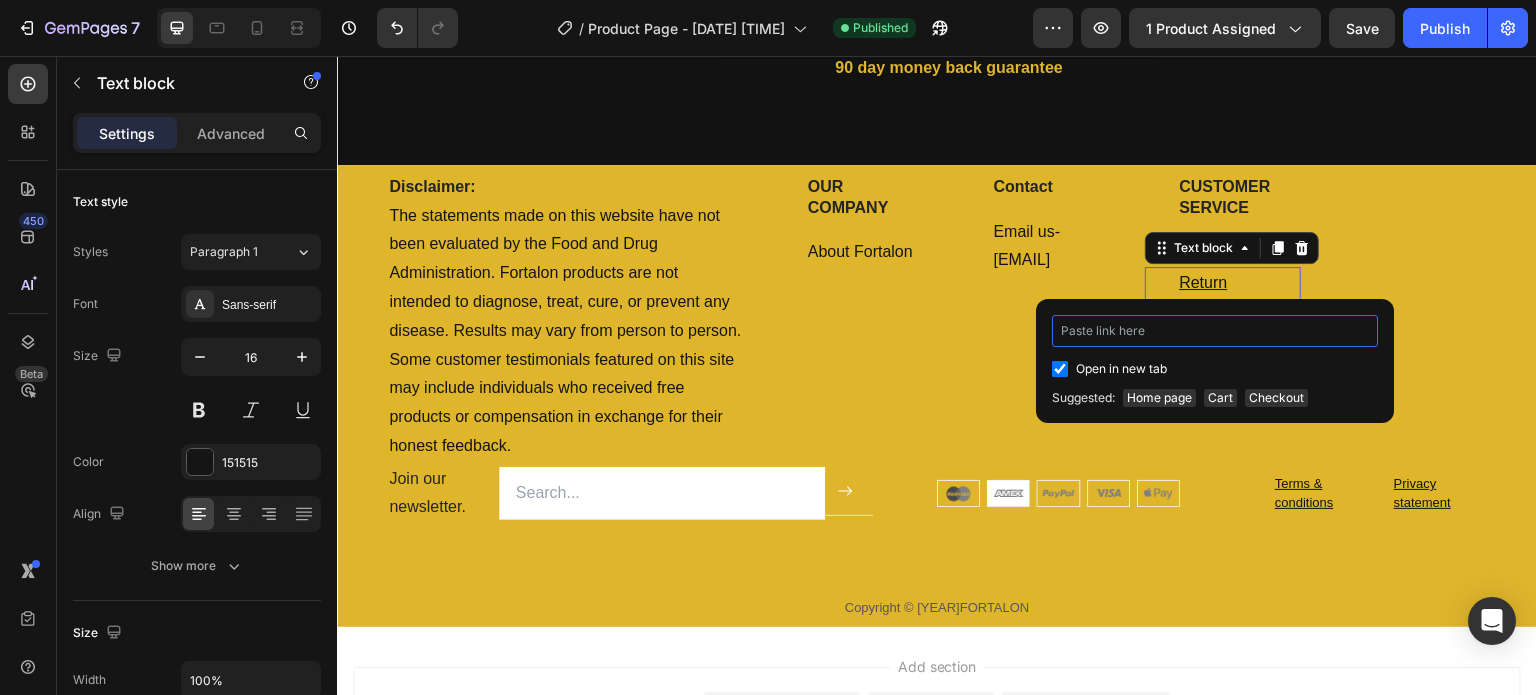 type on "https://www.fortalon.com/pages/refund-policy" 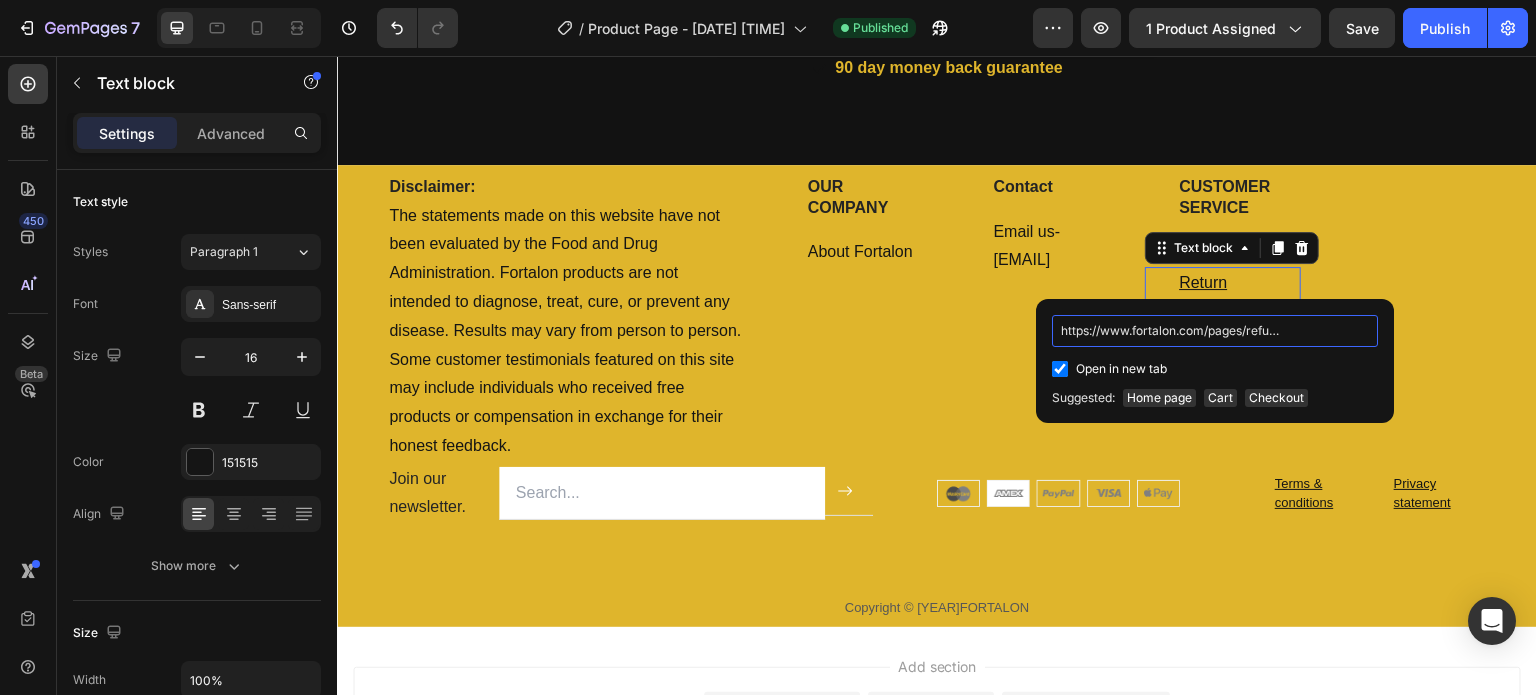 scroll, scrollTop: 0, scrollLeft: 40, axis: horizontal 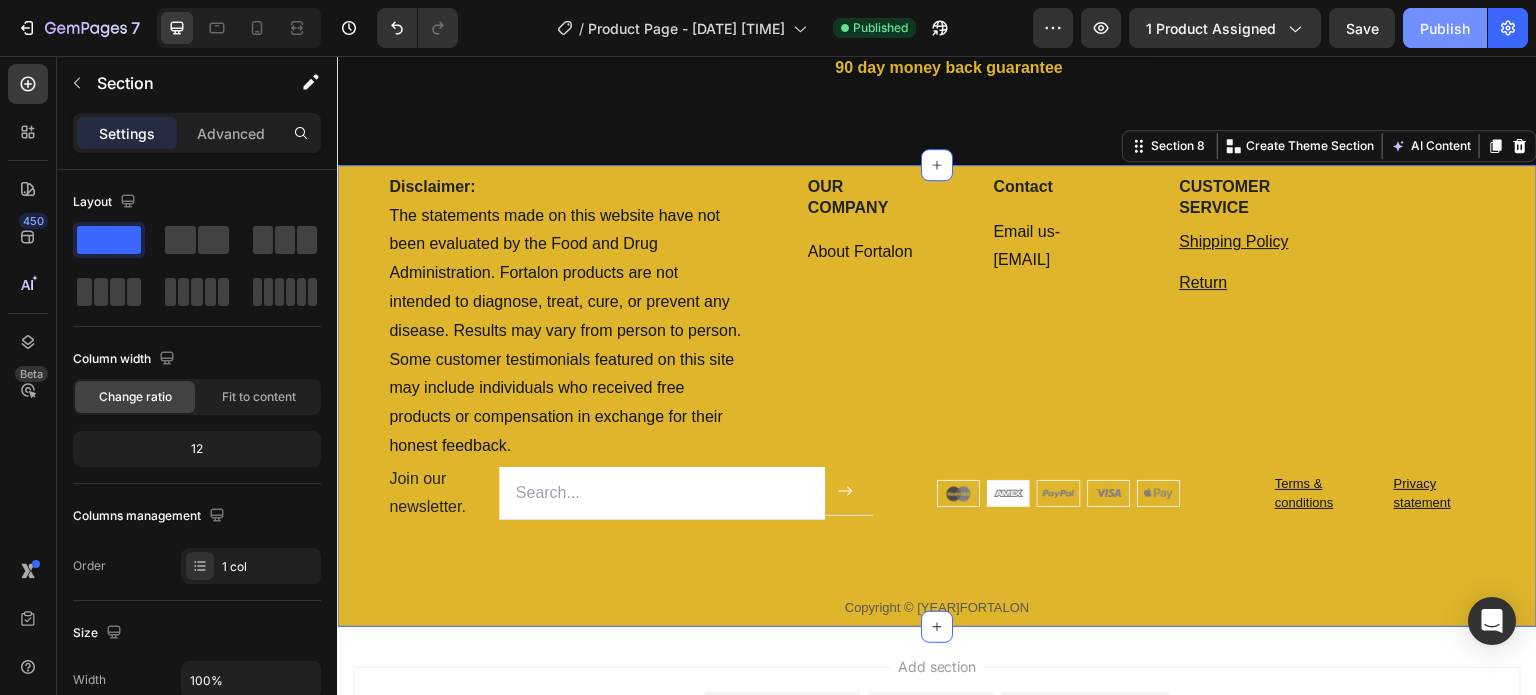 click on "Publish" at bounding box center [1445, 28] 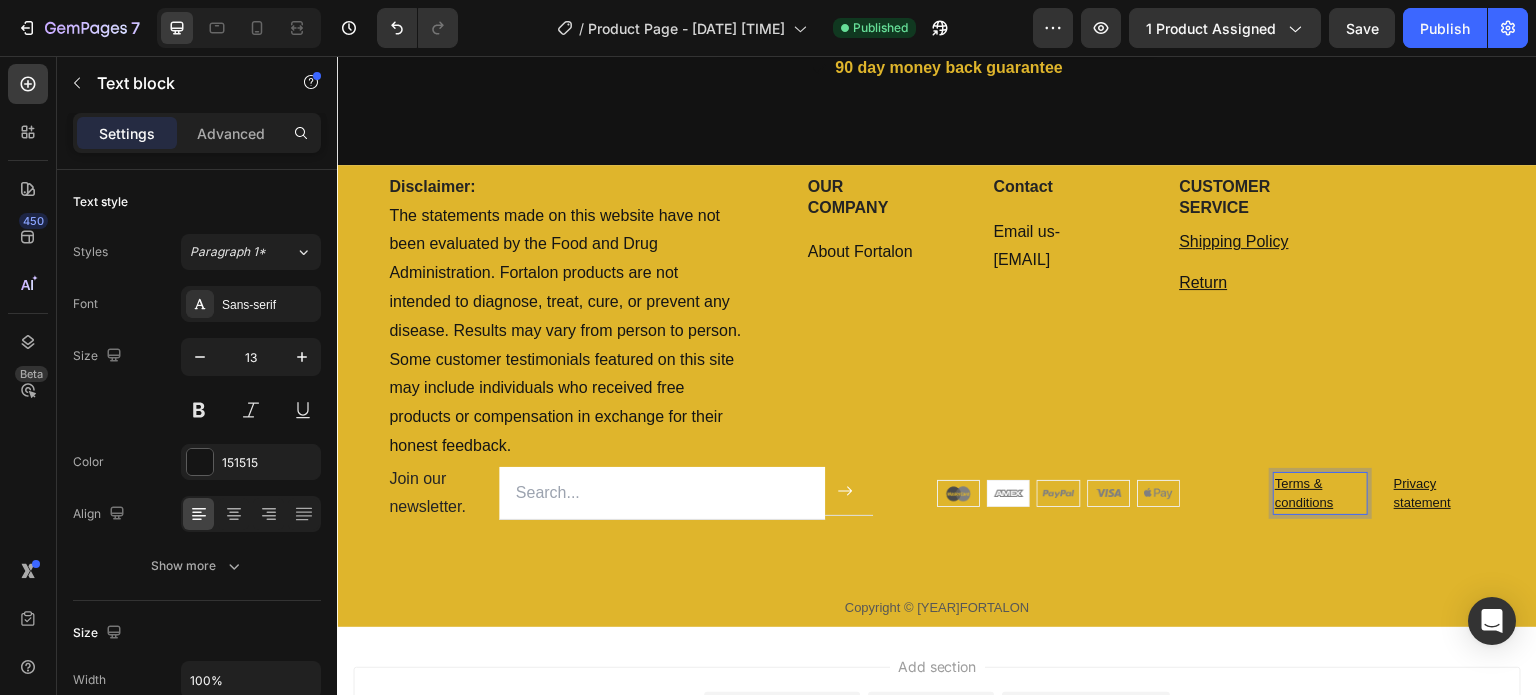 click on "Terms & conditions" at bounding box center [1320, 493] 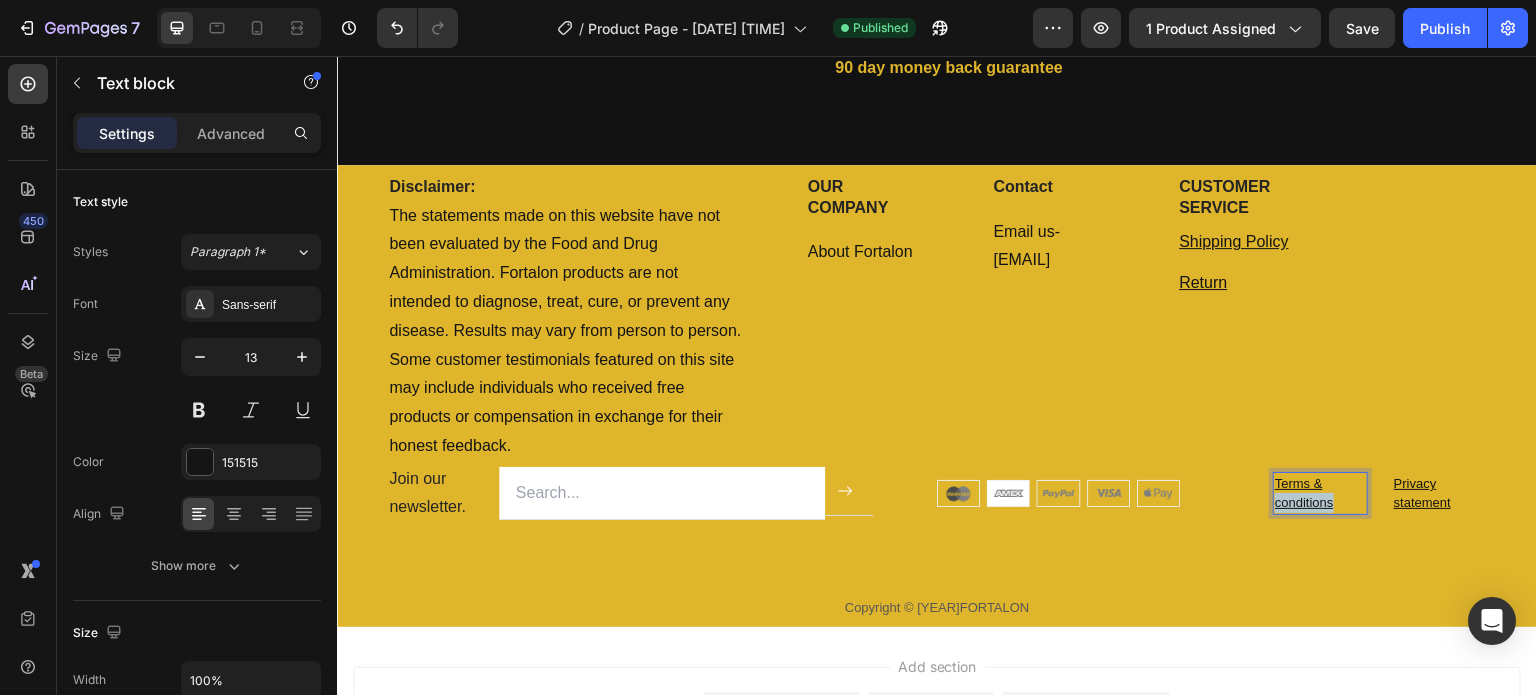 click on "Terms & conditions" at bounding box center [1304, 493] 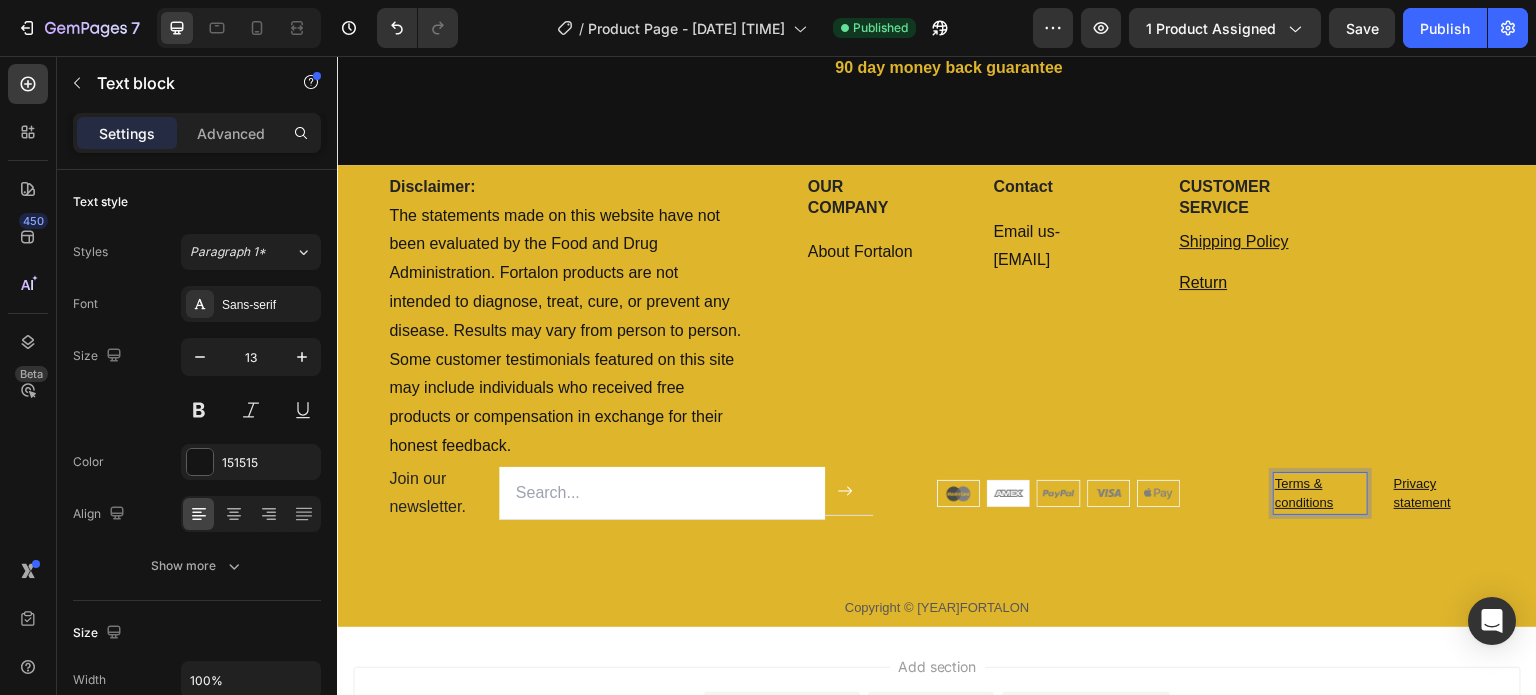 click on "Terms & conditions" at bounding box center (1320, 493) 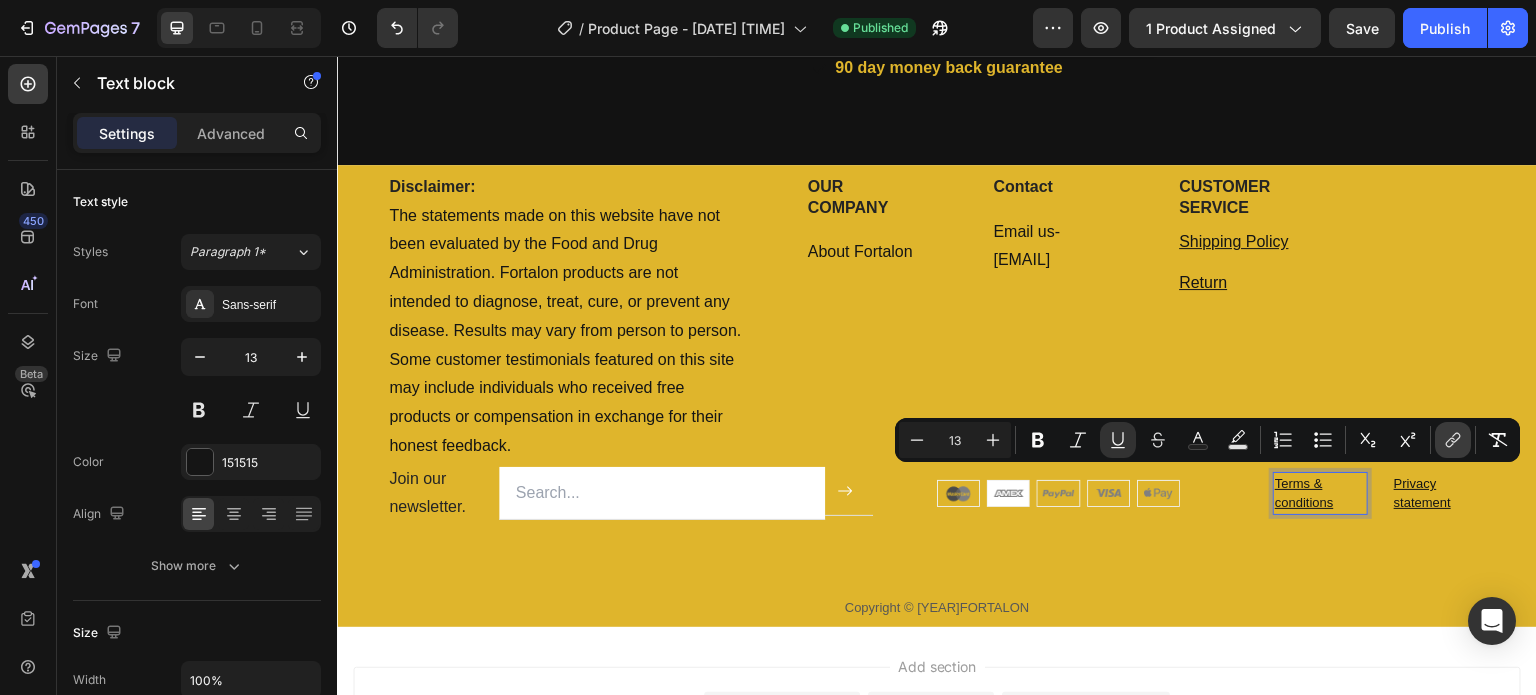 click 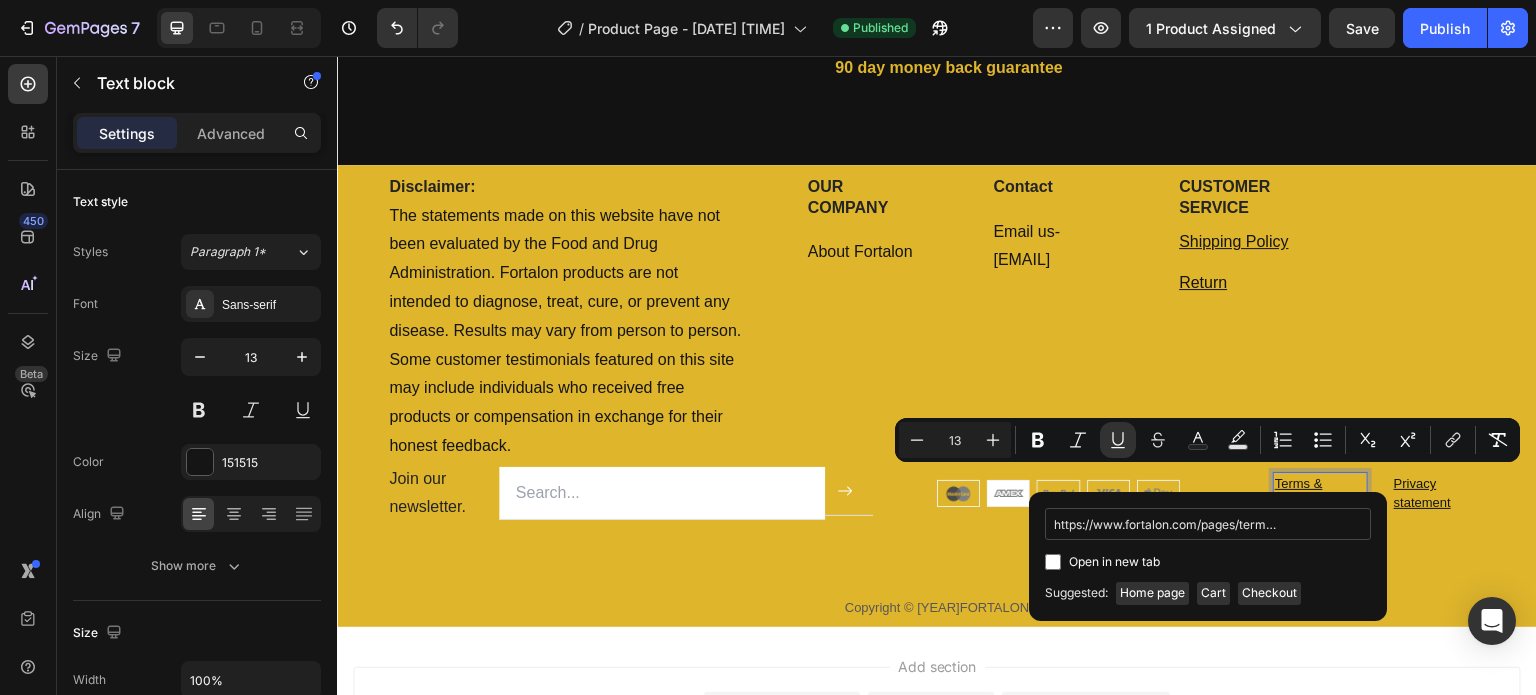scroll, scrollTop: 0, scrollLeft: 60, axis: horizontal 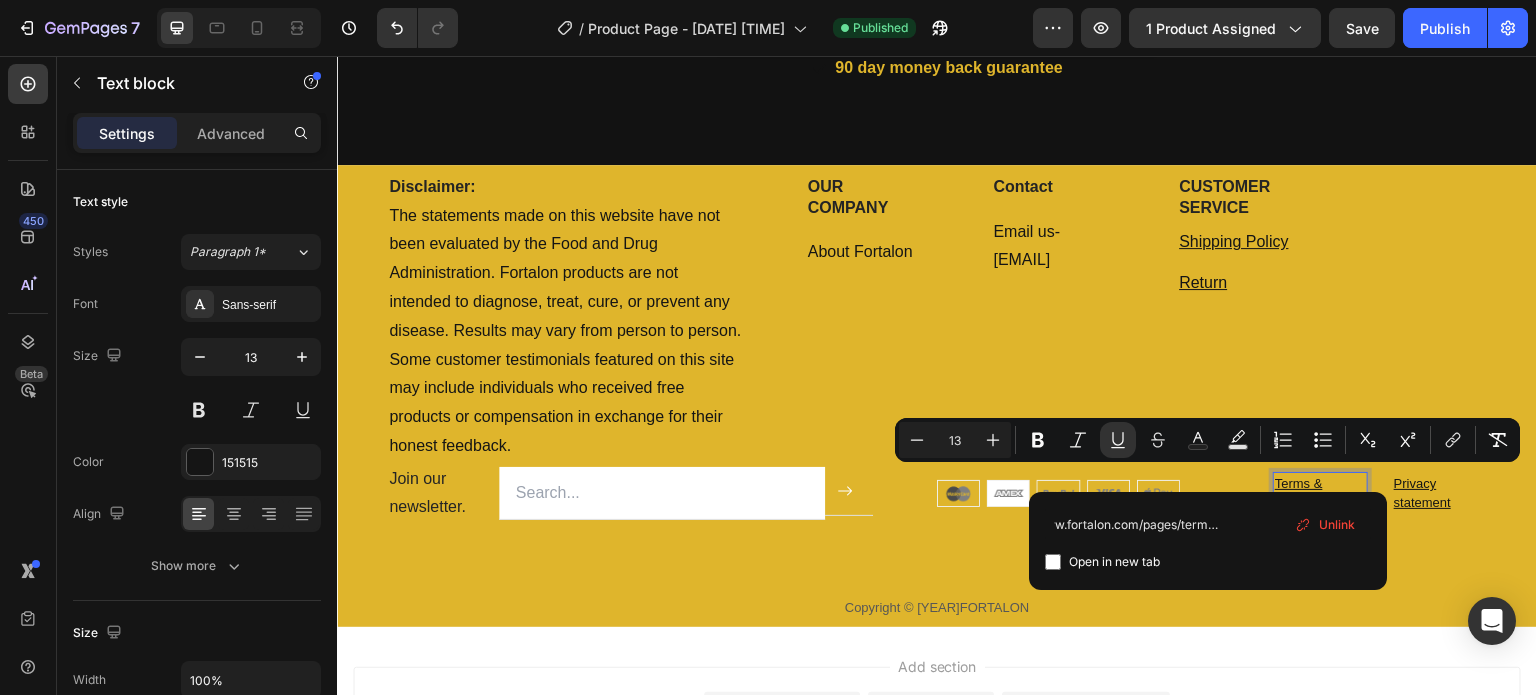type on "https://www.fortalon.com/pages/terms-conditions" 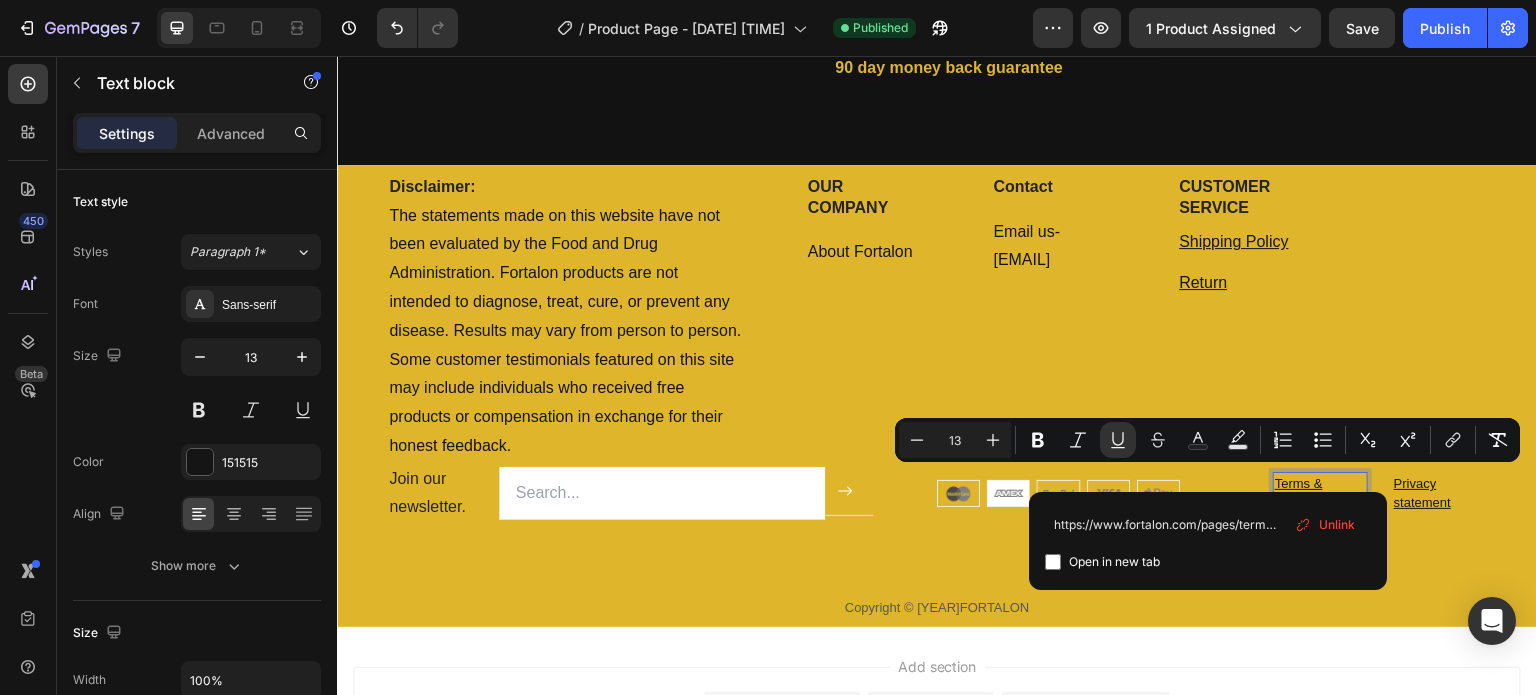 click at bounding box center [1053, 562] 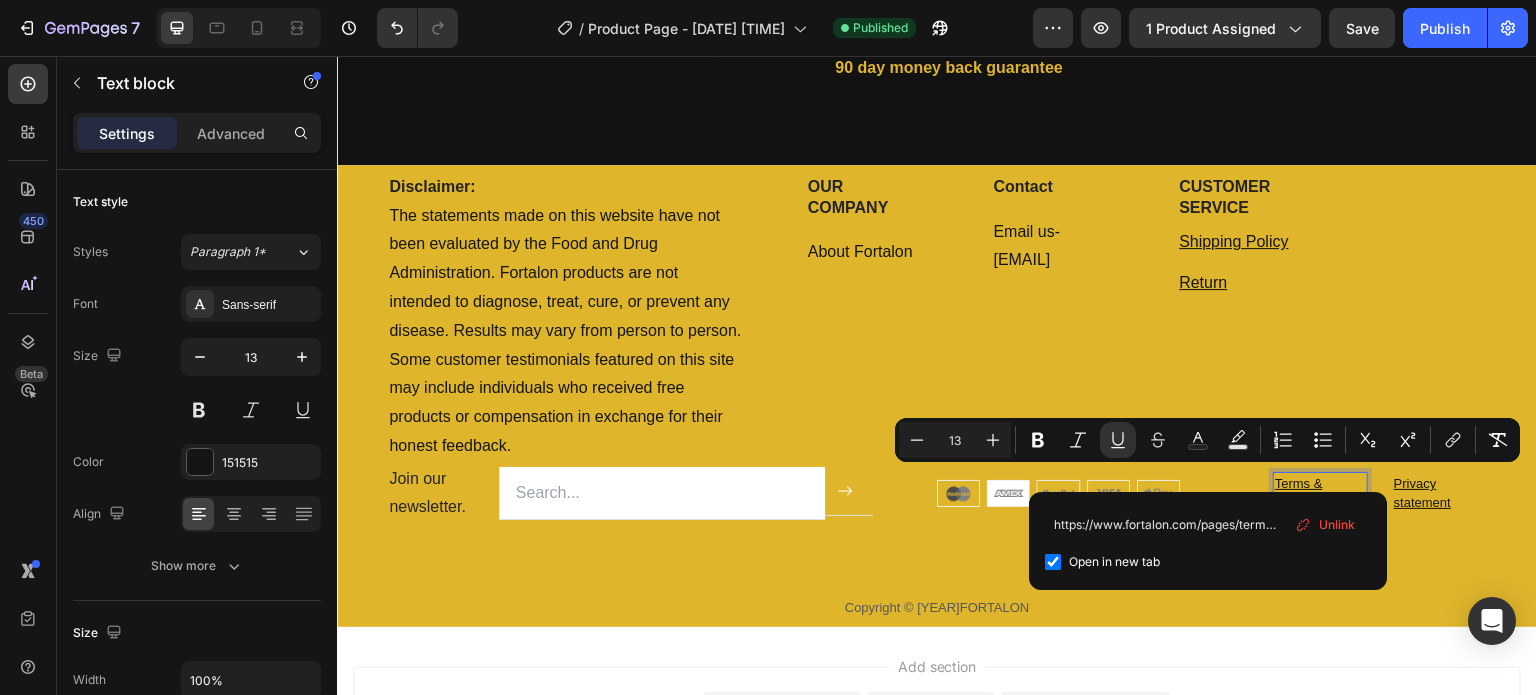 checkbox on "true" 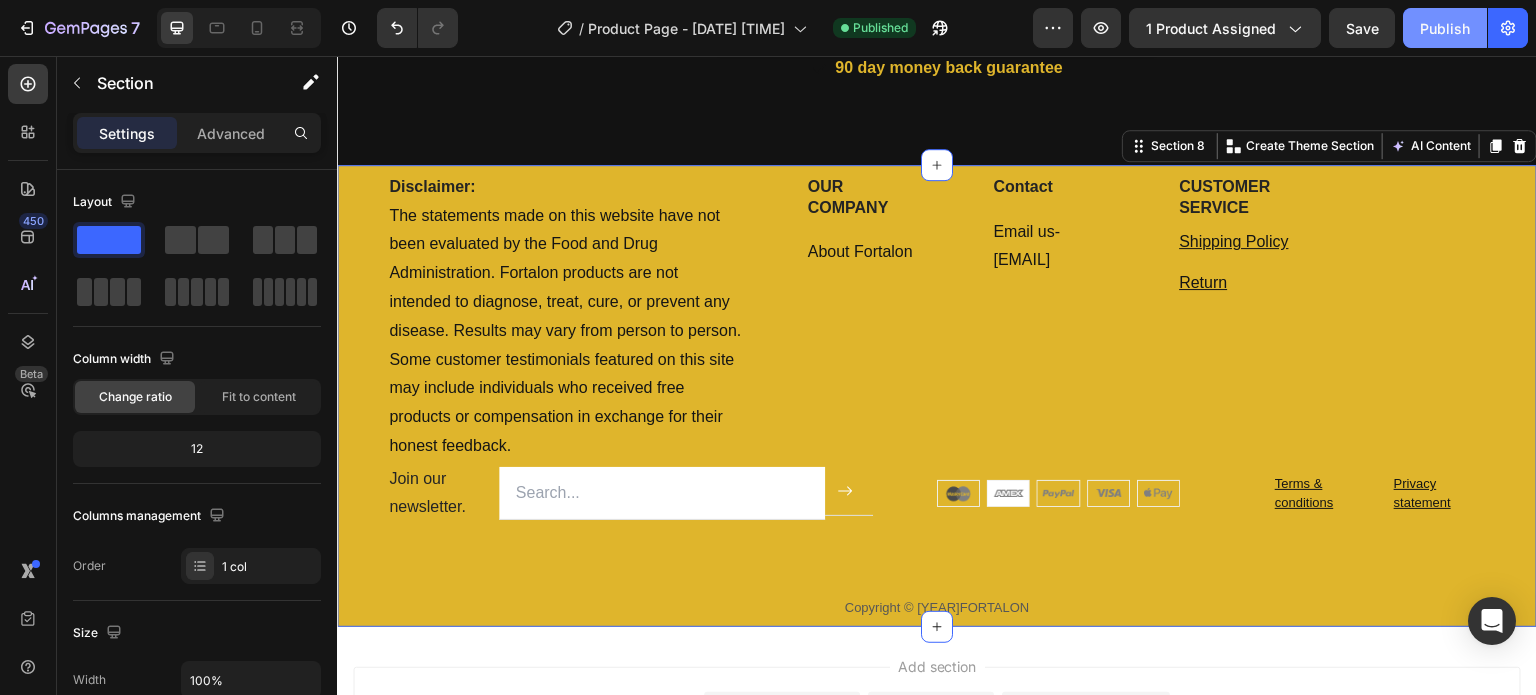 click on "Publish" at bounding box center (1445, 28) 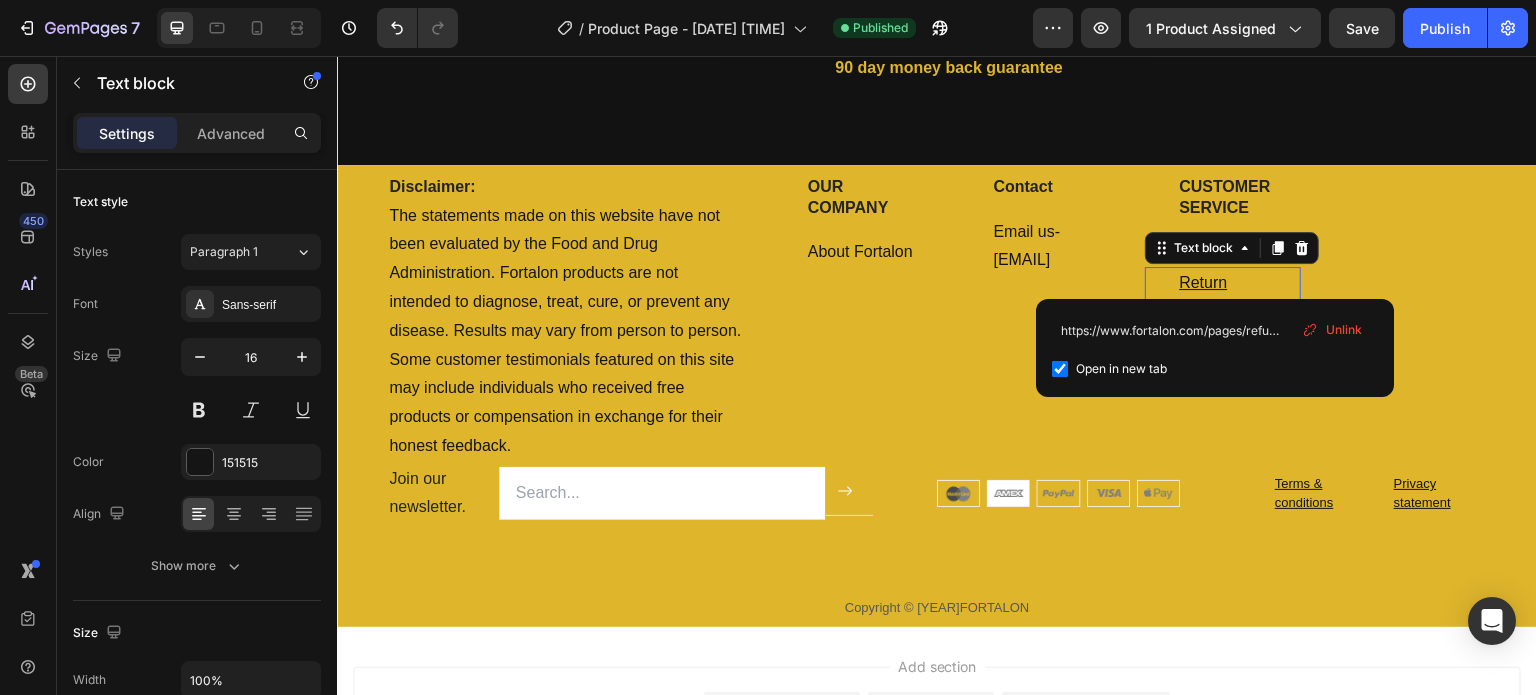 click on "Unlink" at bounding box center [1344, 330] 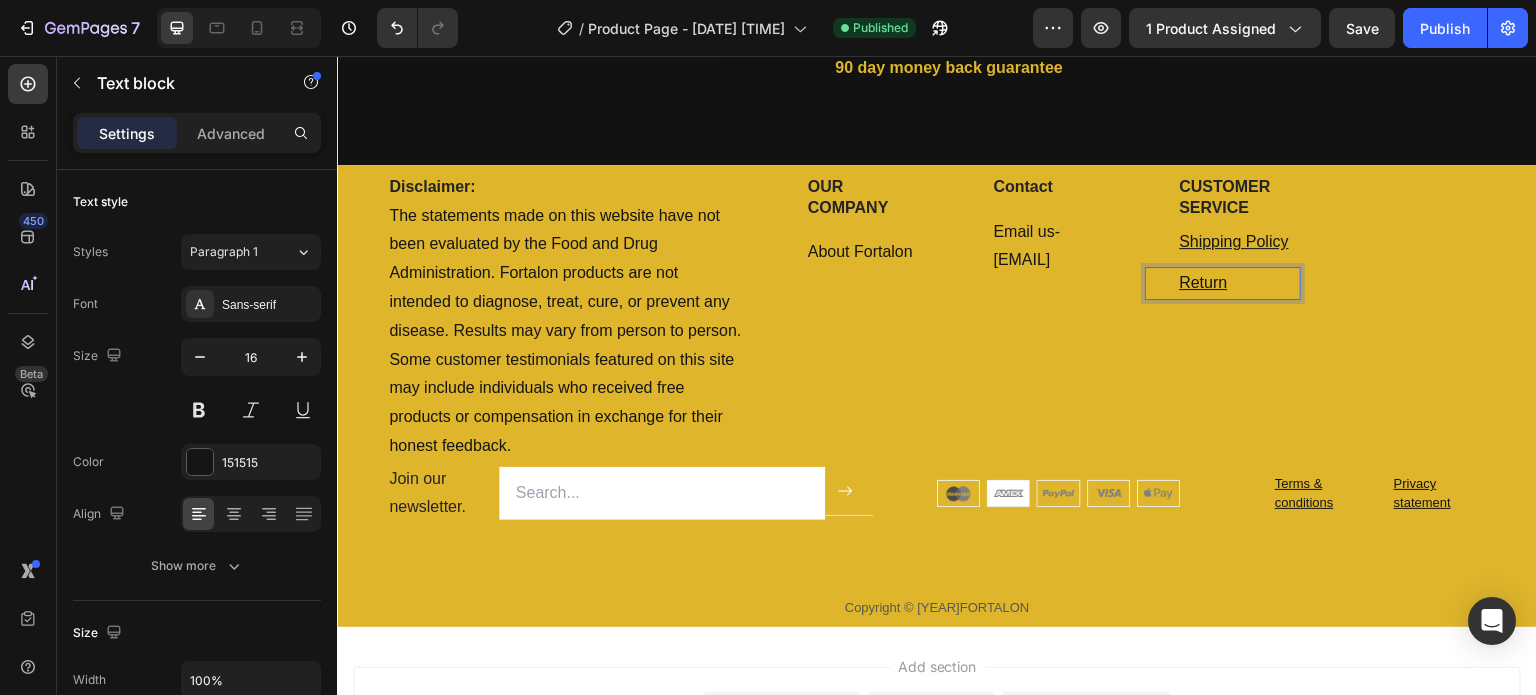 click on "Return ⁠⁠⁠⁠⁠⁠⁠" at bounding box center [1239, 283] 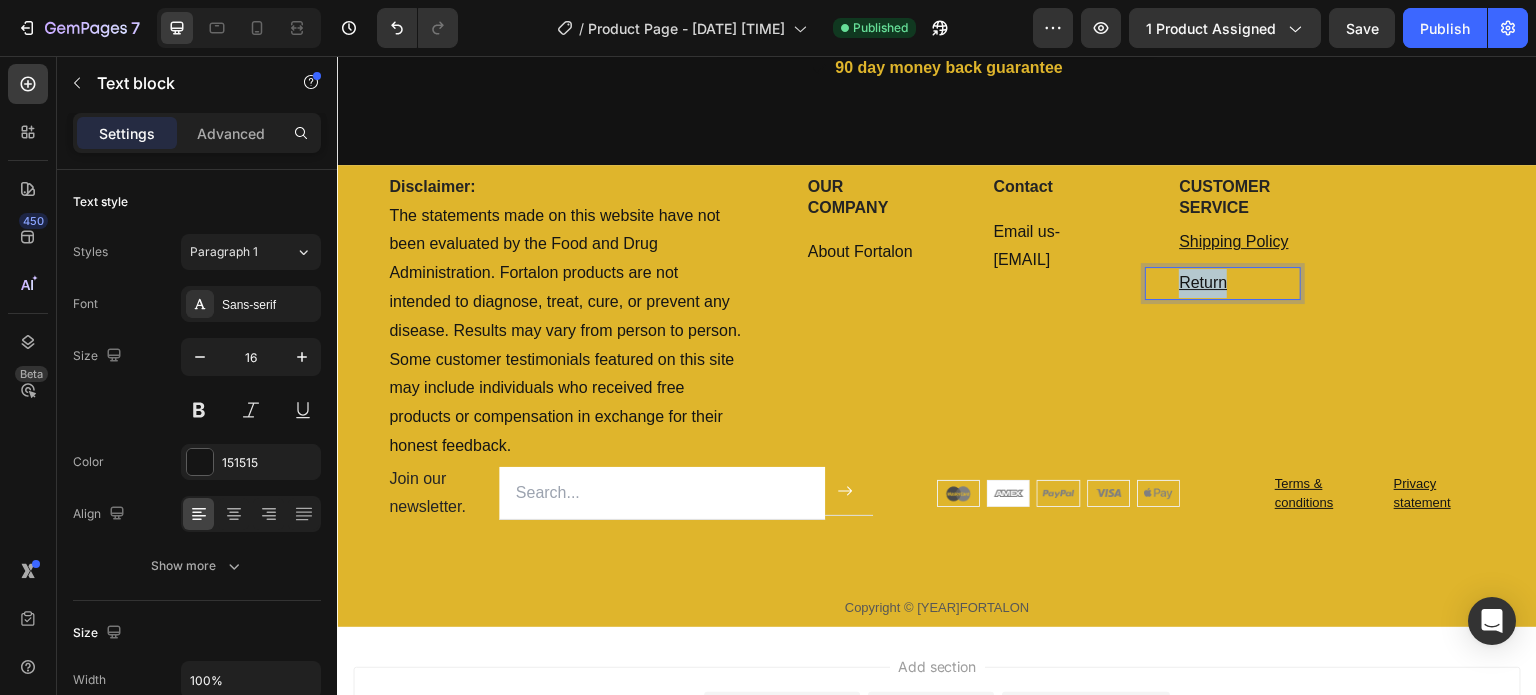 click on "Return ⁠⁠⁠⁠⁠⁠⁠" at bounding box center [1239, 283] 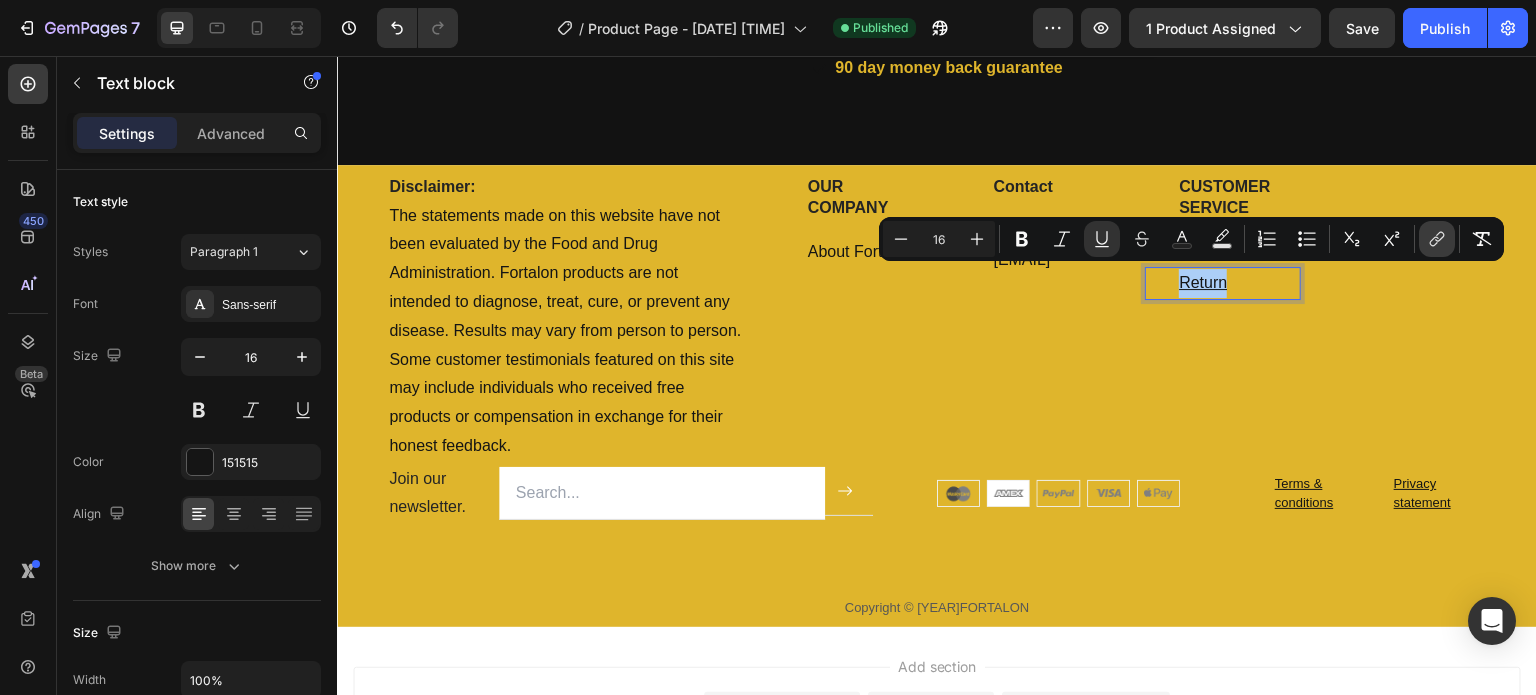 click 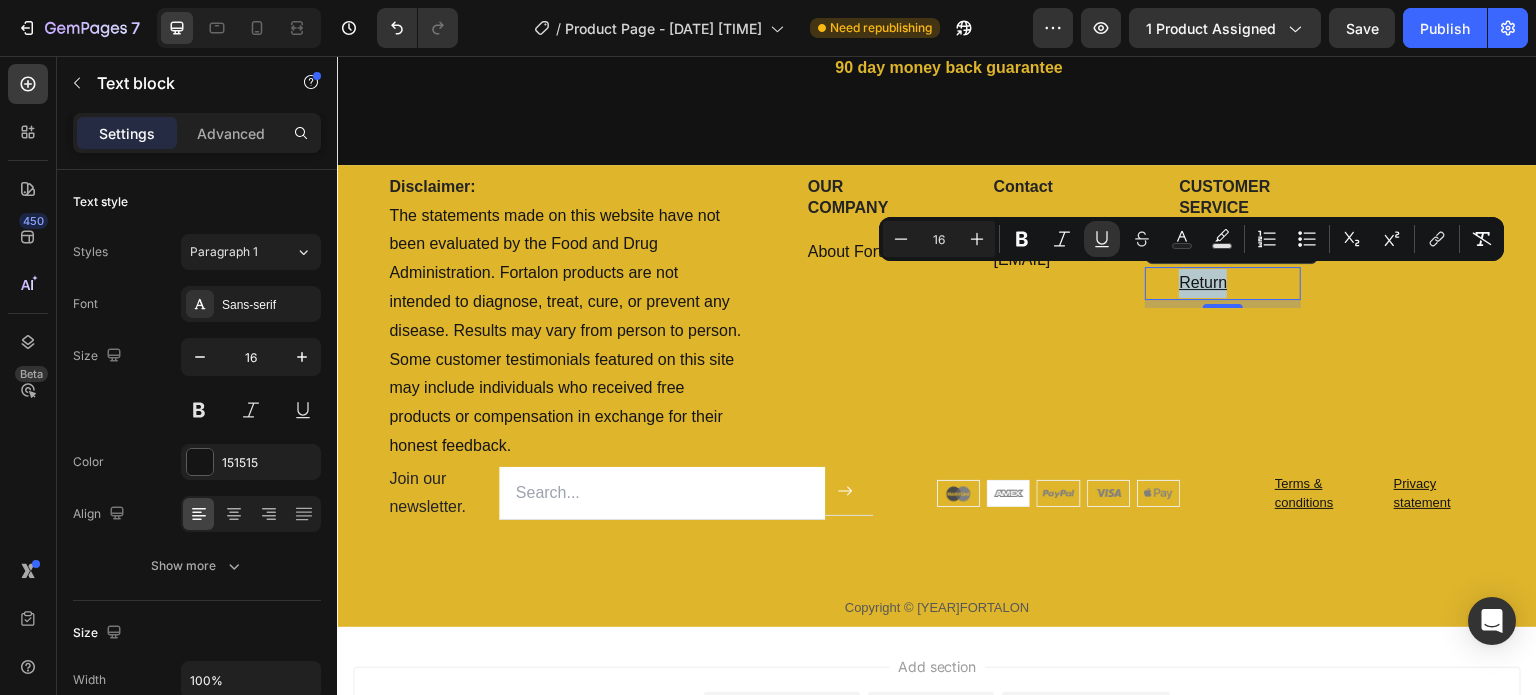 click on "Return" at bounding box center [1239, 283] 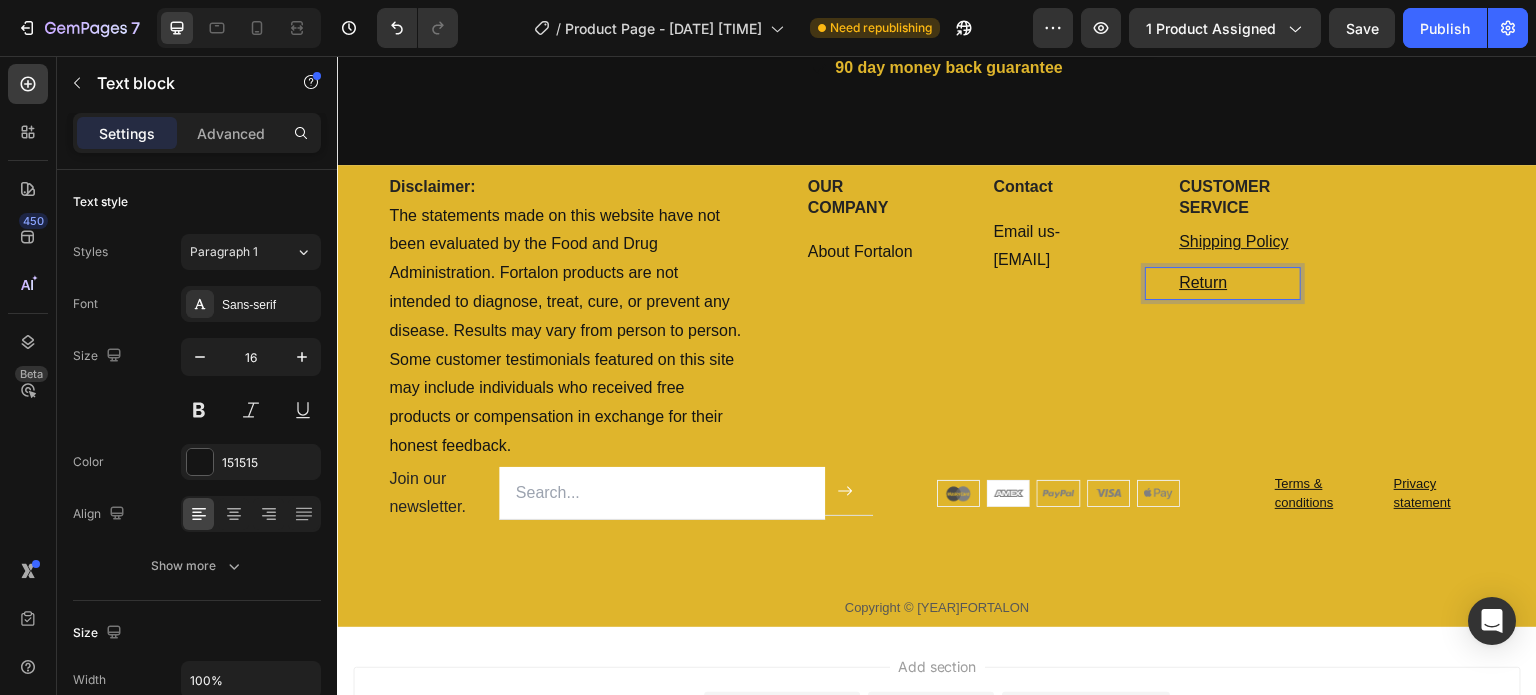 click on "Return" at bounding box center (1239, 283) 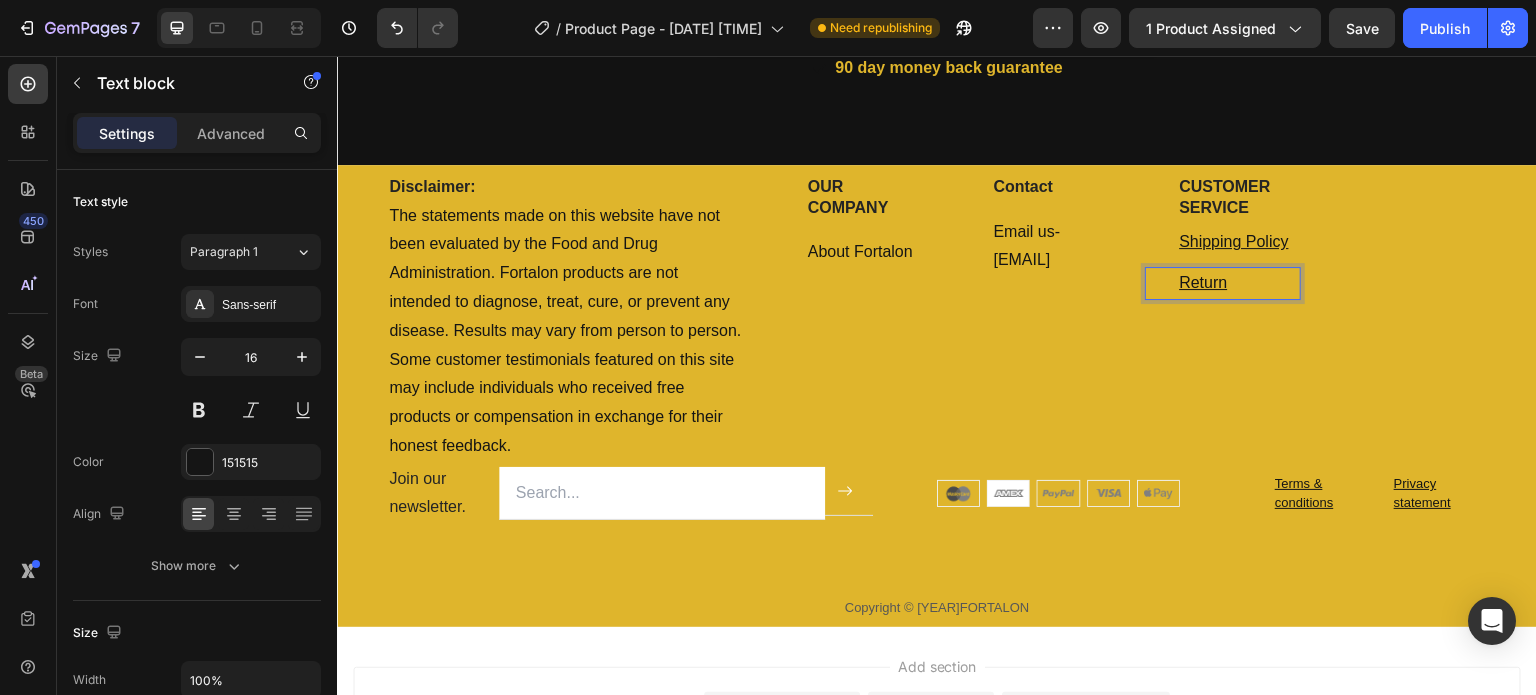 click on "Return" at bounding box center [1239, 283] 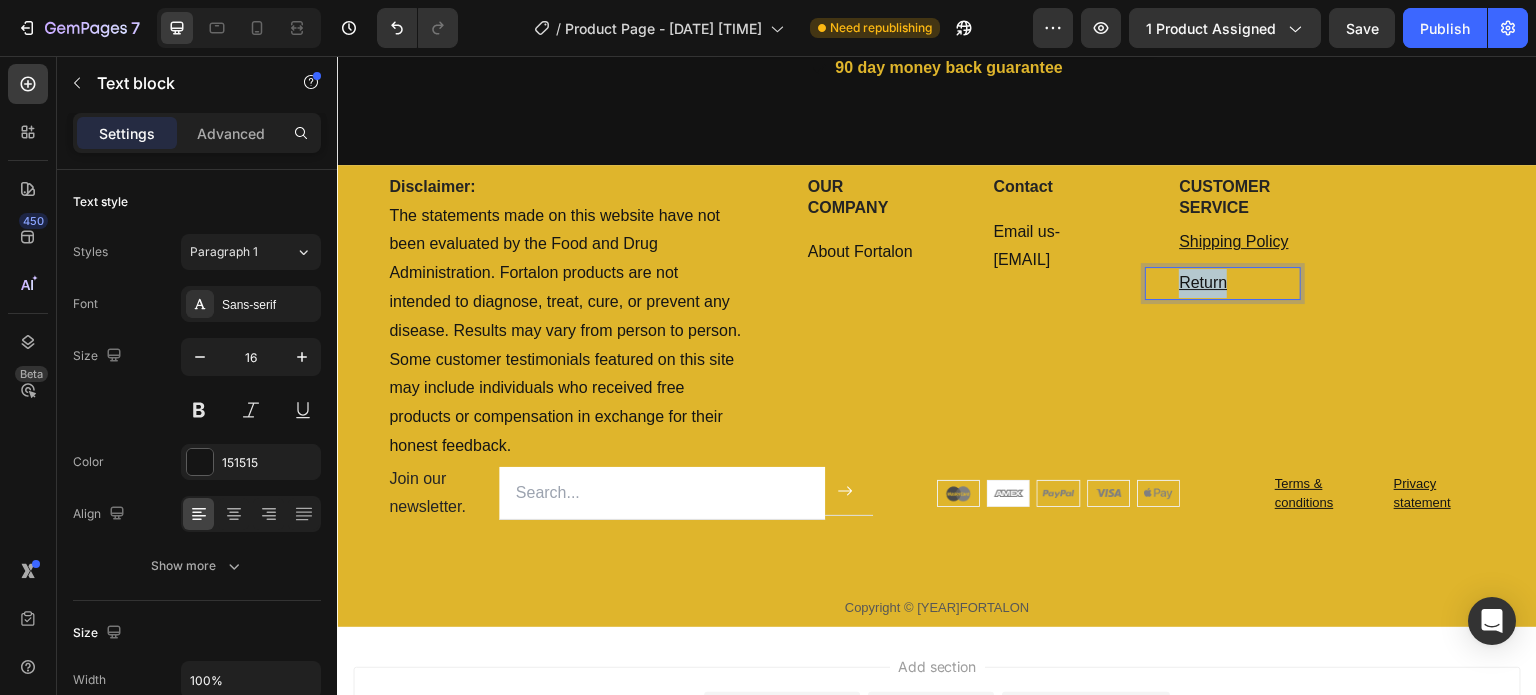 click on "Return" at bounding box center [1239, 283] 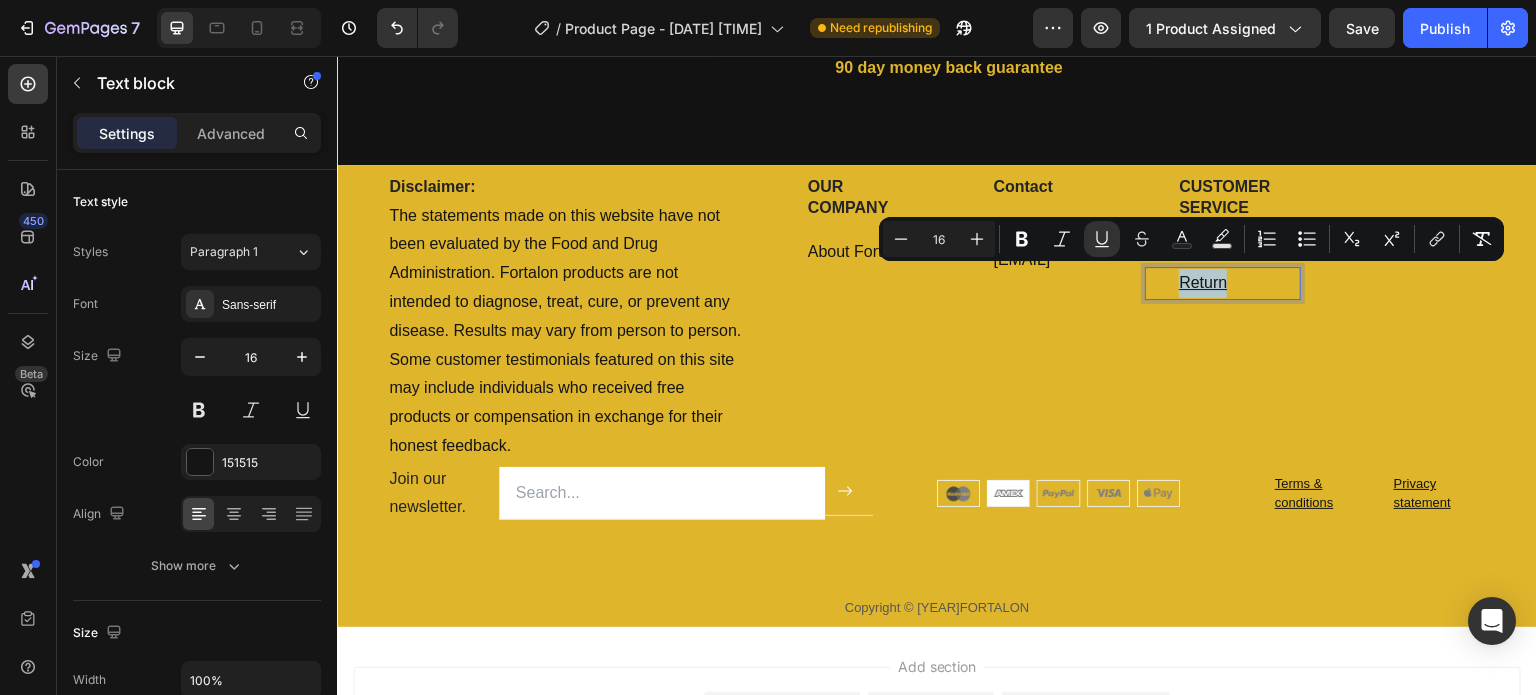 click on "Return" at bounding box center (1239, 283) 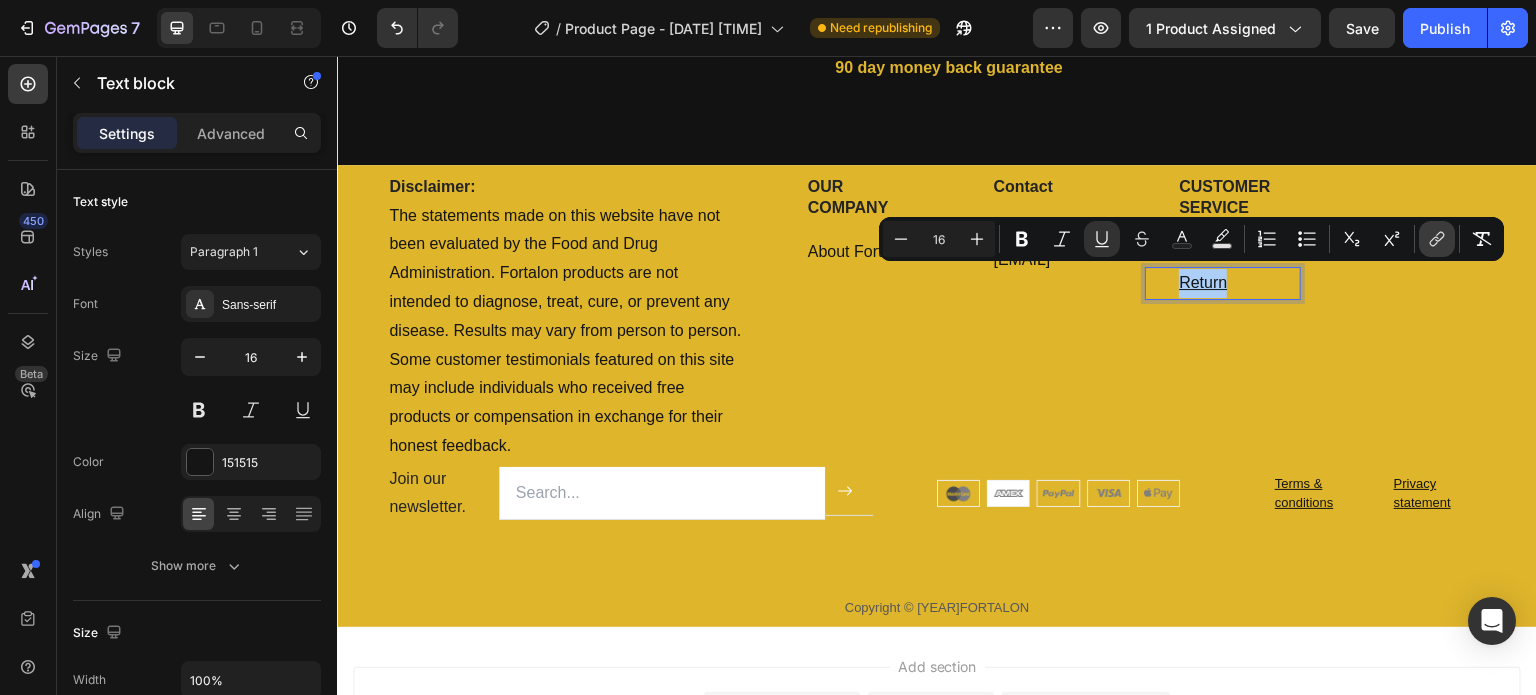 click 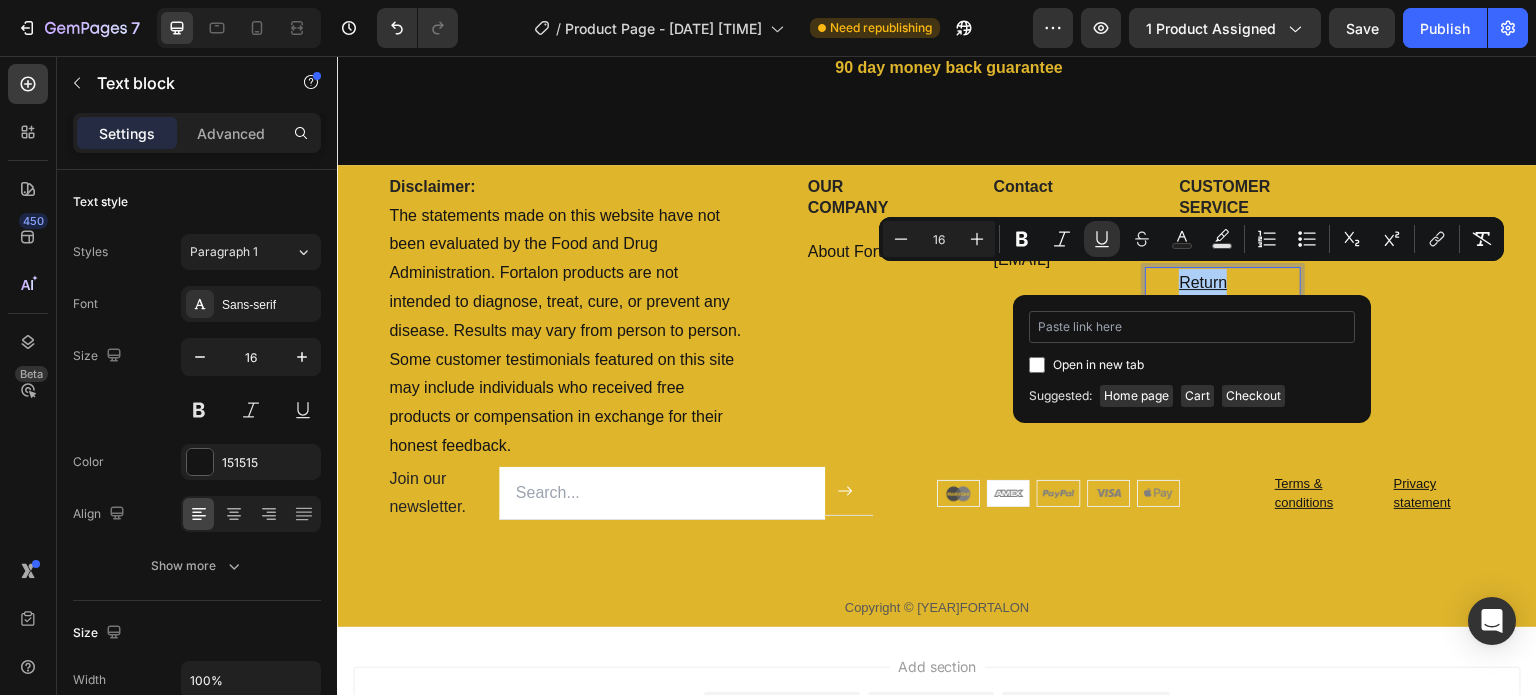 click at bounding box center (1192, 327) 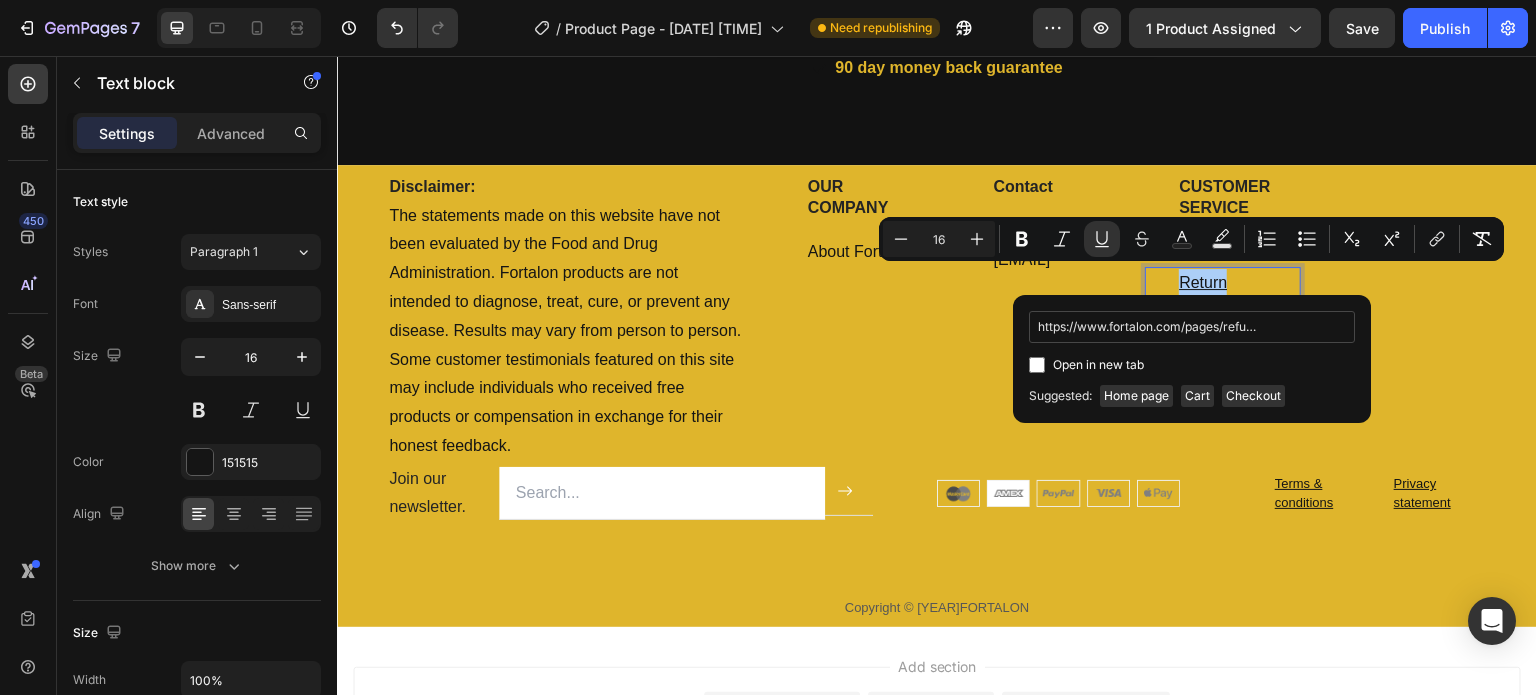 scroll, scrollTop: 0, scrollLeft: 40, axis: horizontal 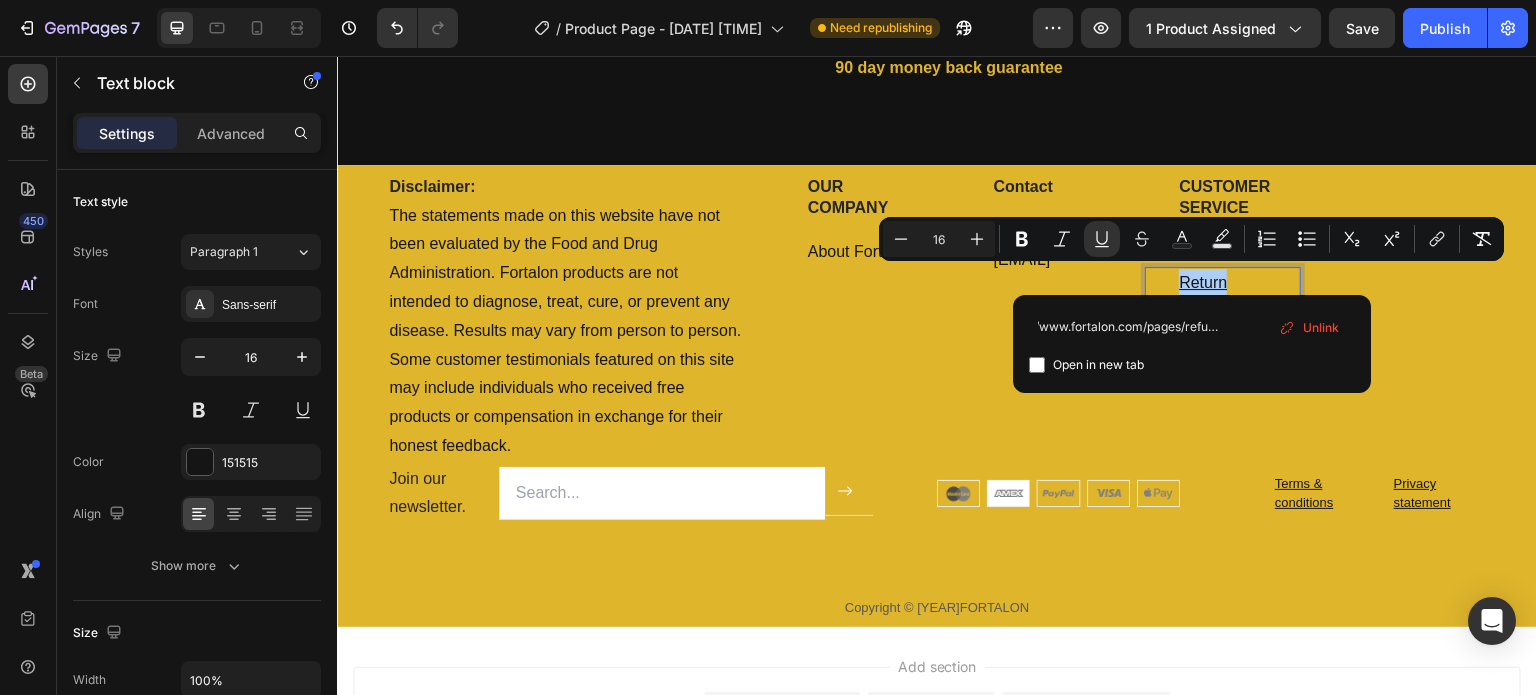 type on "https://www.fortalon.com/pages/refund-policy" 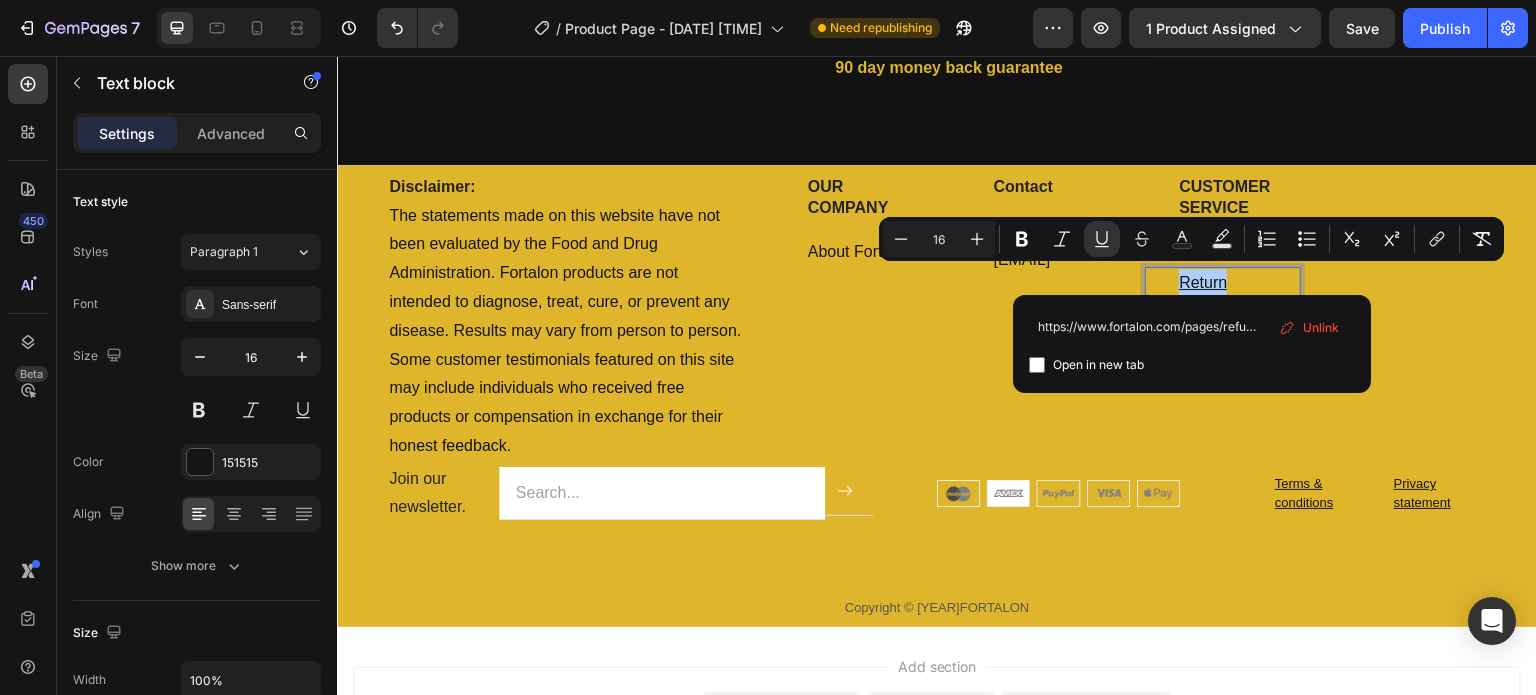 click at bounding box center [1037, 365] 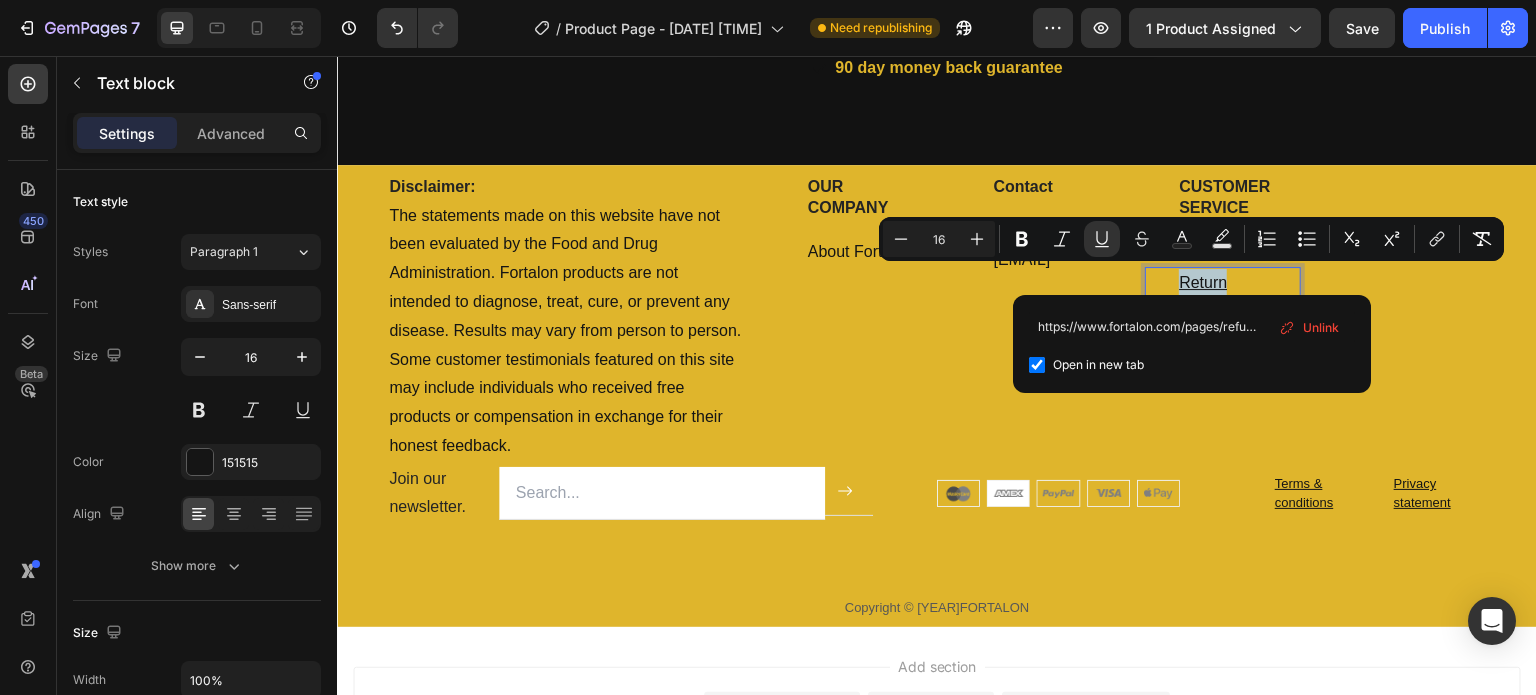 checkbox on "true" 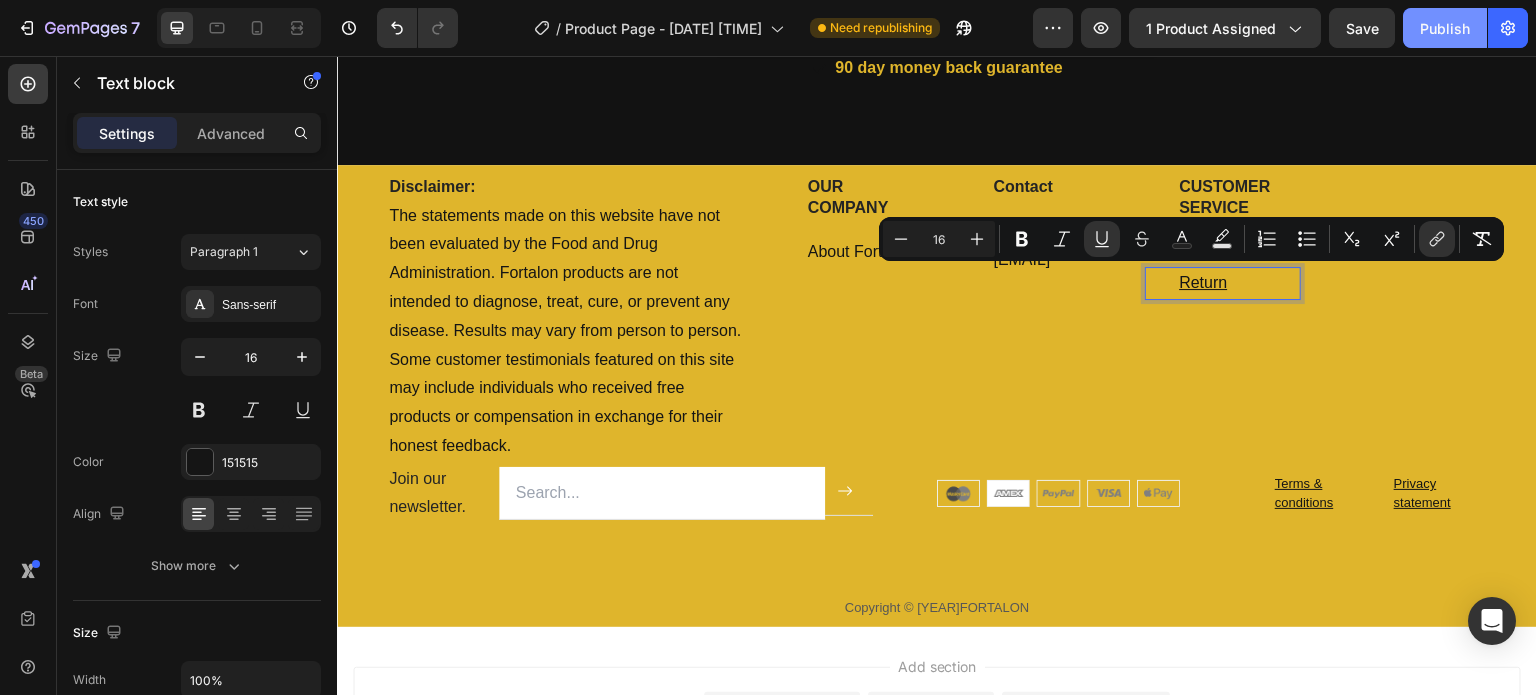 click on "Publish" at bounding box center (1445, 28) 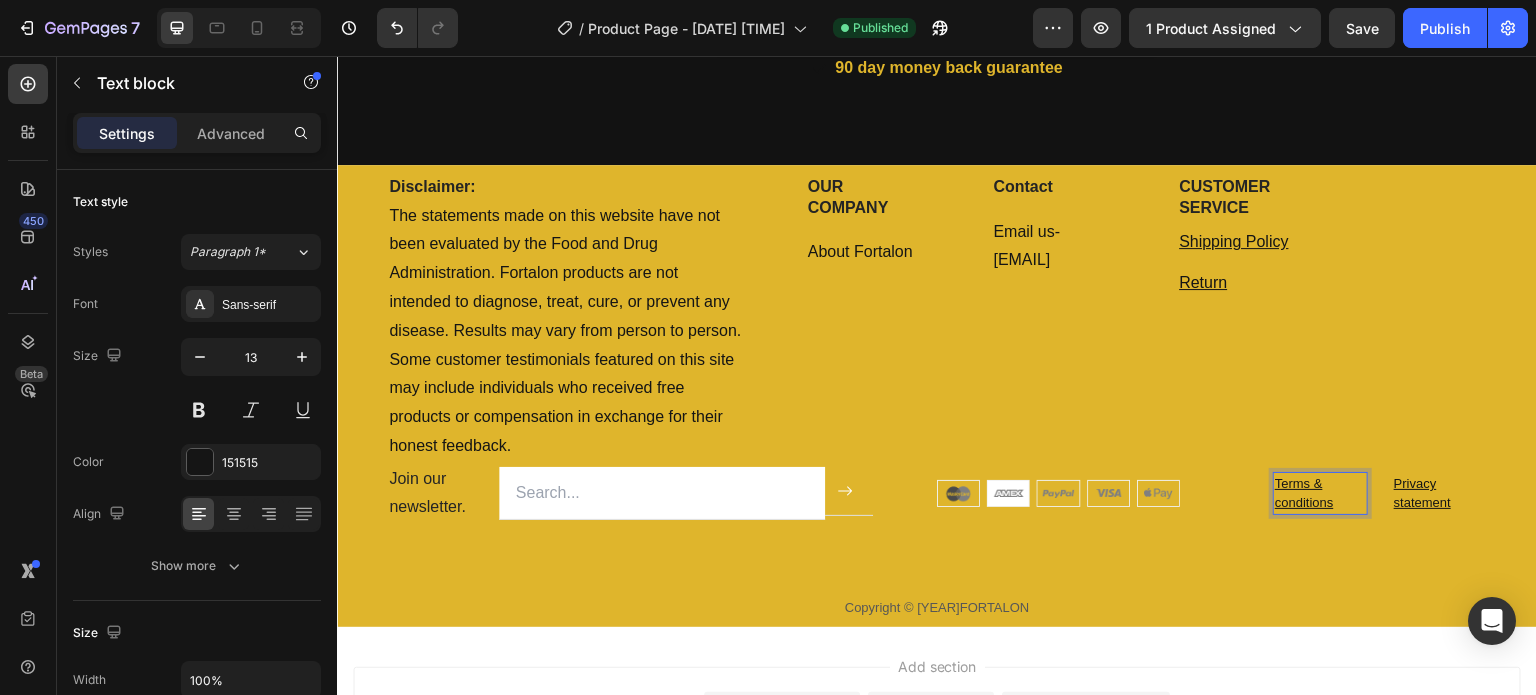 click on "Terms &   conditions" at bounding box center (1320, 493) 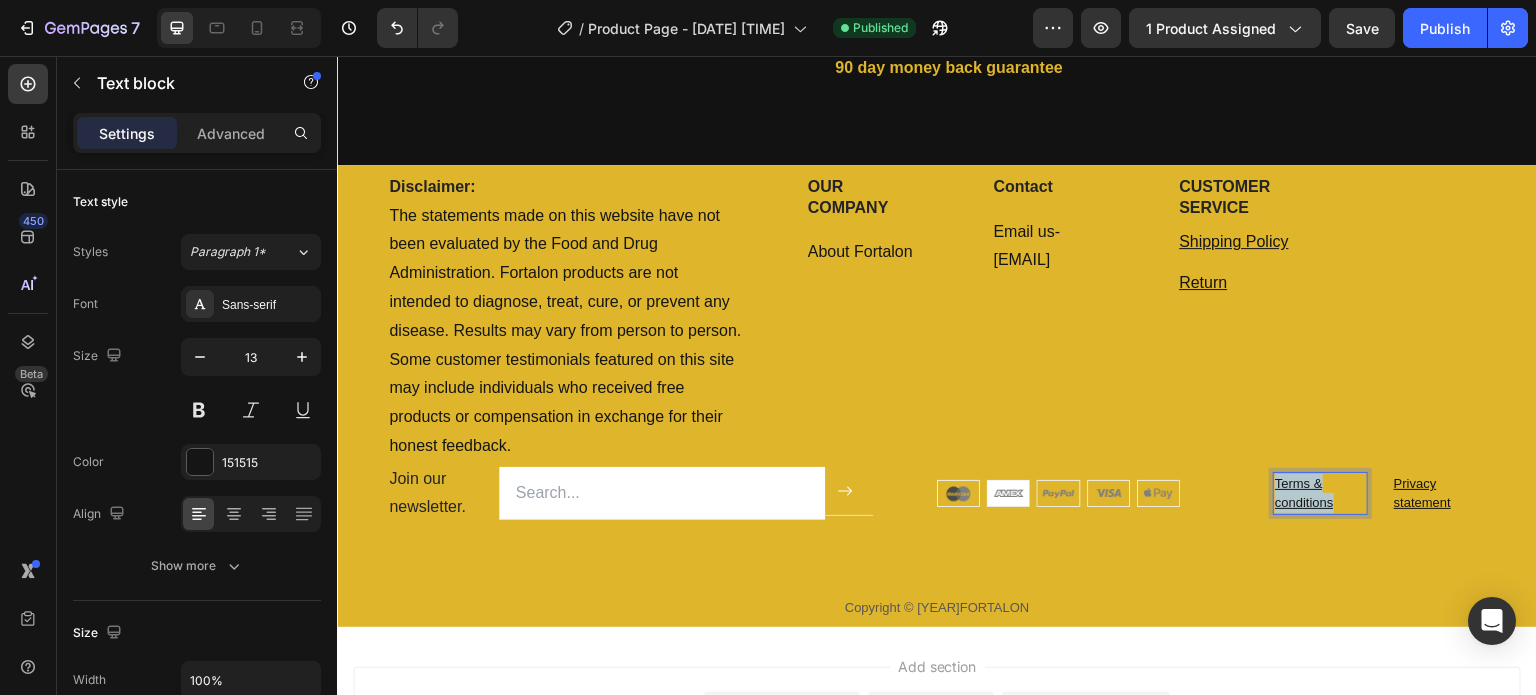 click on "Terms &   conditions" at bounding box center (1320, 493) 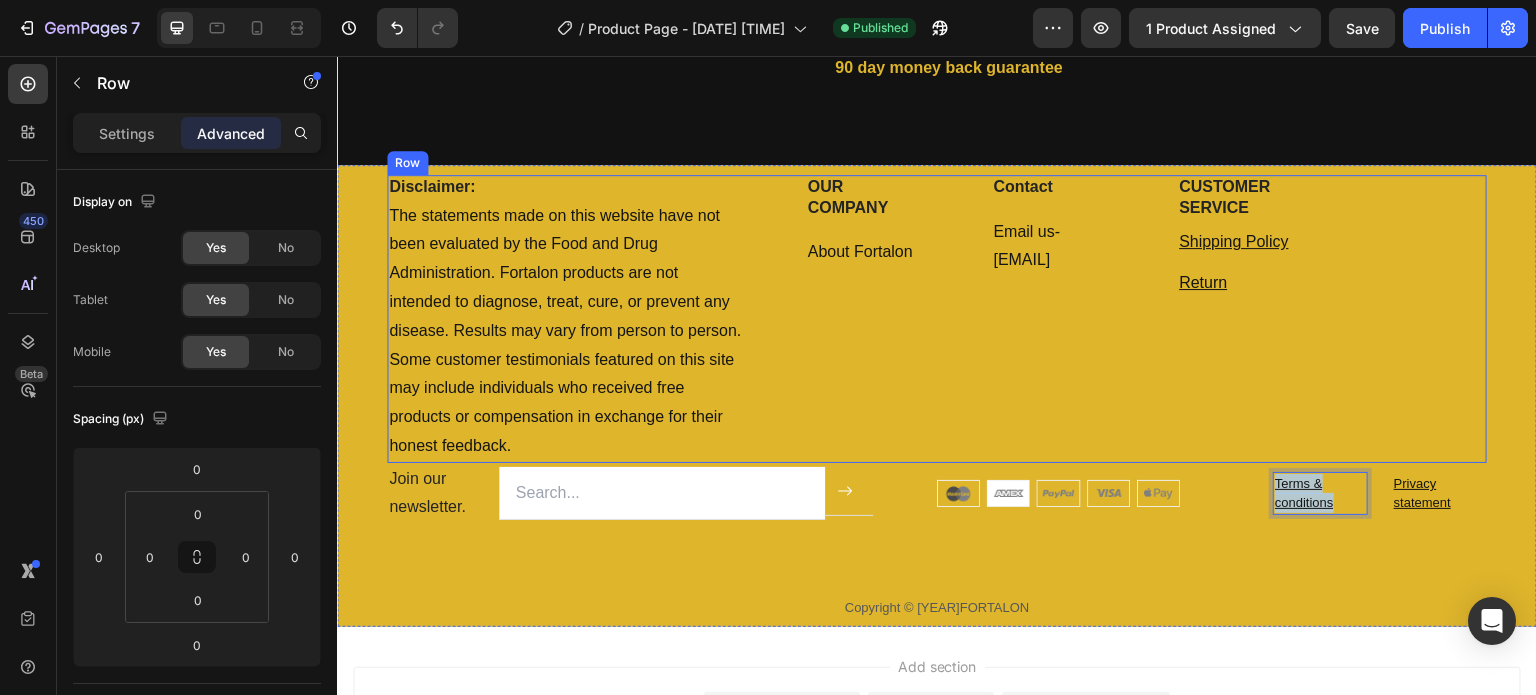 click on "OUR COMPANY Heading About Fortalon Text block Text block Contact Heading Email us-[EMAIL] Text block CUSTOMER SERVICE Heading Shipping Policy Text block Return Text block Text block Row" at bounding box center (1130, 319) 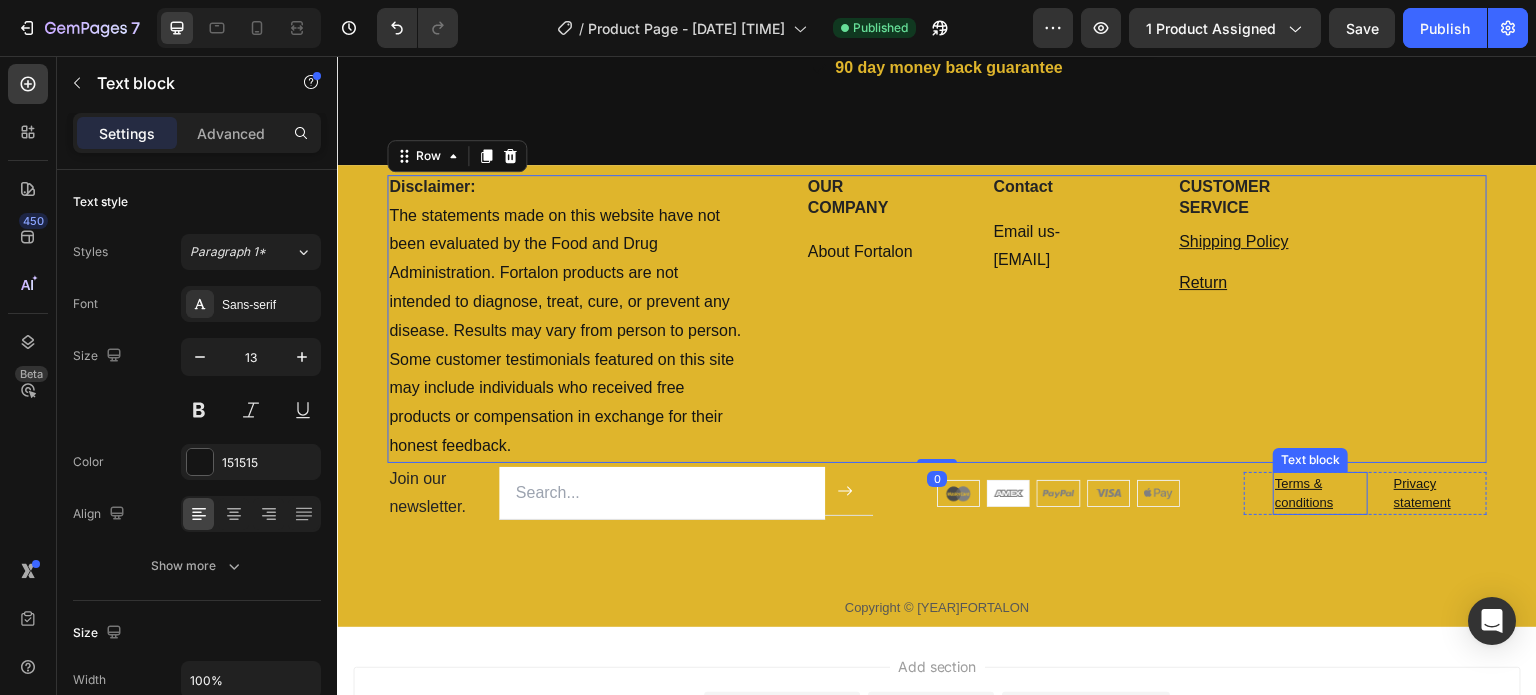click on "Terms &   conditions" at bounding box center (1320, 493) 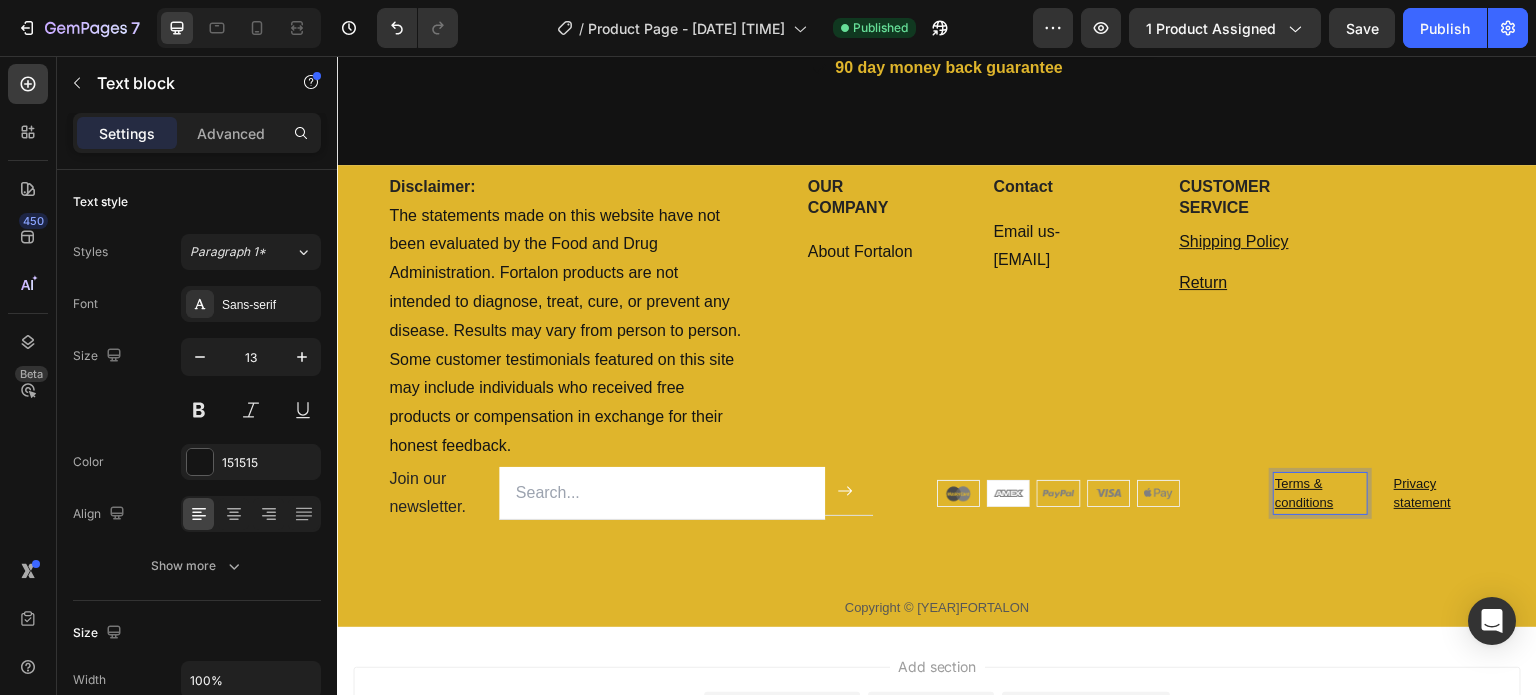 click on "Terms &   conditions" at bounding box center [1320, 493] 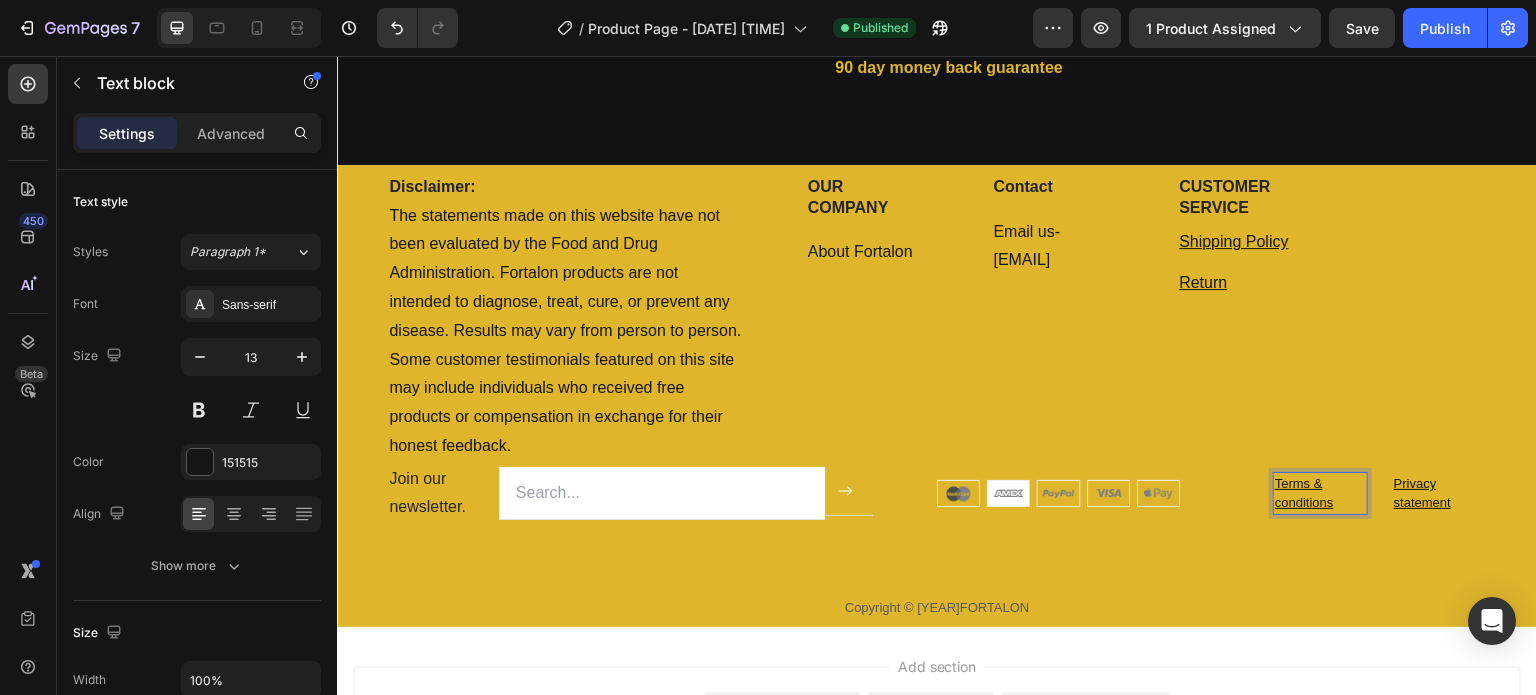 click on "Terms &   conditions" at bounding box center (1320, 493) 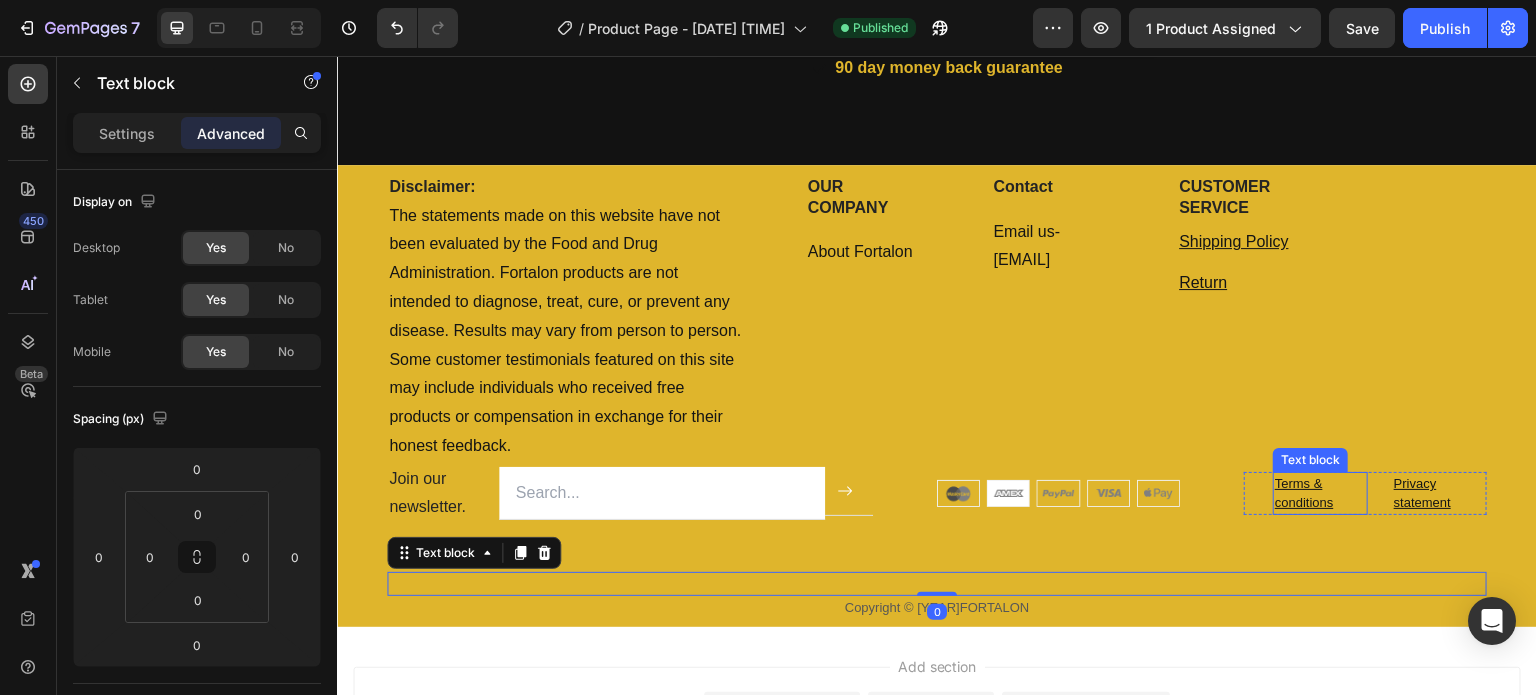 click on "Terms &   conditions" at bounding box center (1320, 493) 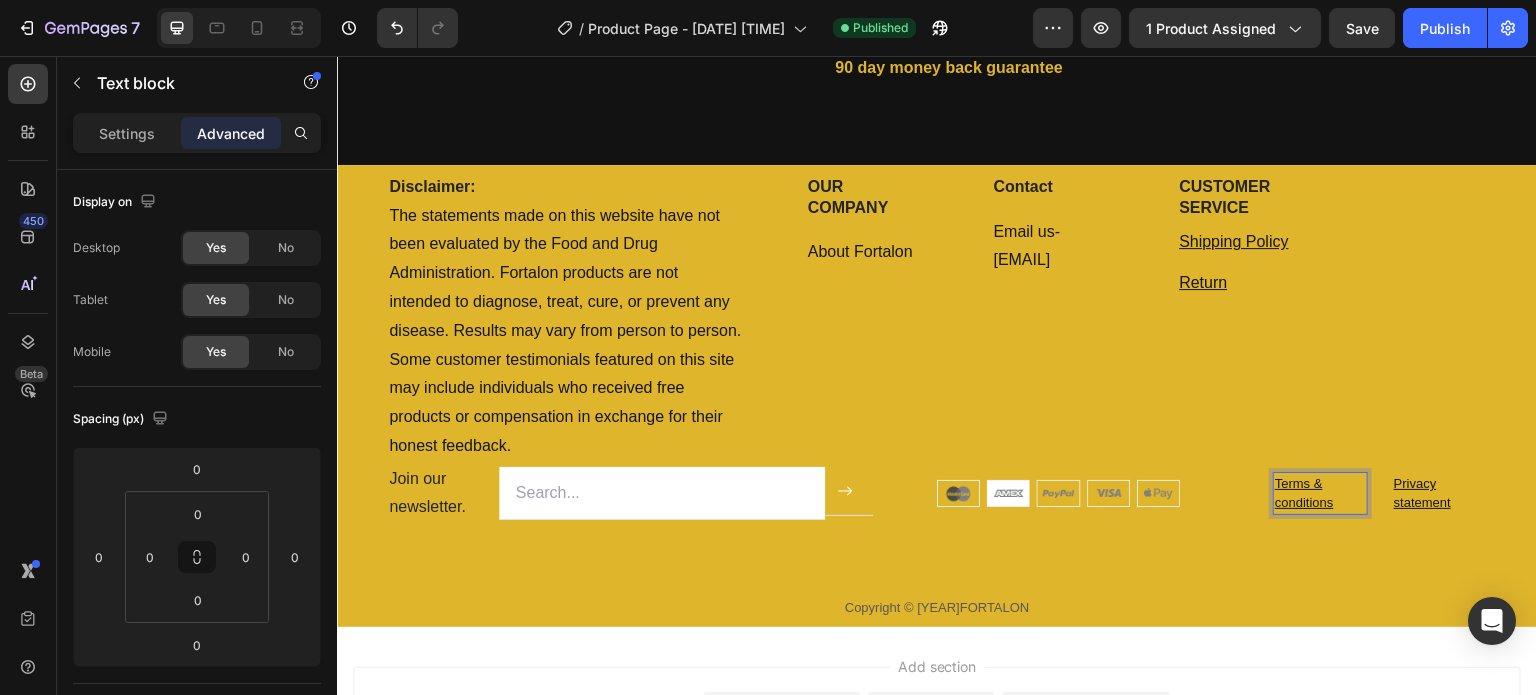 click on "Terms &   conditions" at bounding box center (1320, 493) 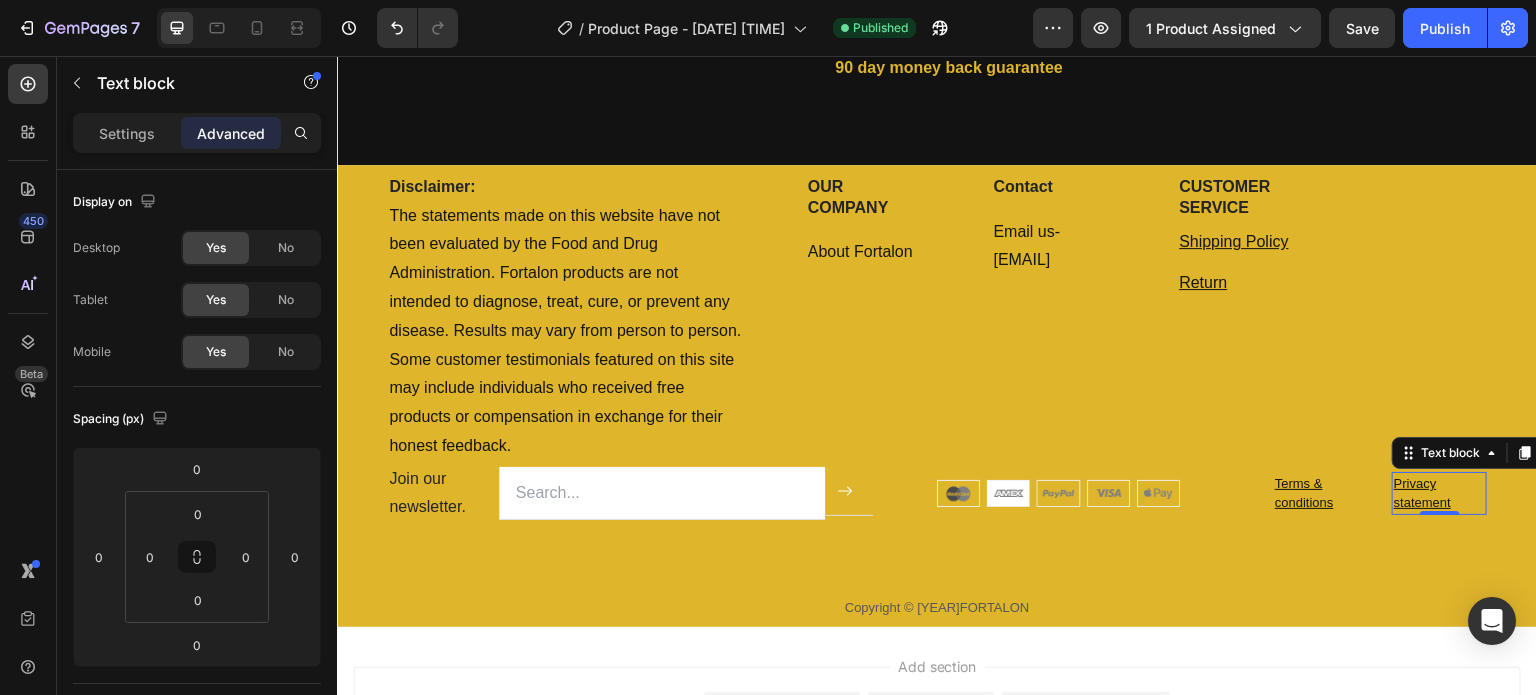 click on "Privacy statement" at bounding box center (1439, 493) 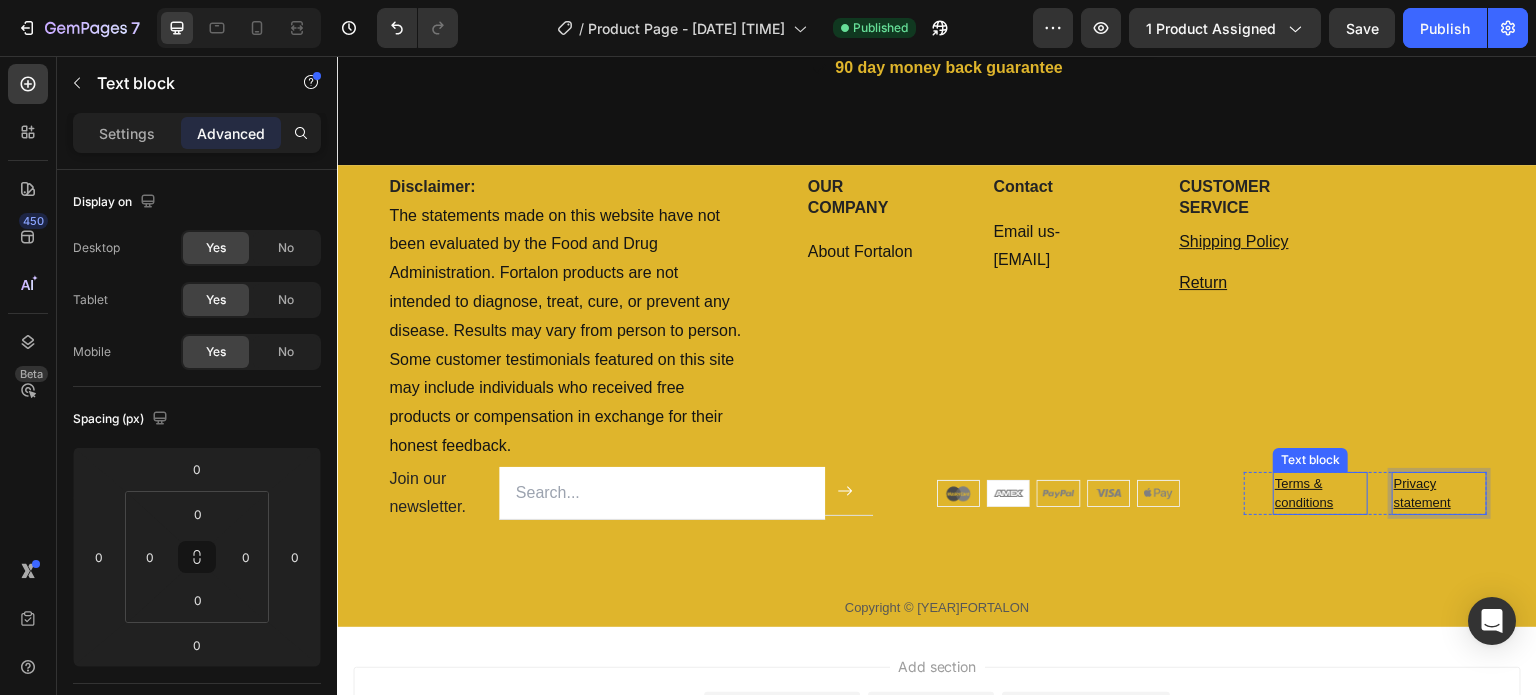 click on "Terms &   conditions" at bounding box center (1320, 493) 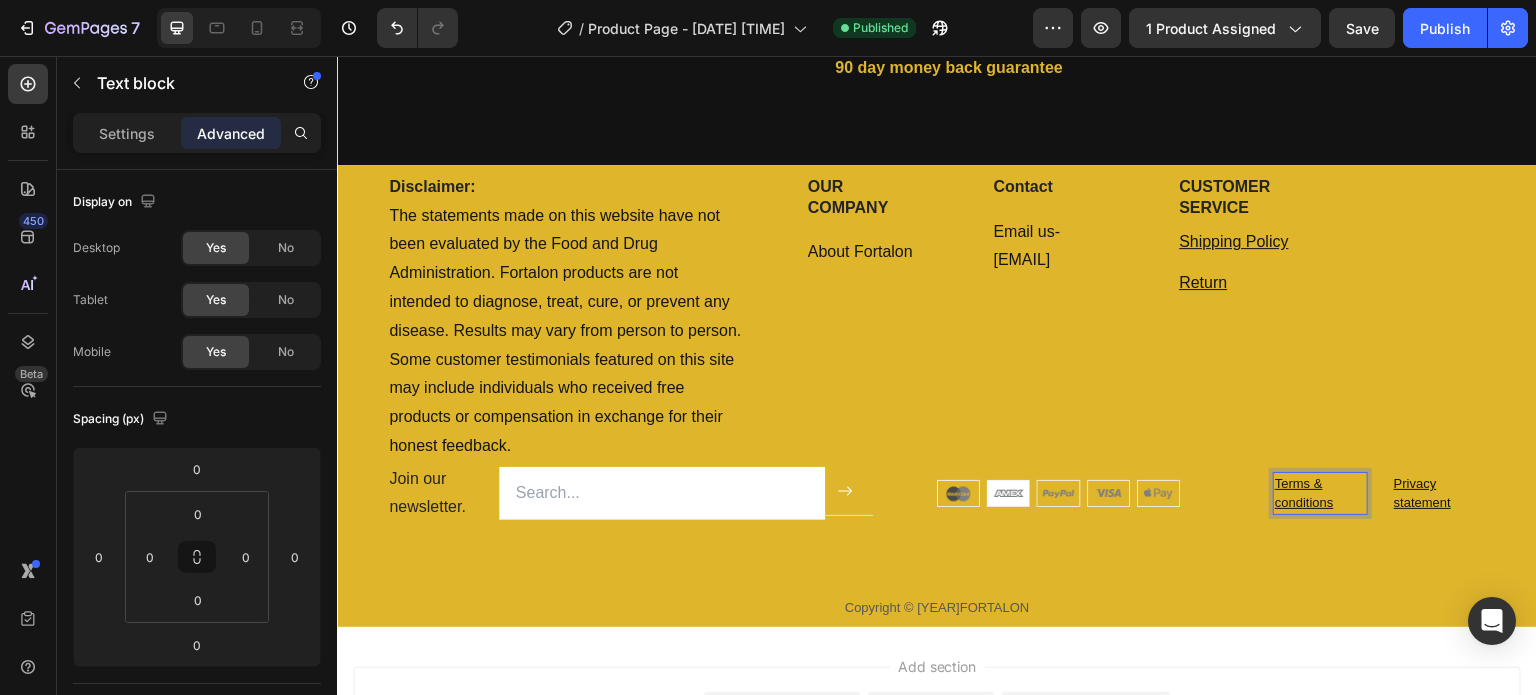 click on "Terms &   conditions" at bounding box center [1320, 493] 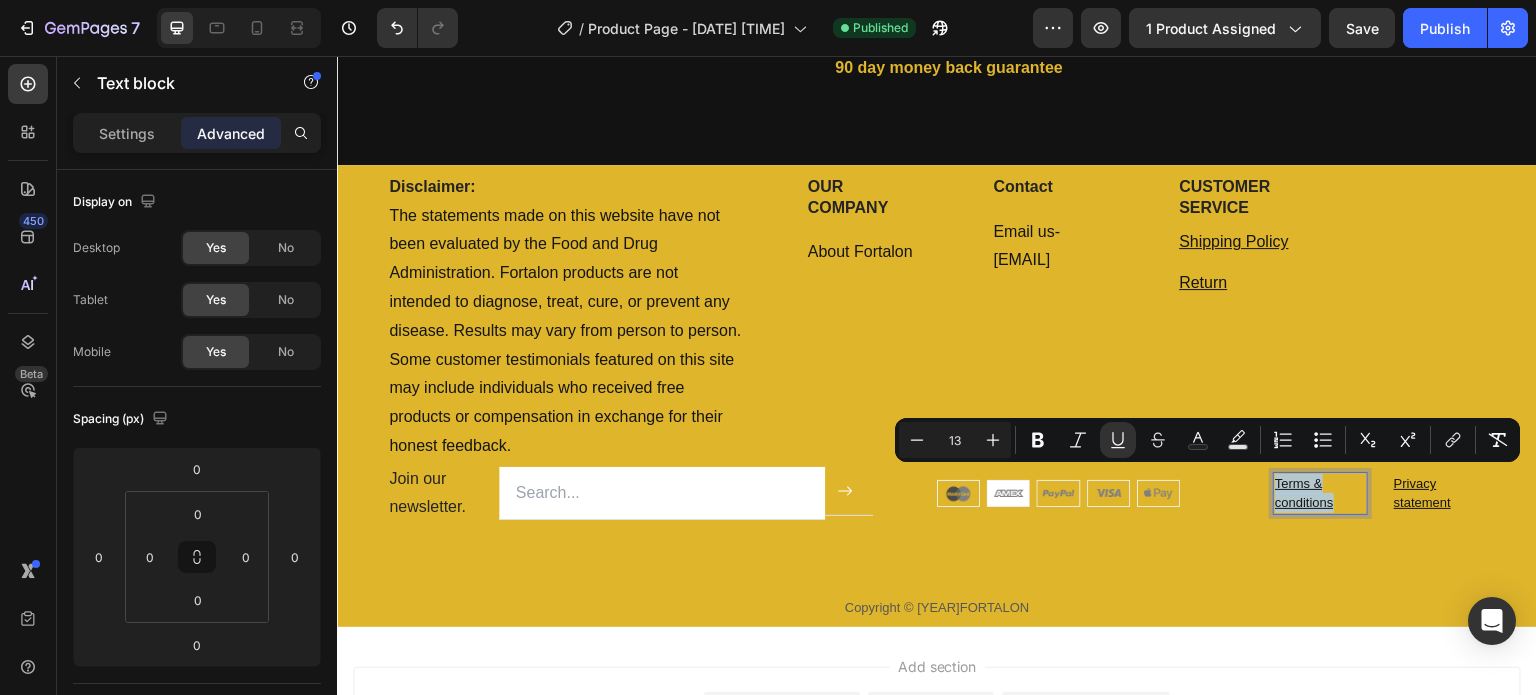 drag, startPoint x: 1340, startPoint y: 499, endPoint x: 1304, endPoint y: 494, distance: 36.345562 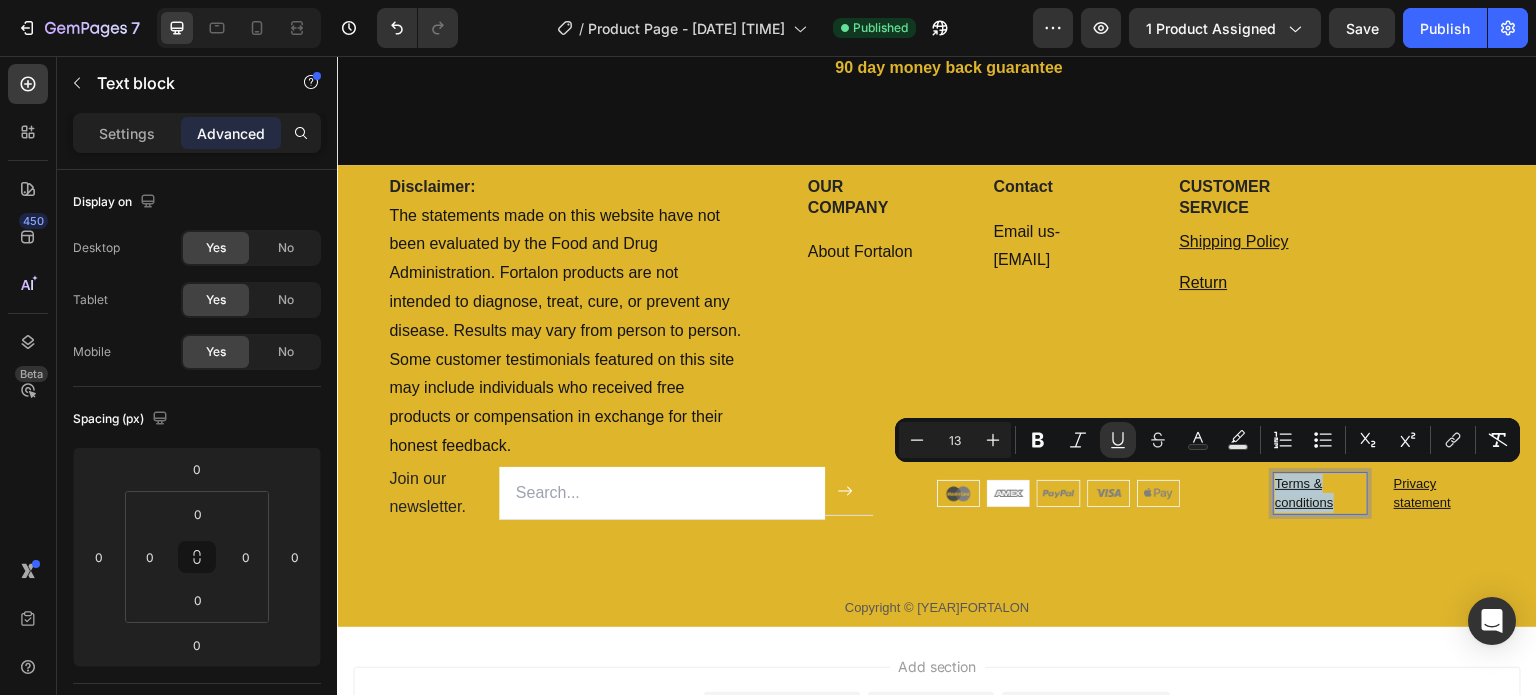 click on "Terms &   conditions" at bounding box center [1320, 493] 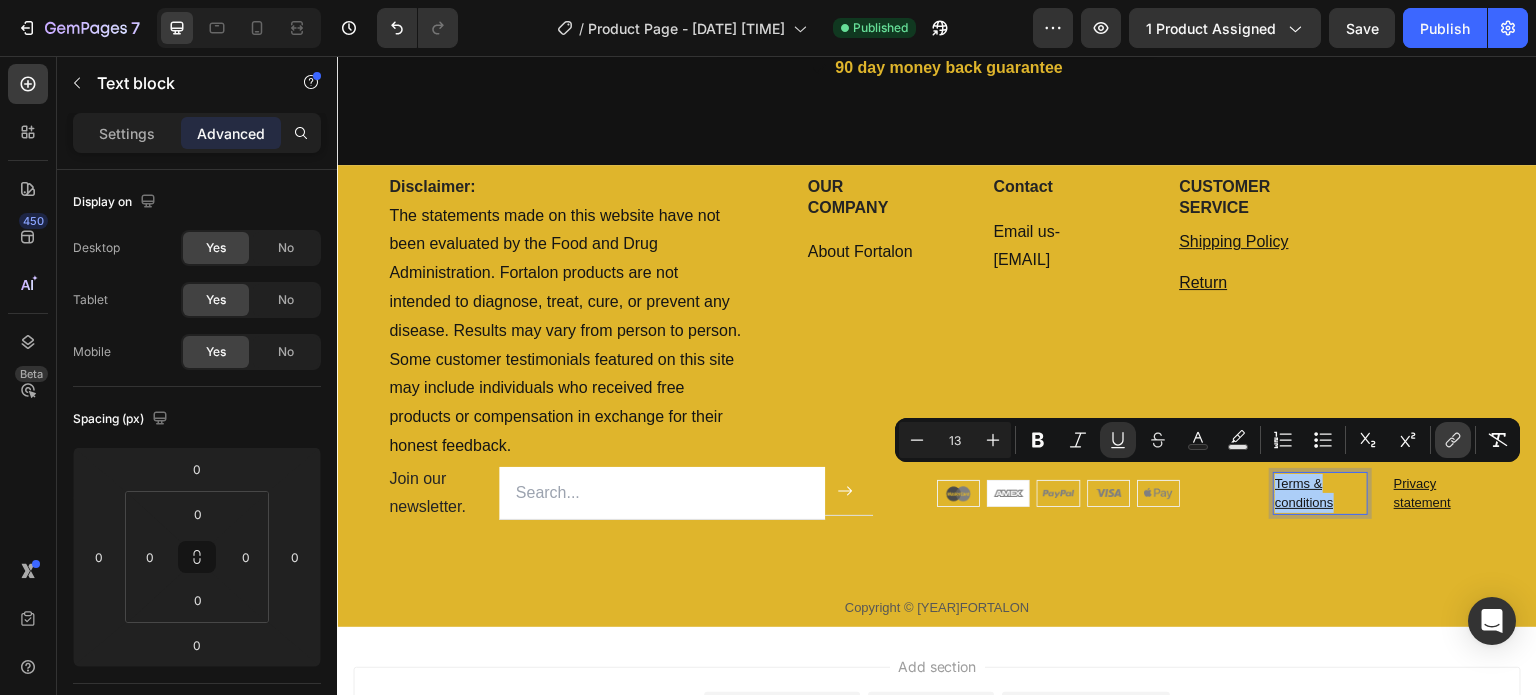 click 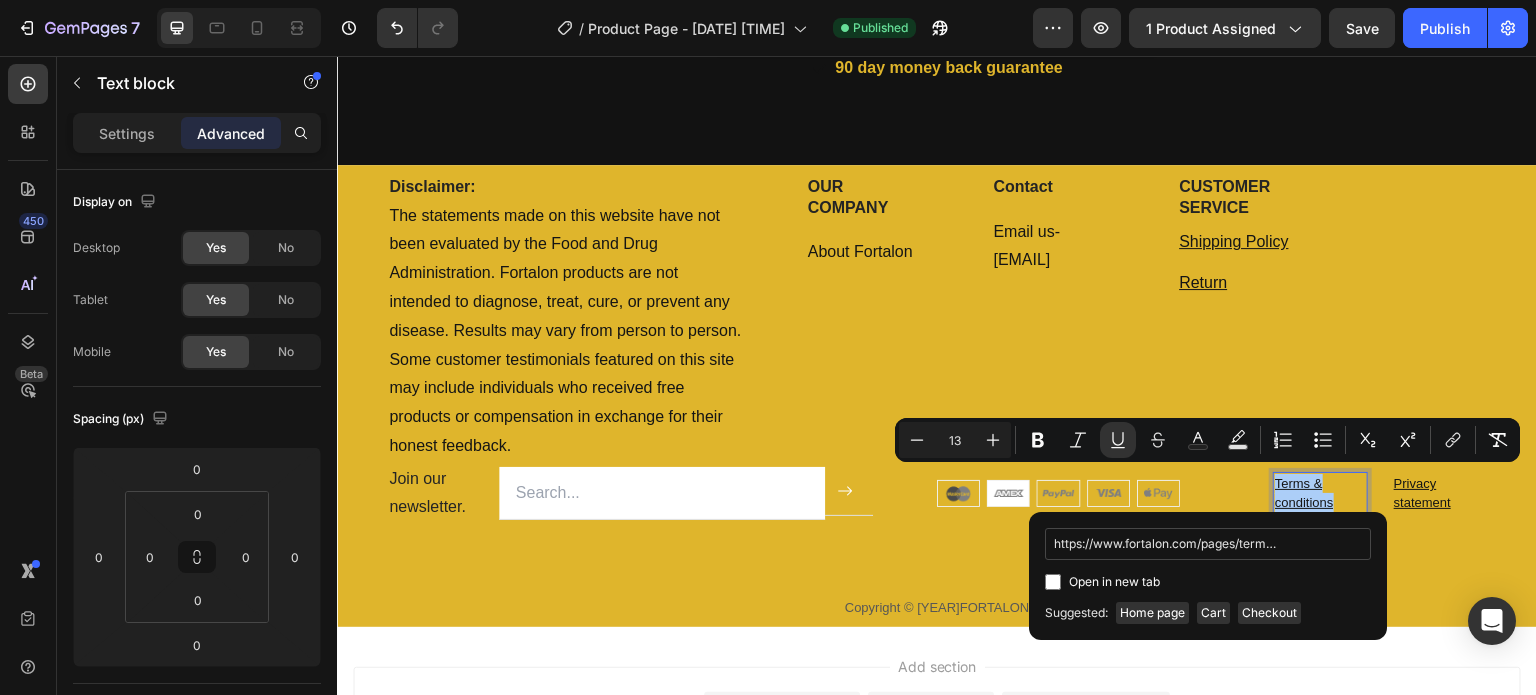 scroll, scrollTop: 0, scrollLeft: 60, axis: horizontal 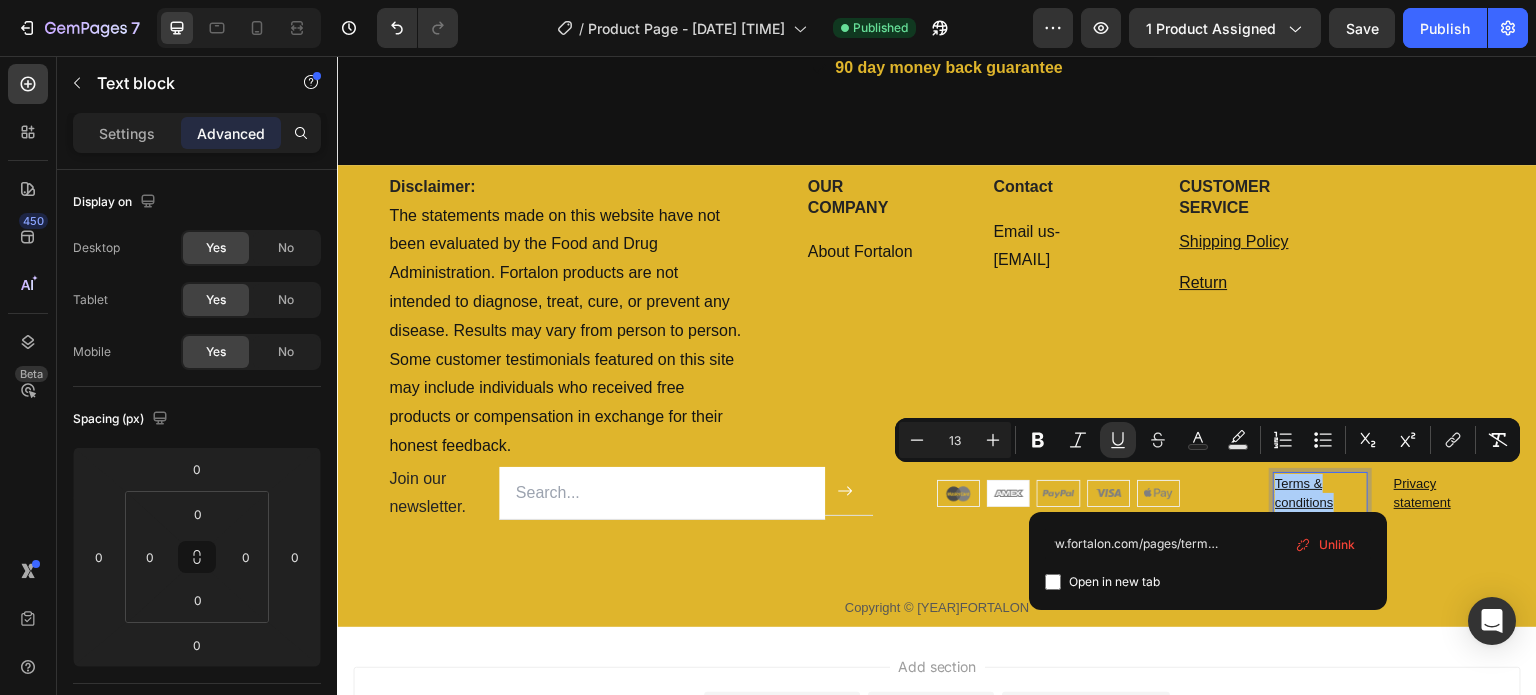 type on "https://www.fortalon.com/pages/terms-conditions" 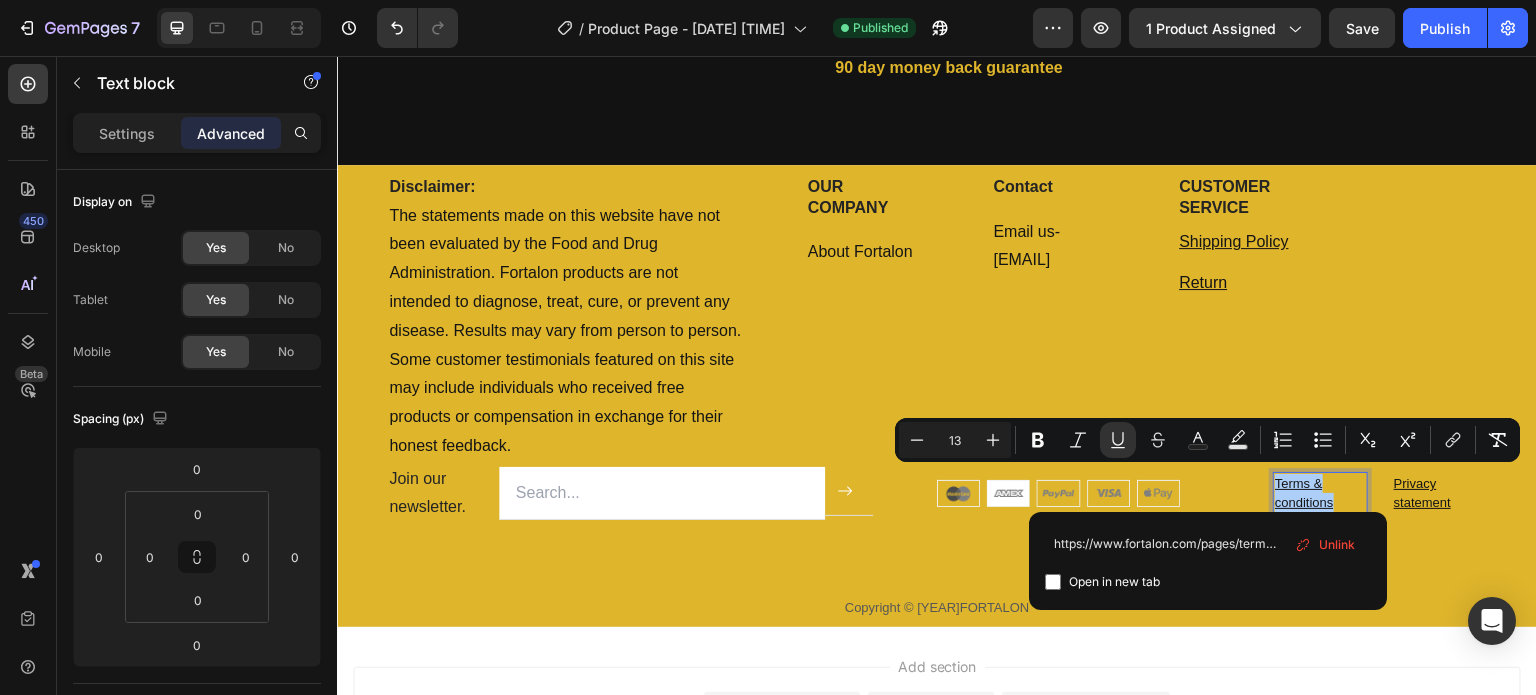 click at bounding box center (1053, 582) 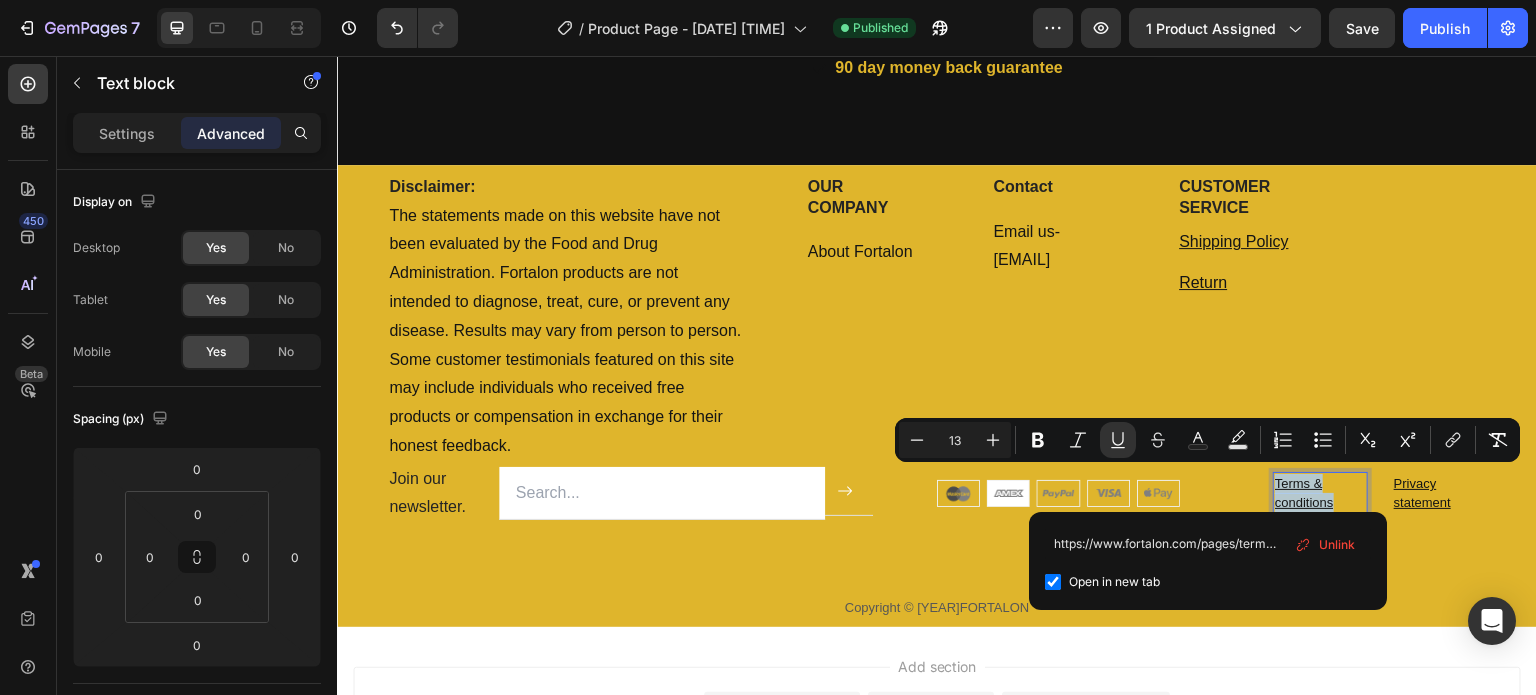 checkbox on "true" 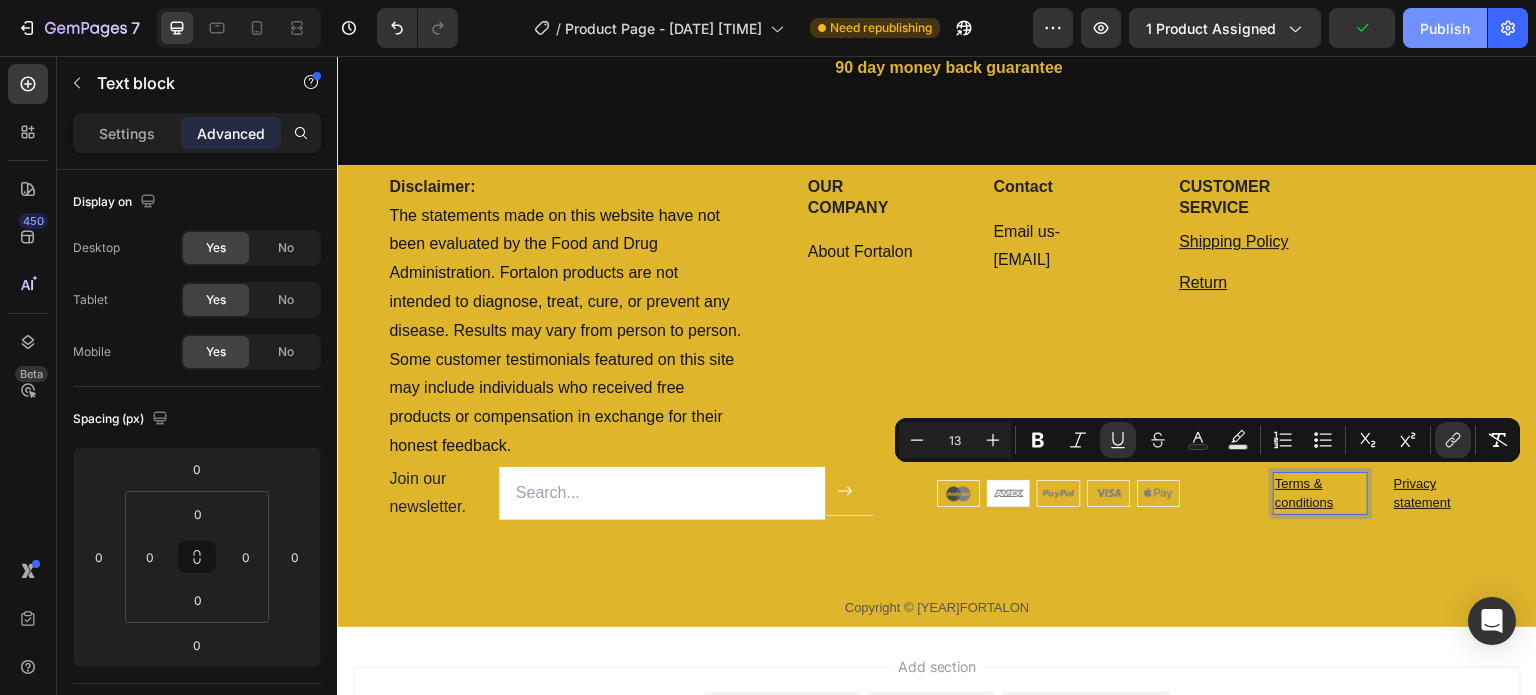 click on "Publish" at bounding box center (1445, 28) 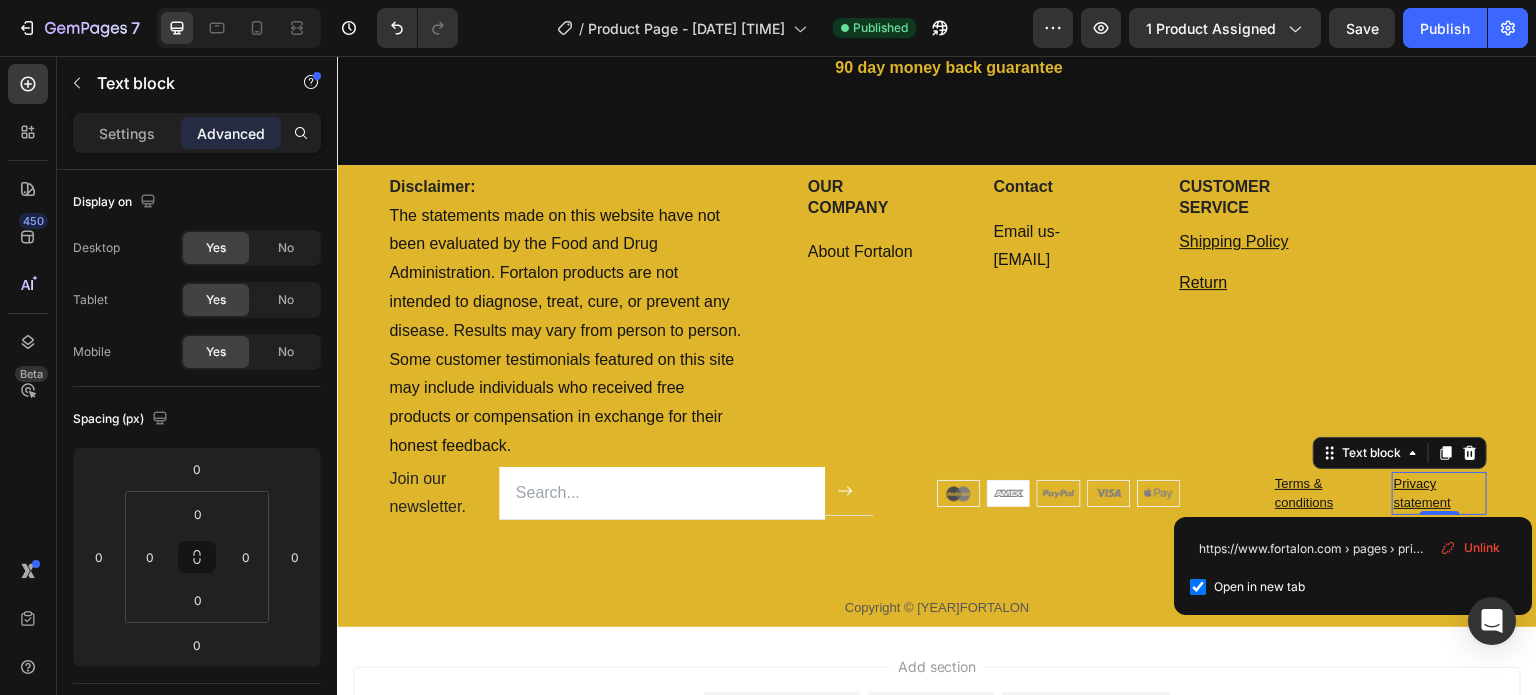 click on "Unlink" at bounding box center (1470, 548) 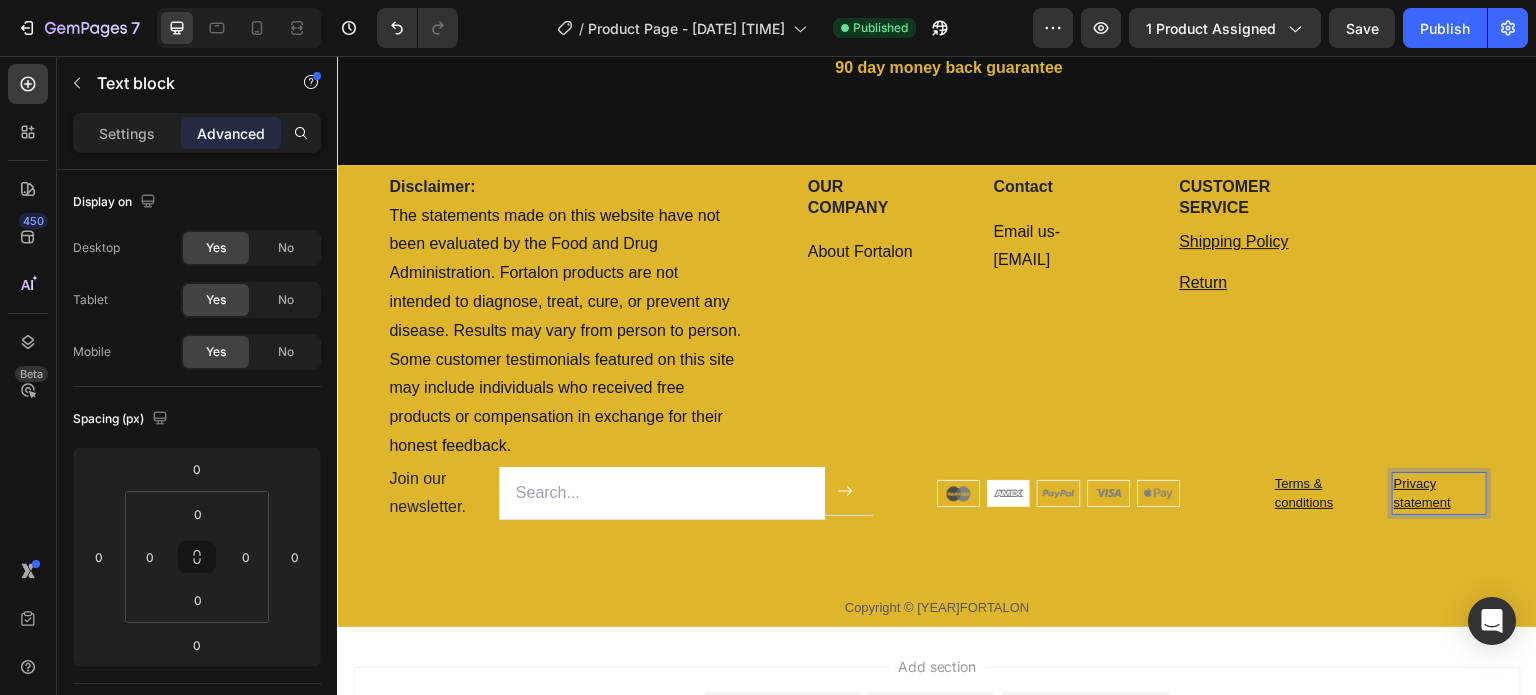 click on "Privacy statement ⁠⁠⁠⁠⁠⁠⁠" at bounding box center (1439, 493) 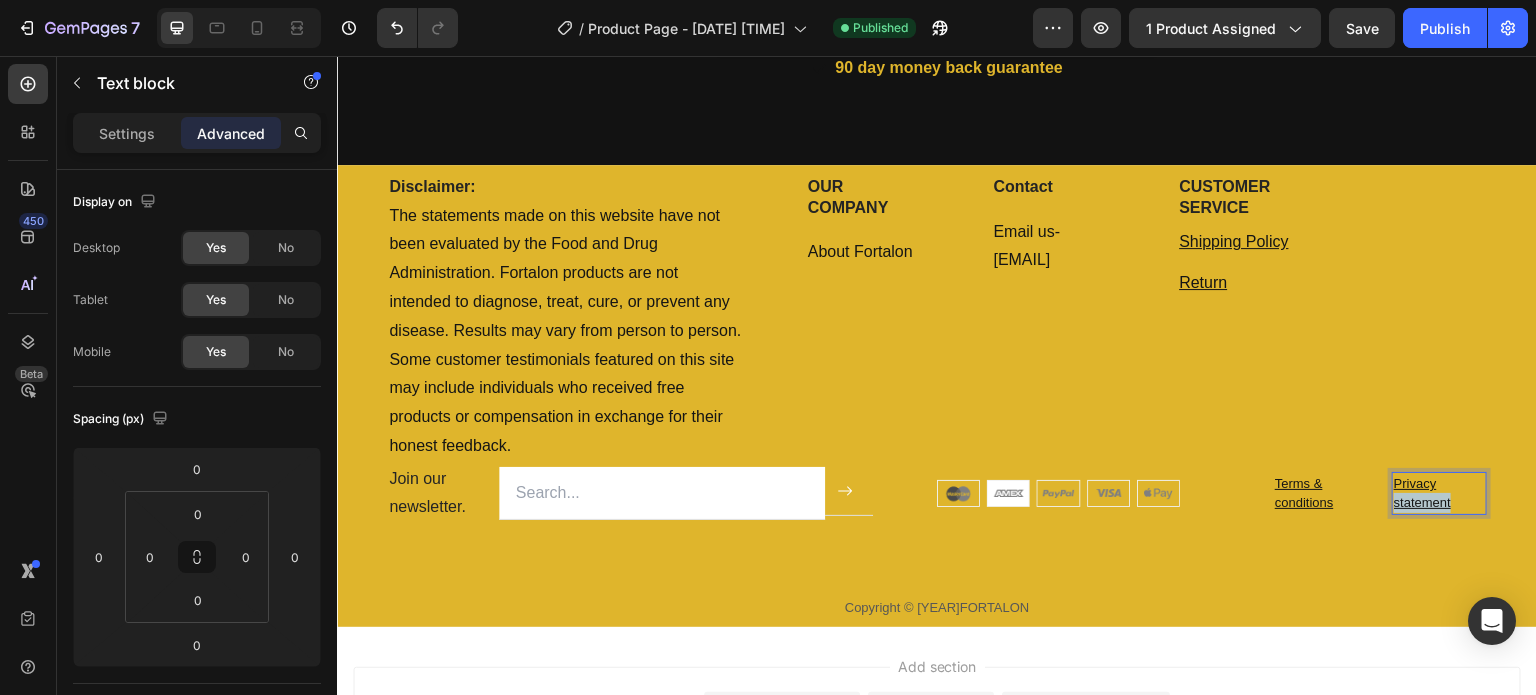 click on "Privacy statement ⁠⁠⁠⁠⁠⁠⁠" at bounding box center [1439, 493] 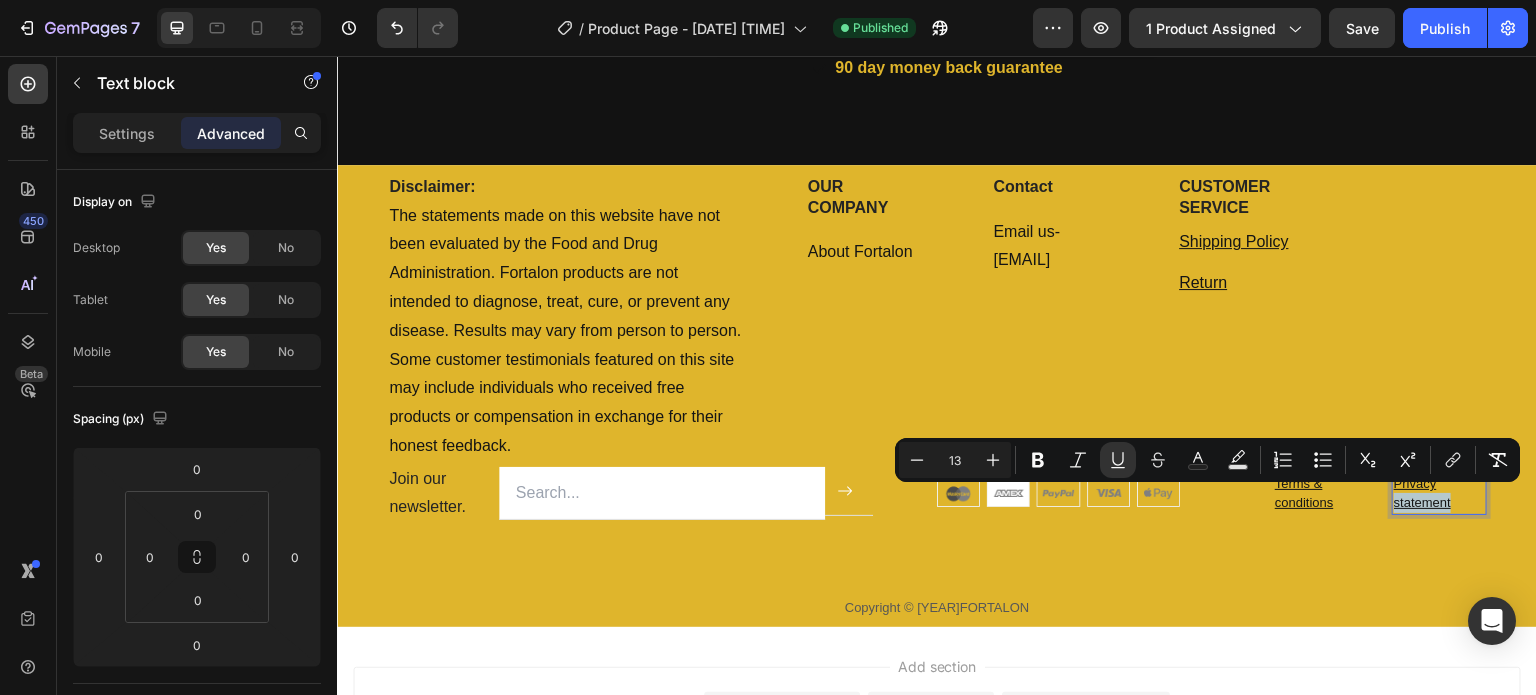 click on "Privacy statement" at bounding box center [1439, 493] 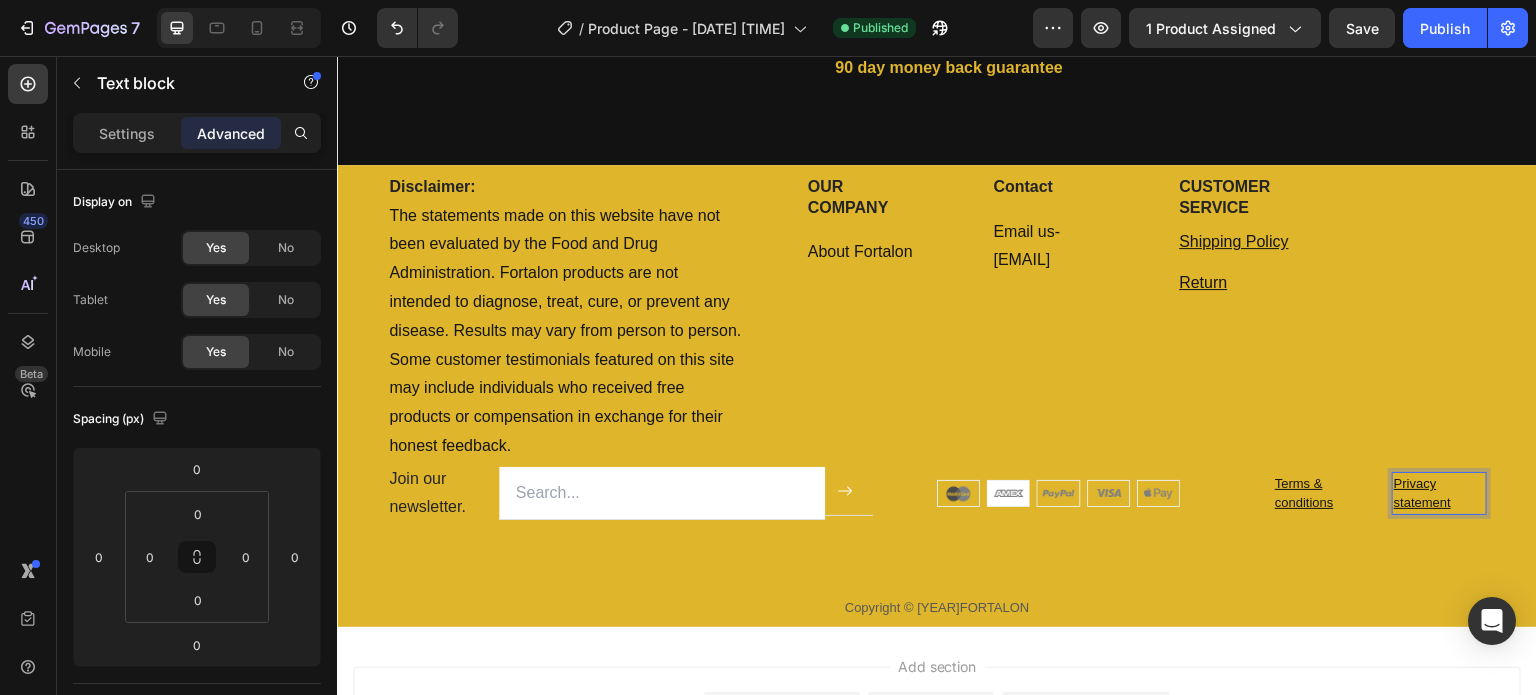 click on "Privacy statement" at bounding box center (1439, 493) 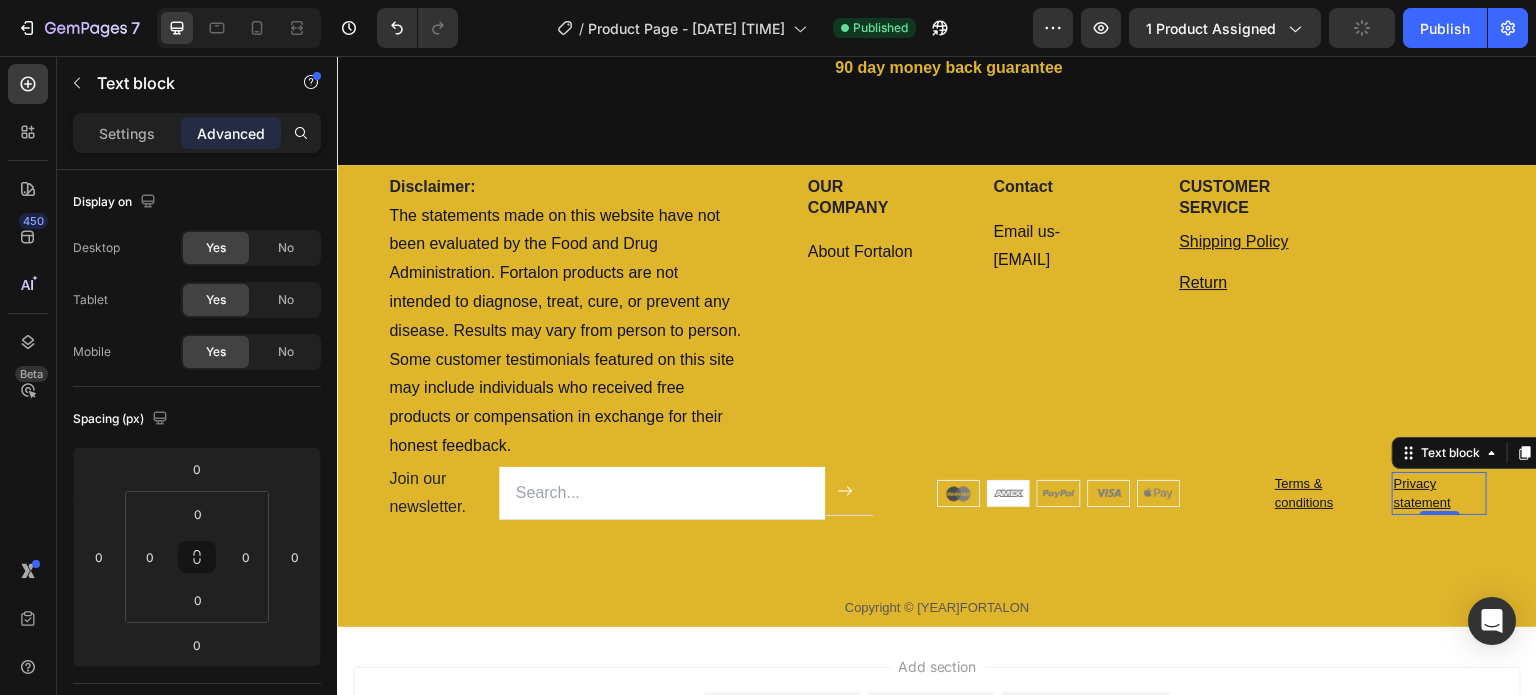 click on "Privacy statement" at bounding box center [1439, 493] 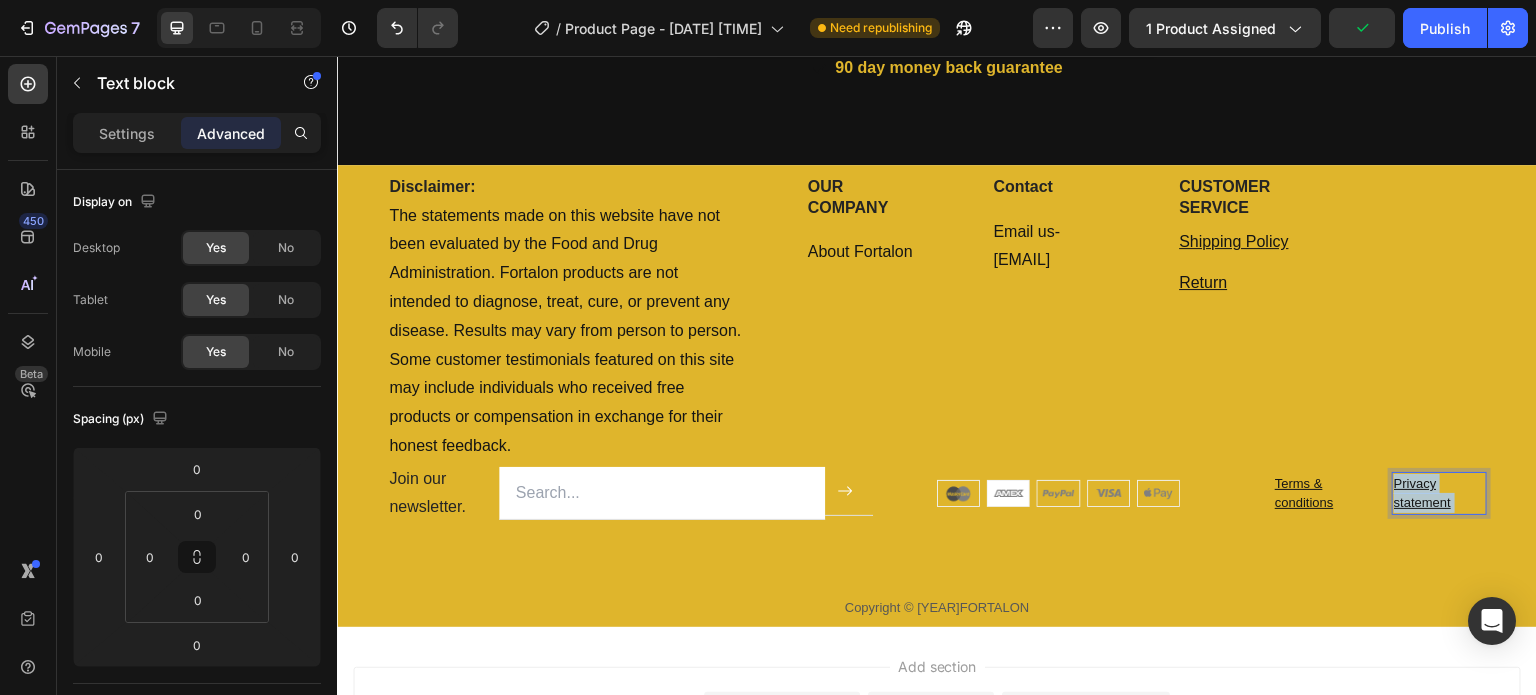 click on "Privacy statement" at bounding box center (1439, 493) 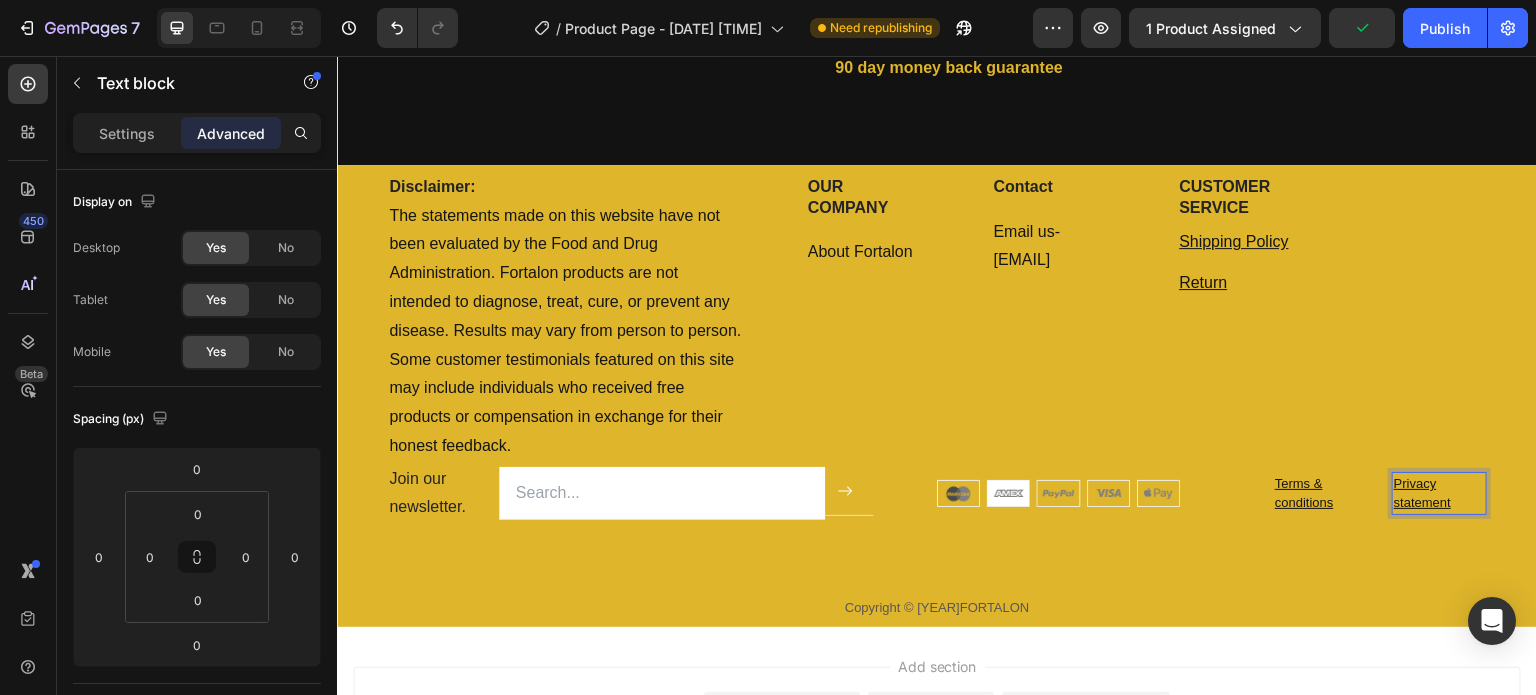 click on "Privacy statement" at bounding box center (1439, 493) 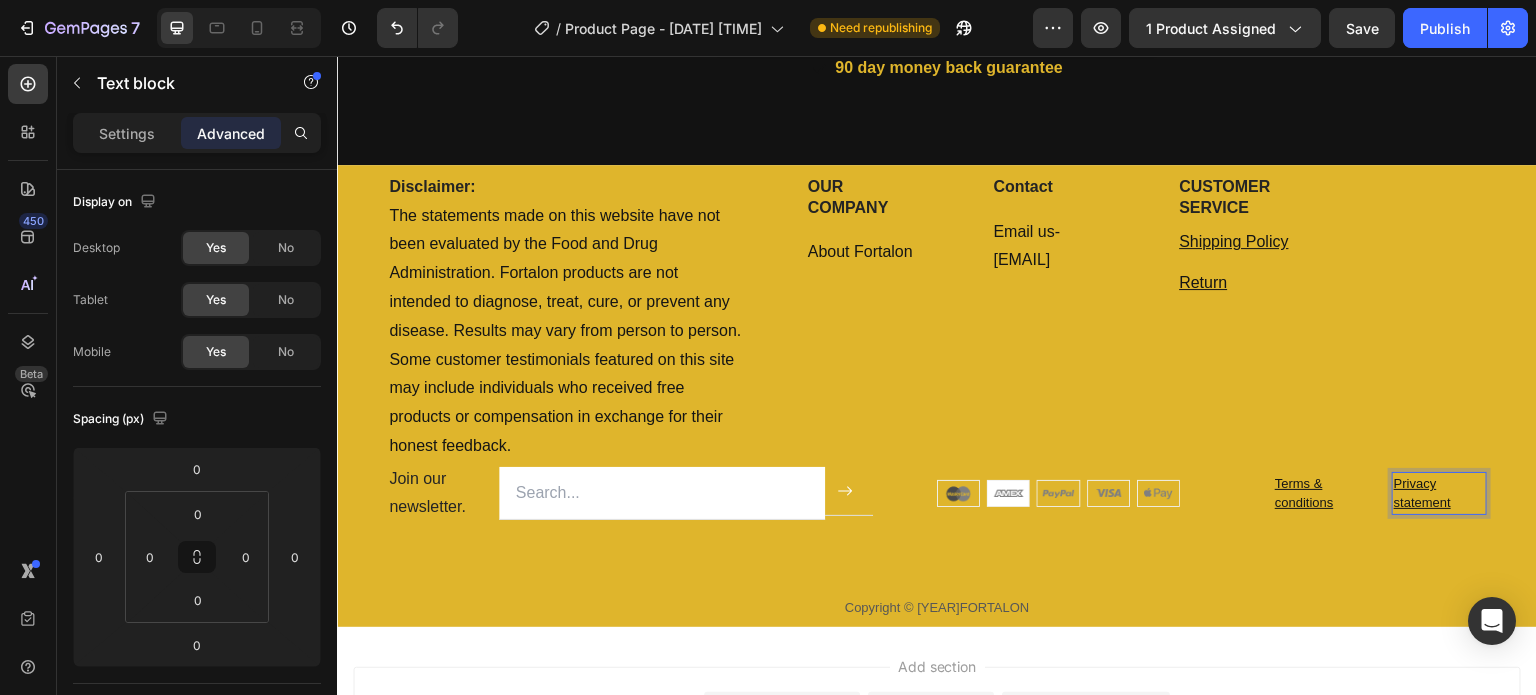 click on "Privacy statement" at bounding box center [1439, 493] 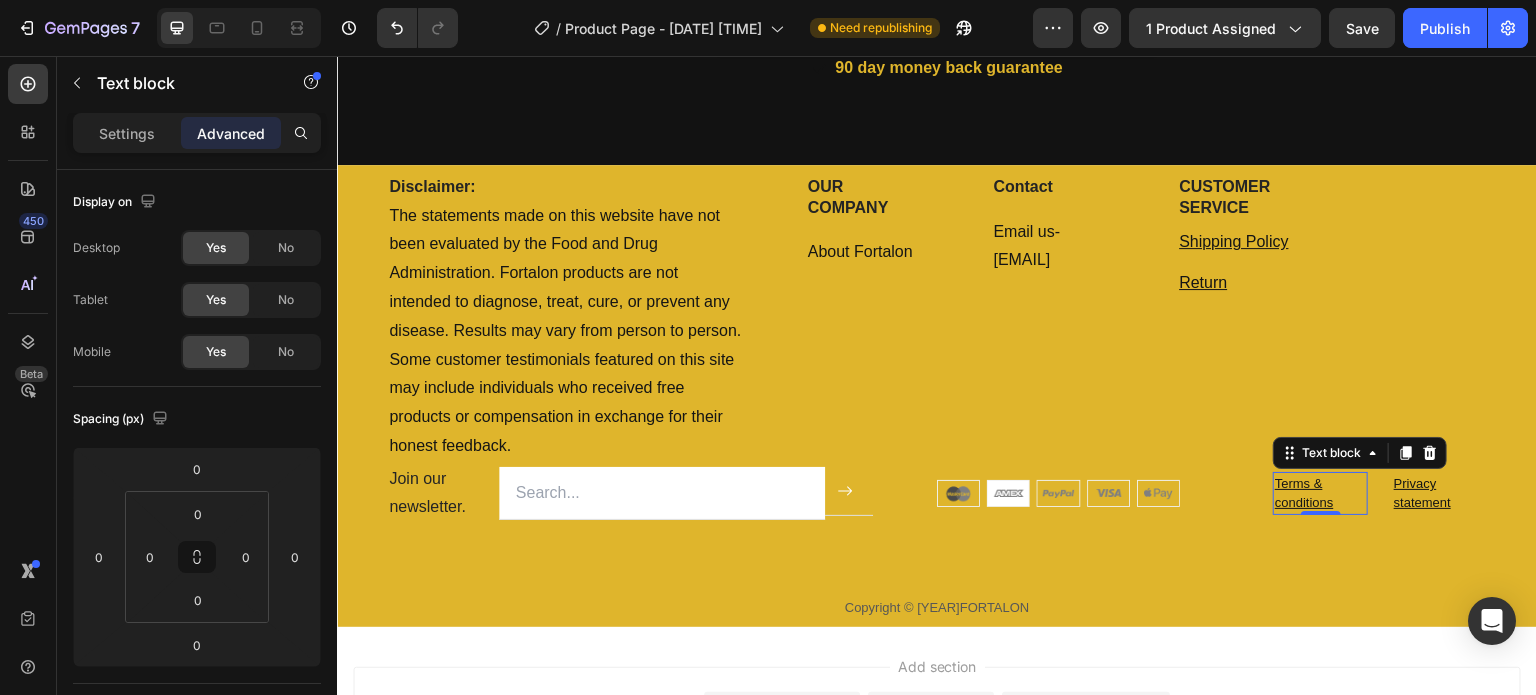 click on "Terms & conditions" at bounding box center (1320, 493) 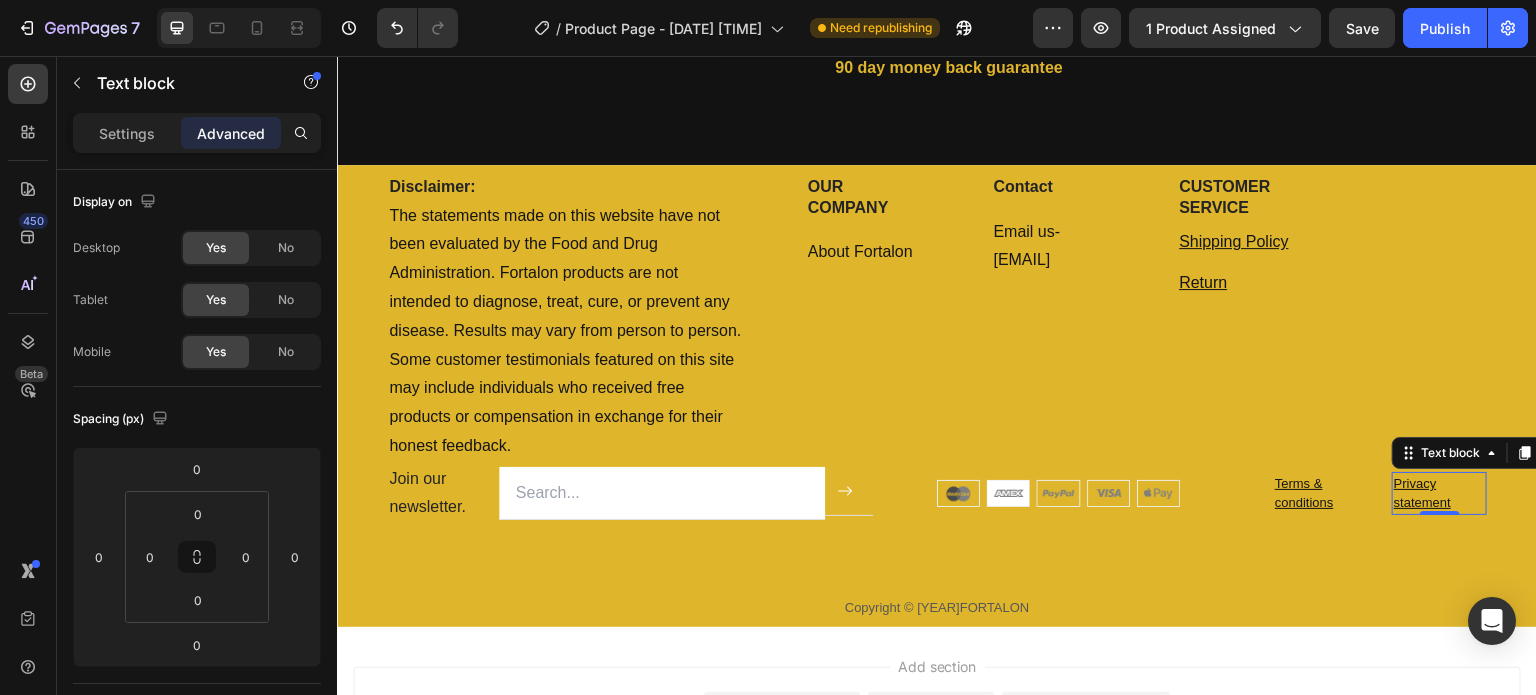 click on "Privacy statement" at bounding box center [1439, 493] 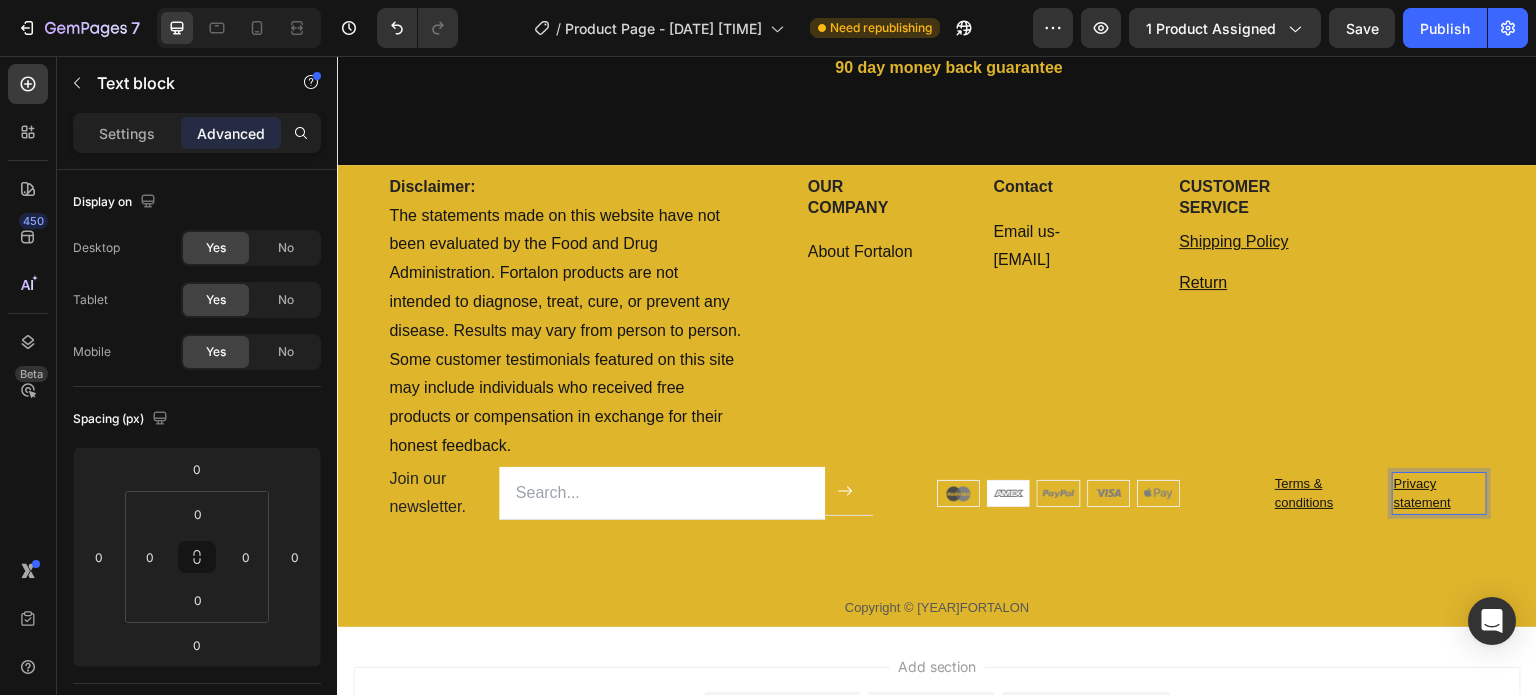 click on "Privacy statement" at bounding box center (1439, 493) 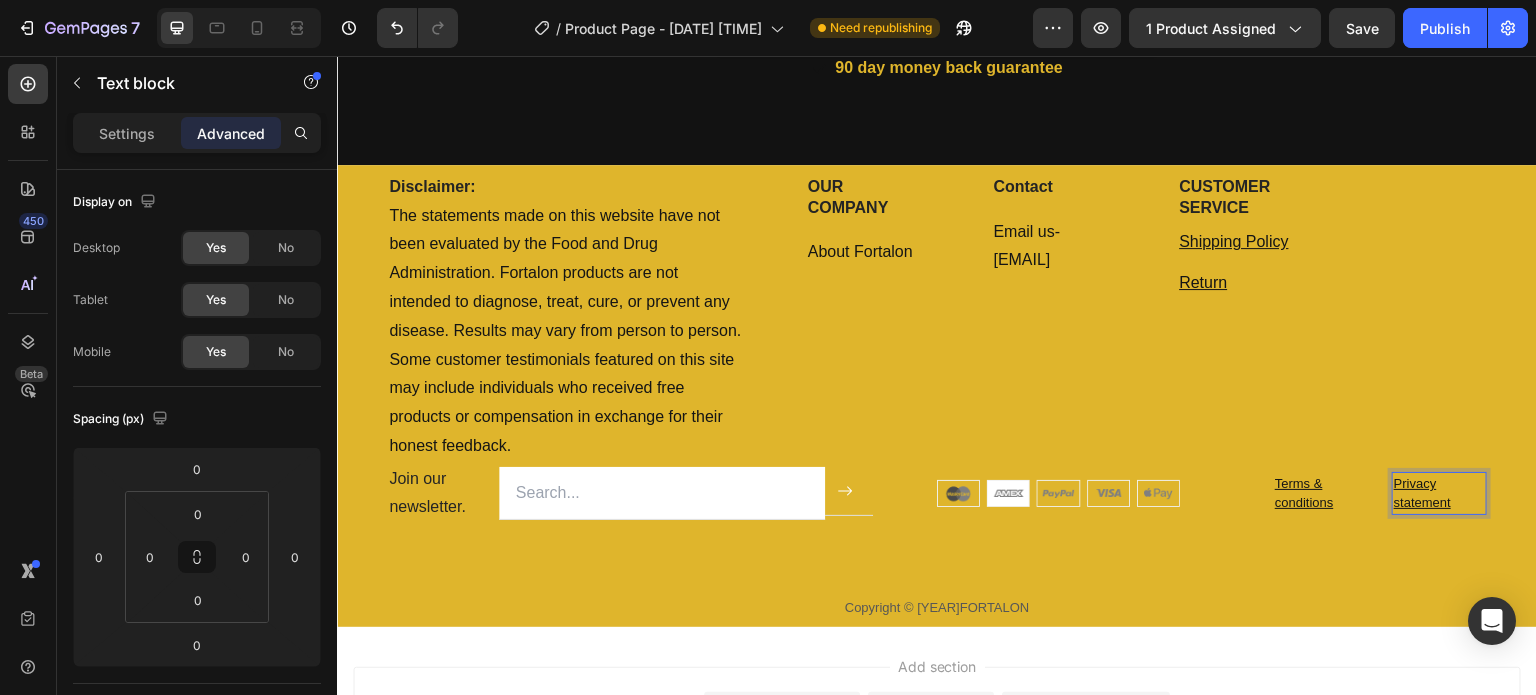 click on "Privacy statement" at bounding box center (1439, 493) 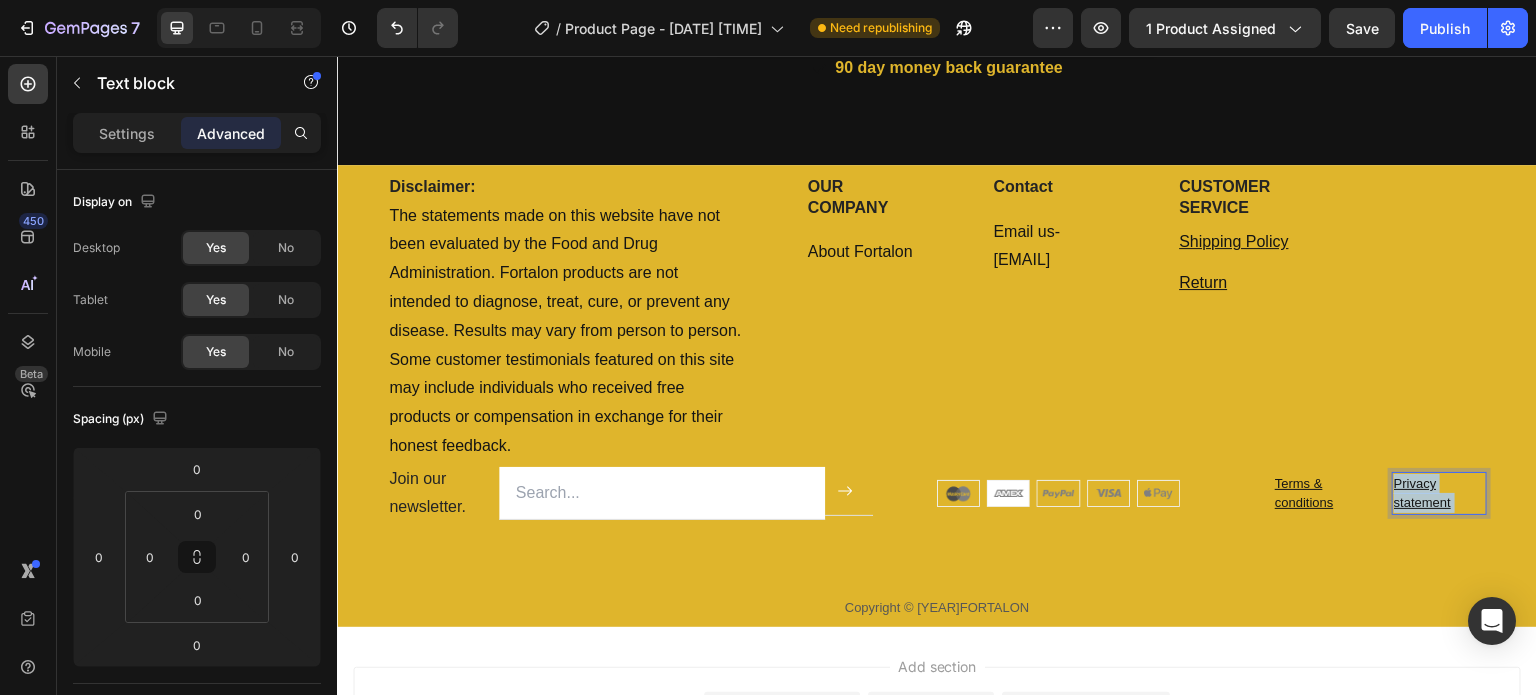 click on "Privacy statement" at bounding box center [1439, 493] 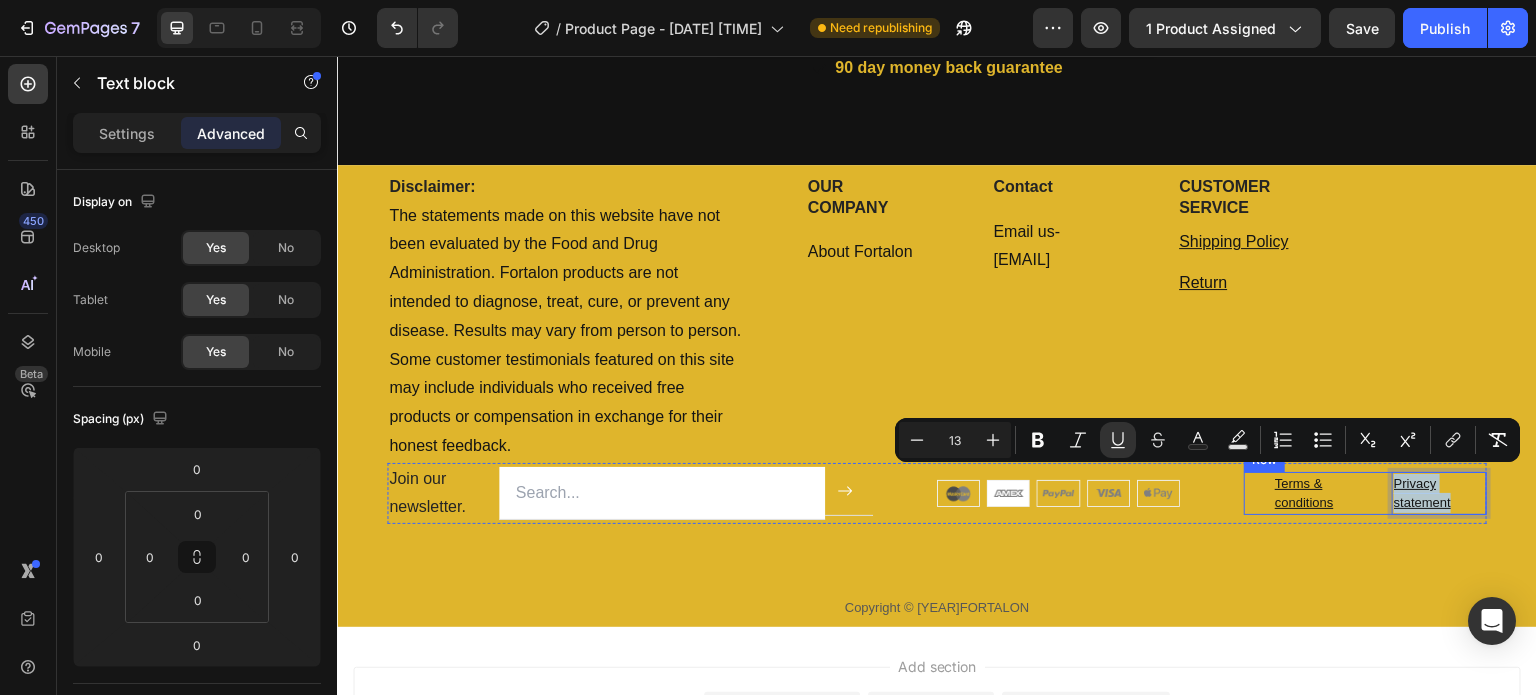 drag, startPoint x: 1449, startPoint y: 500, endPoint x: 1376, endPoint y: 472, distance: 78.18568 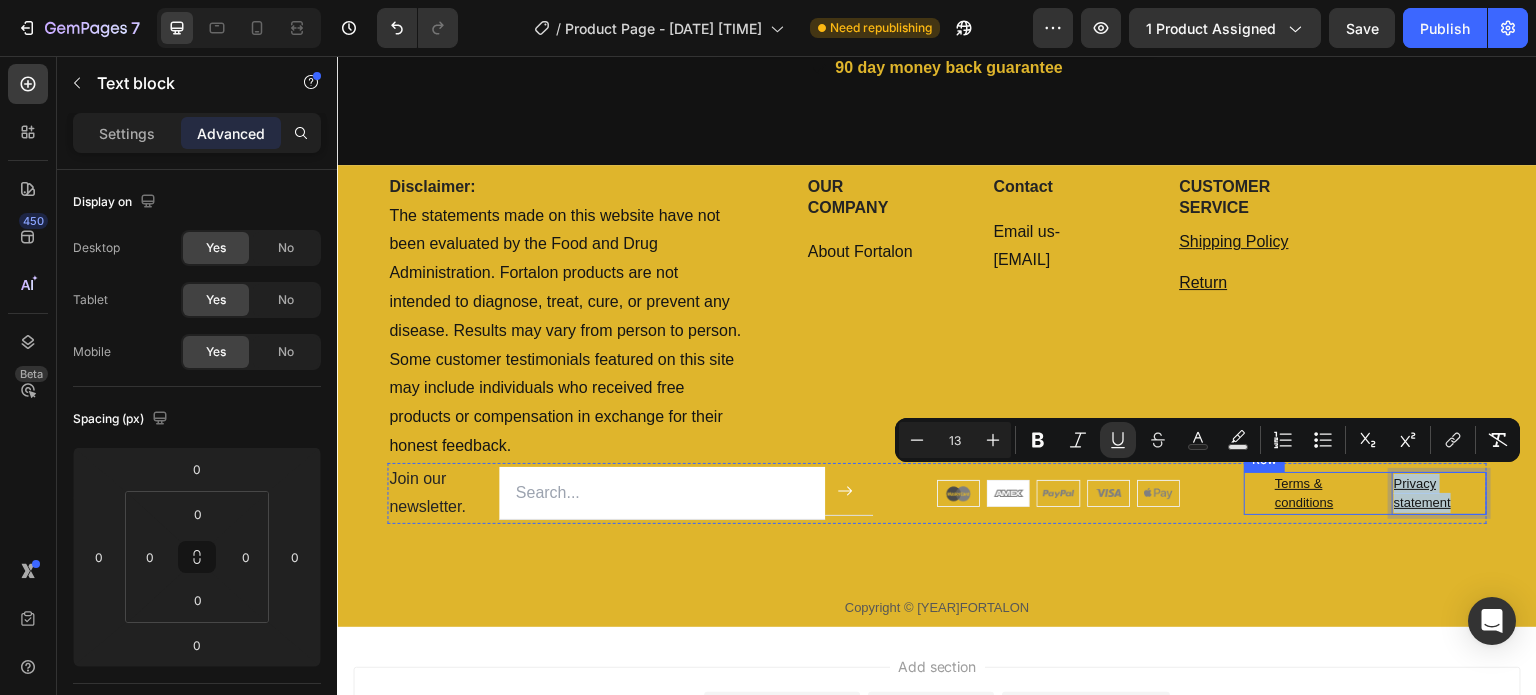 click on "Terms & conditions Text block Privacy statement Text block [NUMBER] Row" at bounding box center [1365, 493] 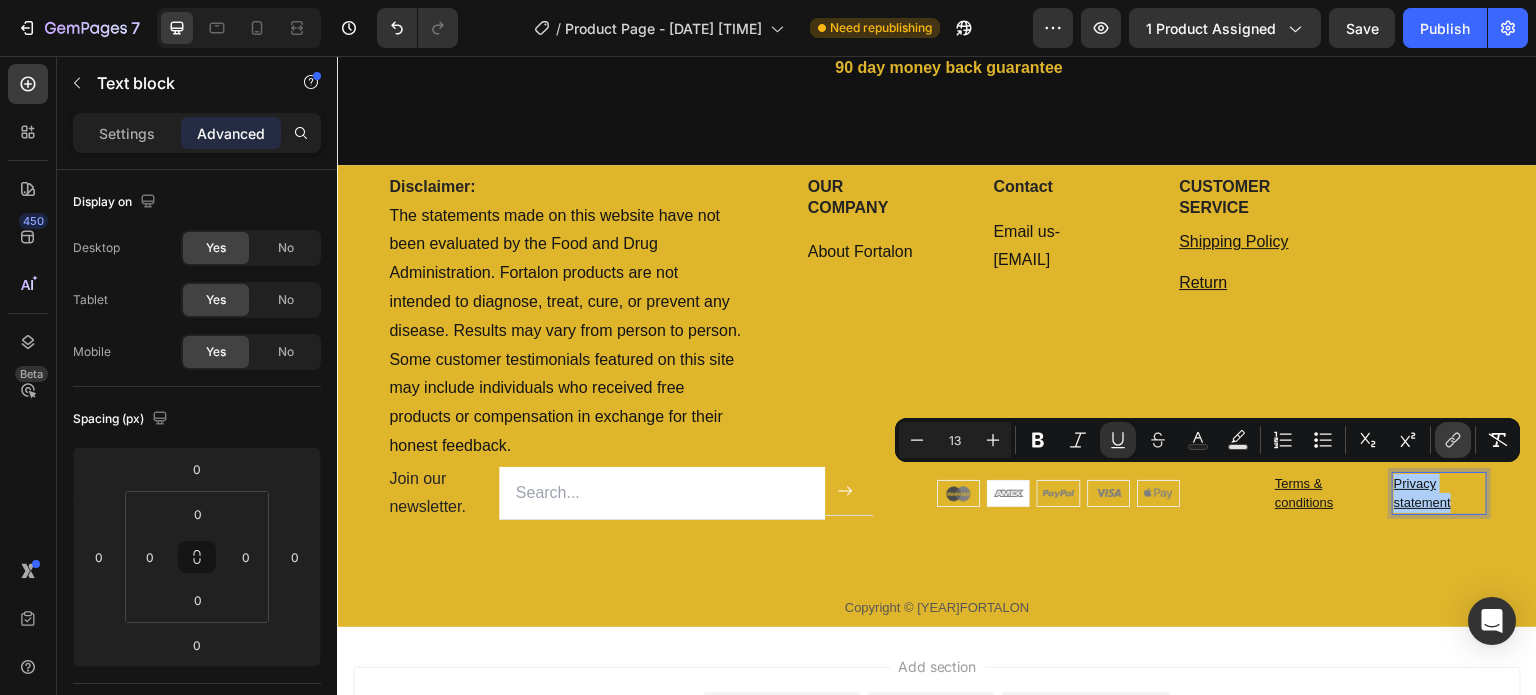 click 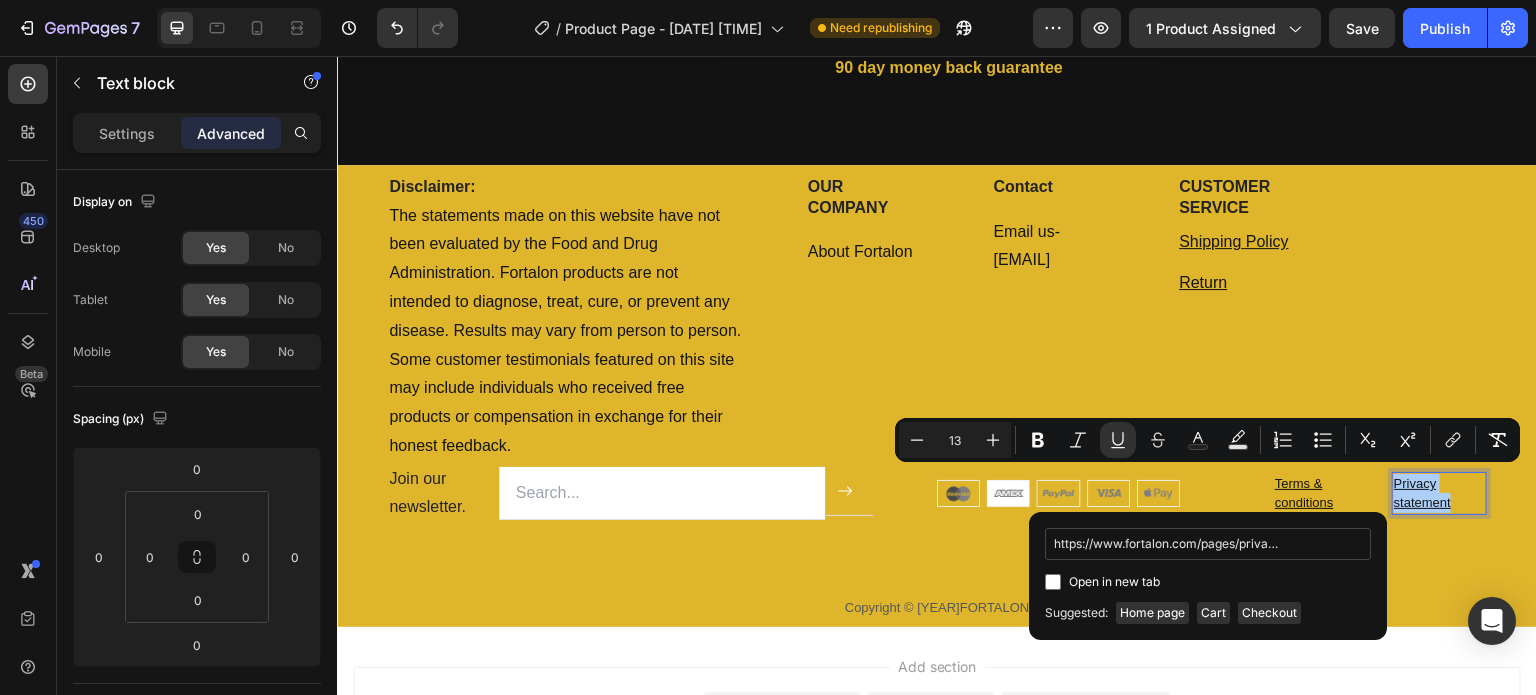 scroll, scrollTop: 0, scrollLeft: 44, axis: horizontal 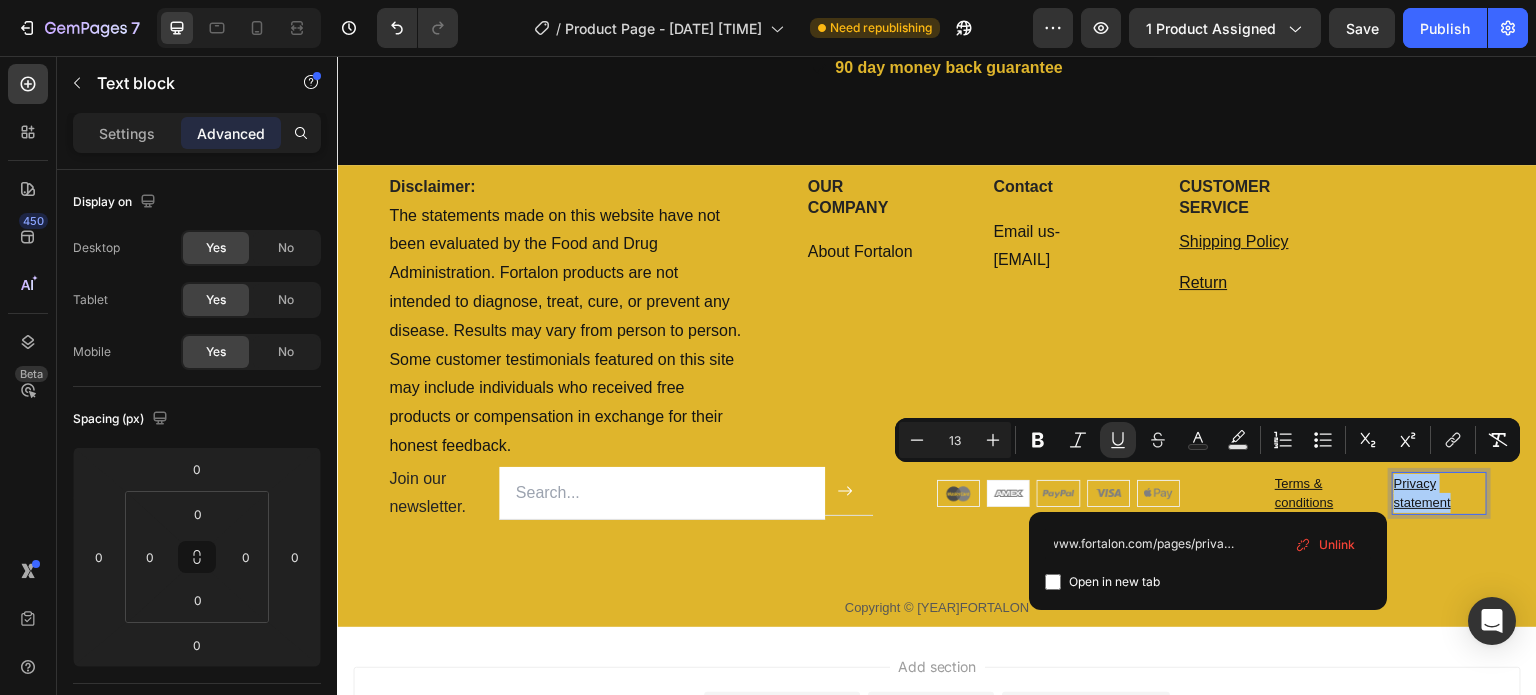 type on "https://www.fortalon.com/pages/privacy-policy" 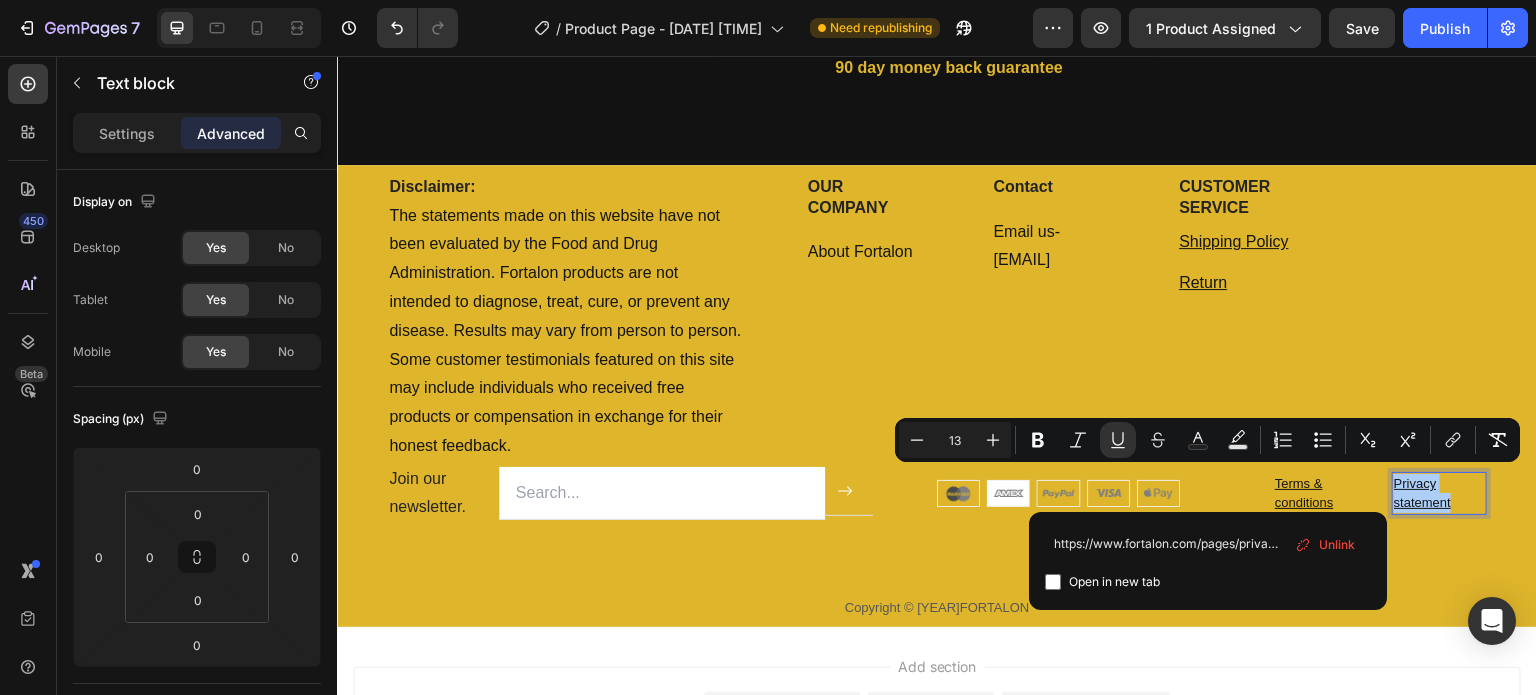 click at bounding box center (1053, 582) 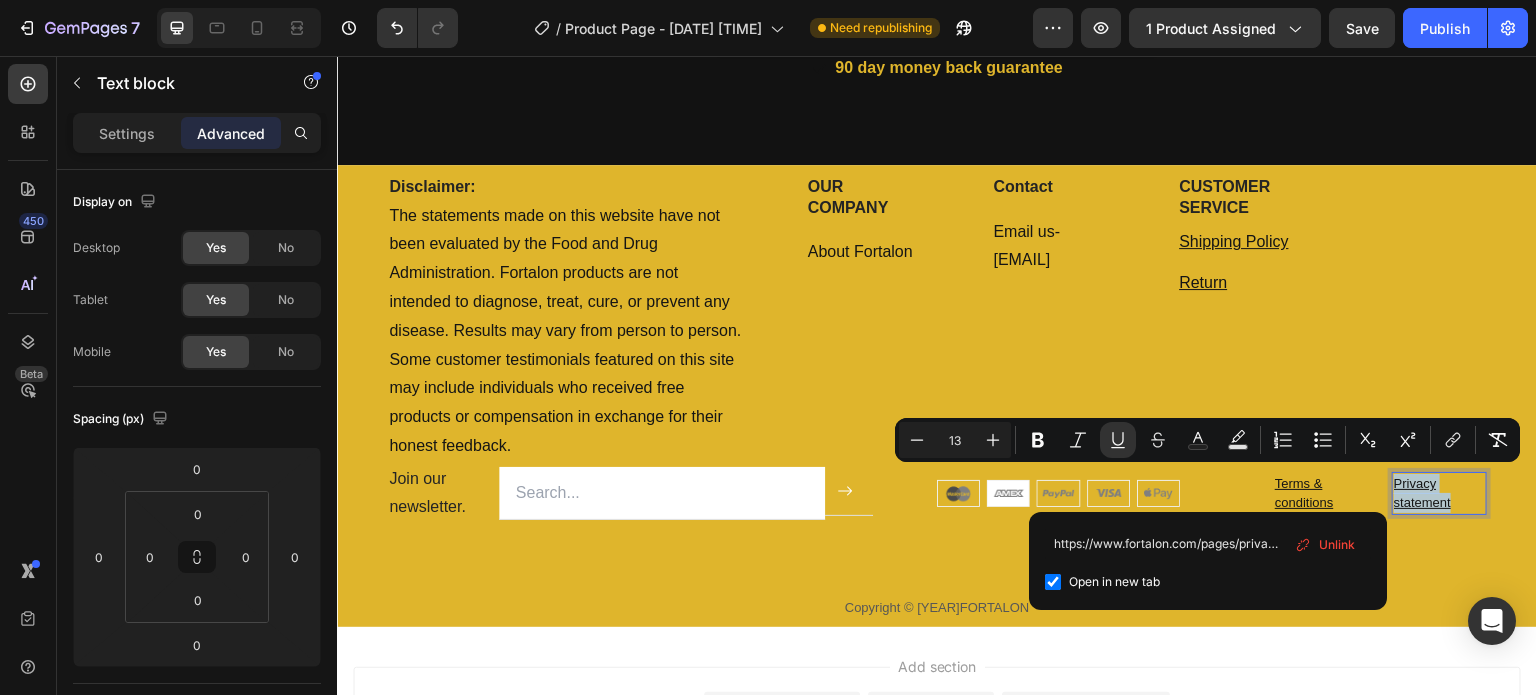 checkbox on "true" 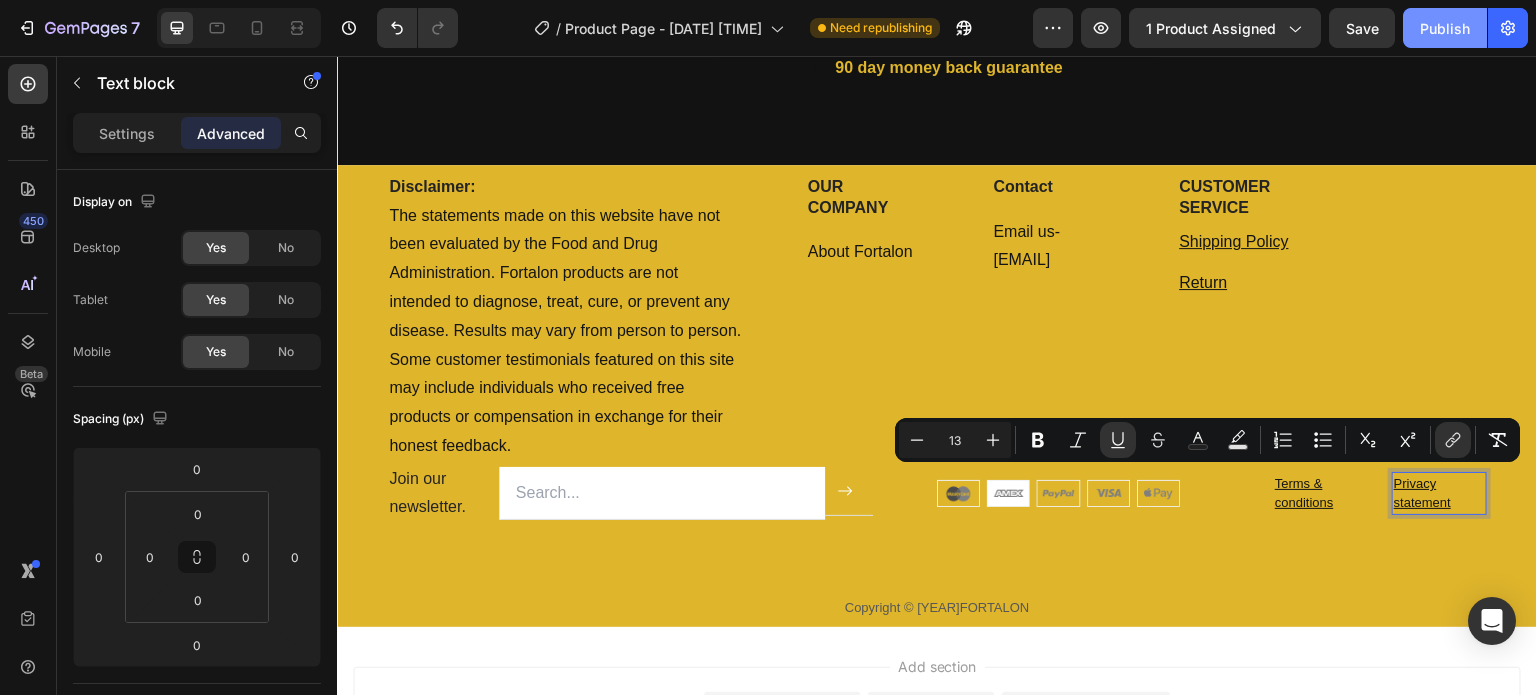 click on "Publish" at bounding box center [1445, 28] 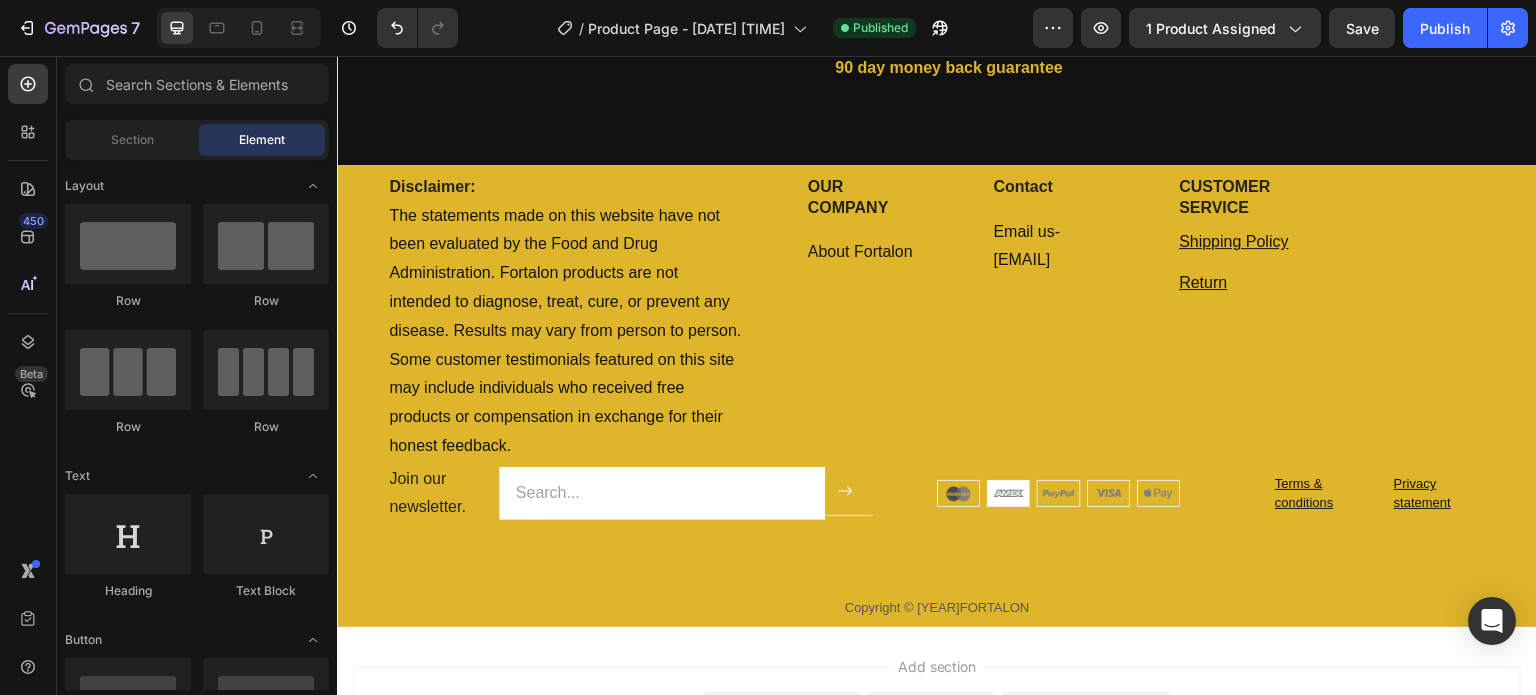 scroll, scrollTop: 4964, scrollLeft: 0, axis: vertical 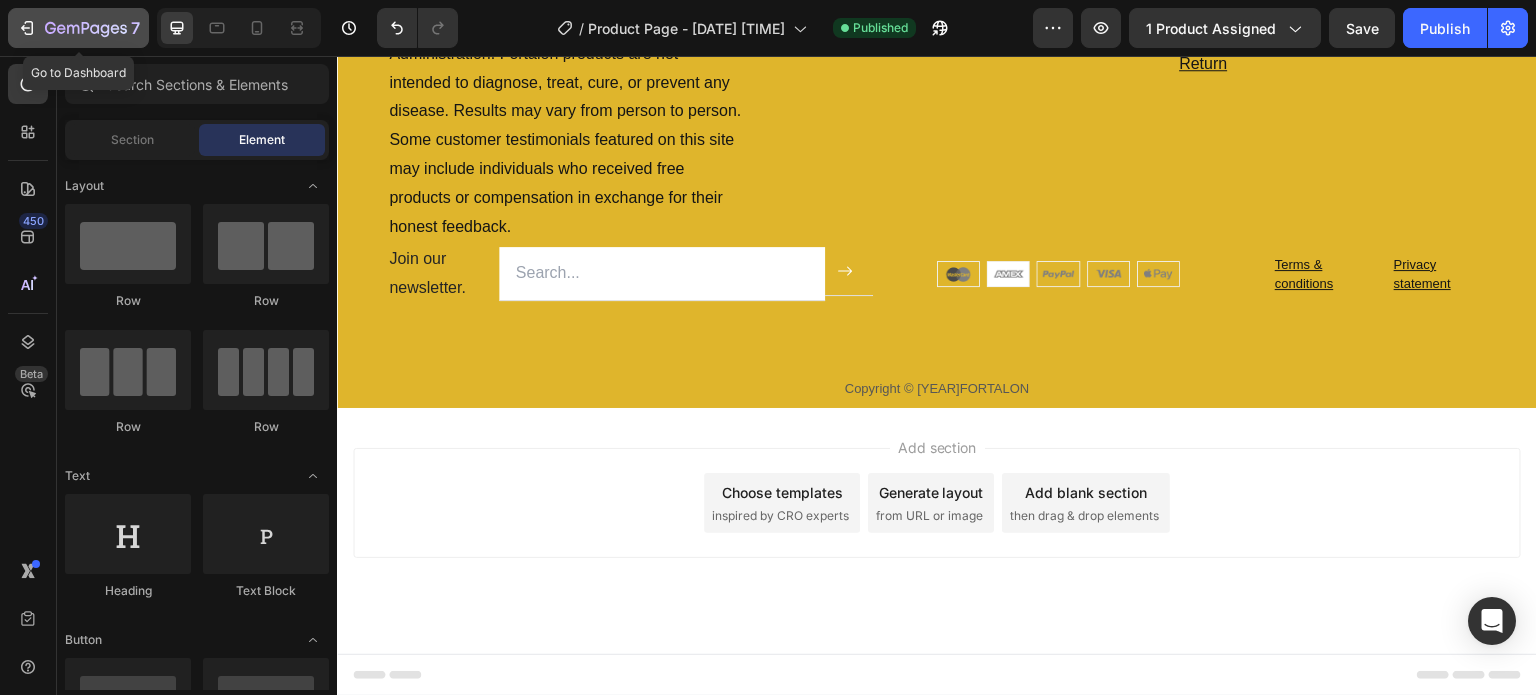 click 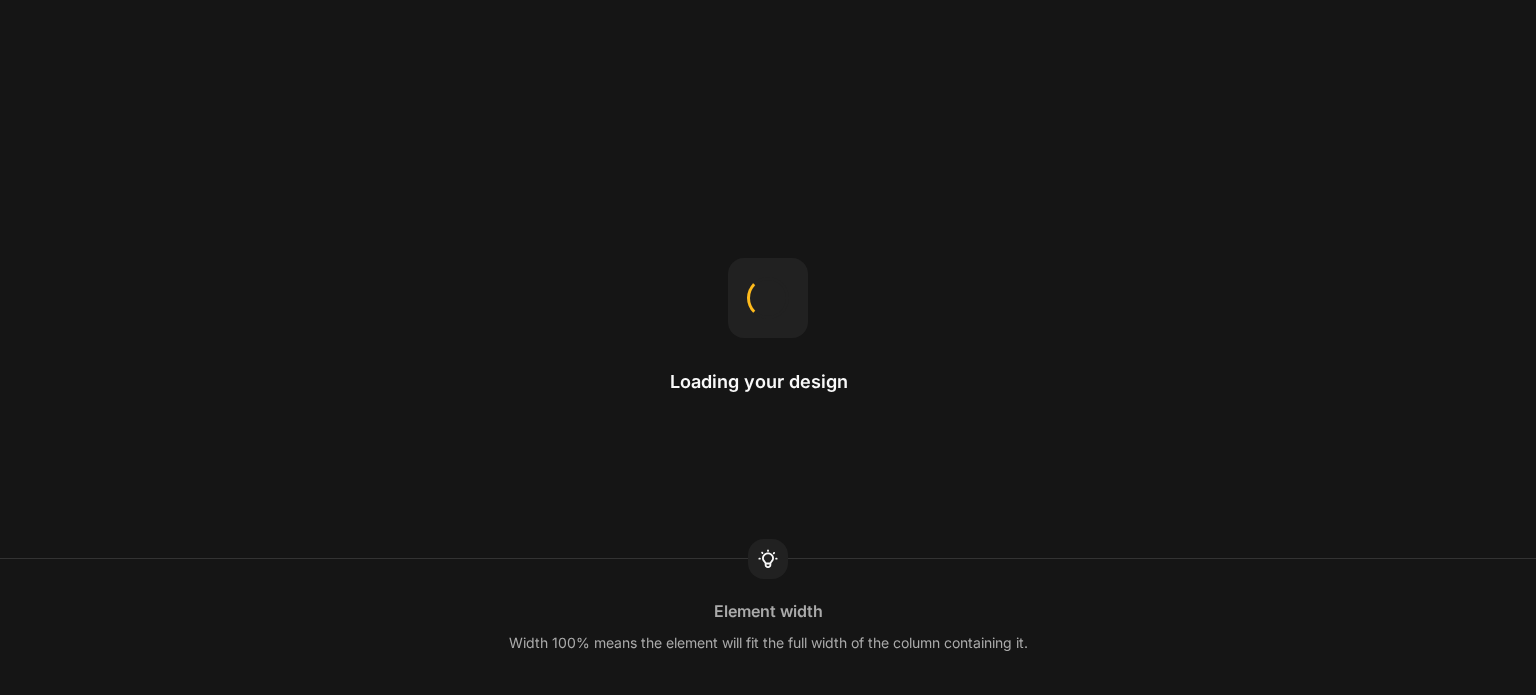 scroll, scrollTop: 0, scrollLeft: 0, axis: both 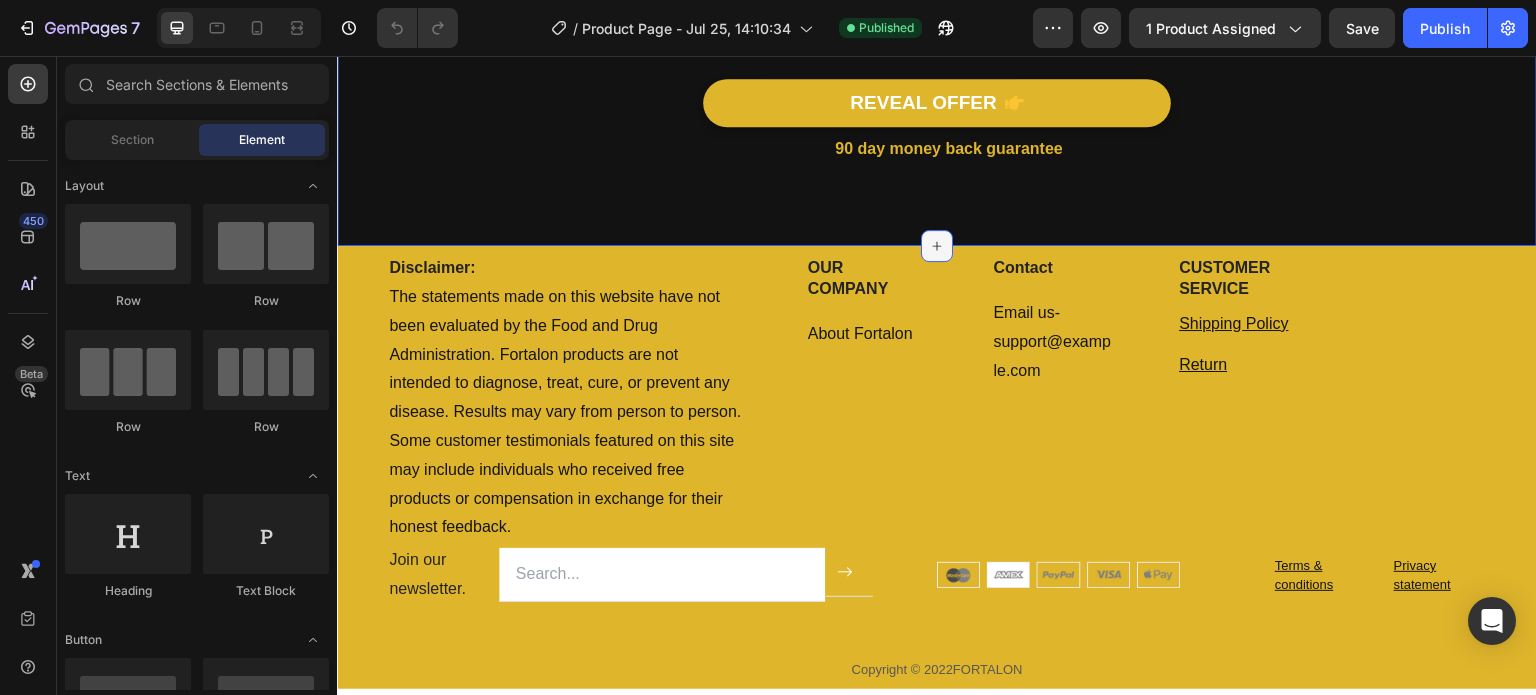 click 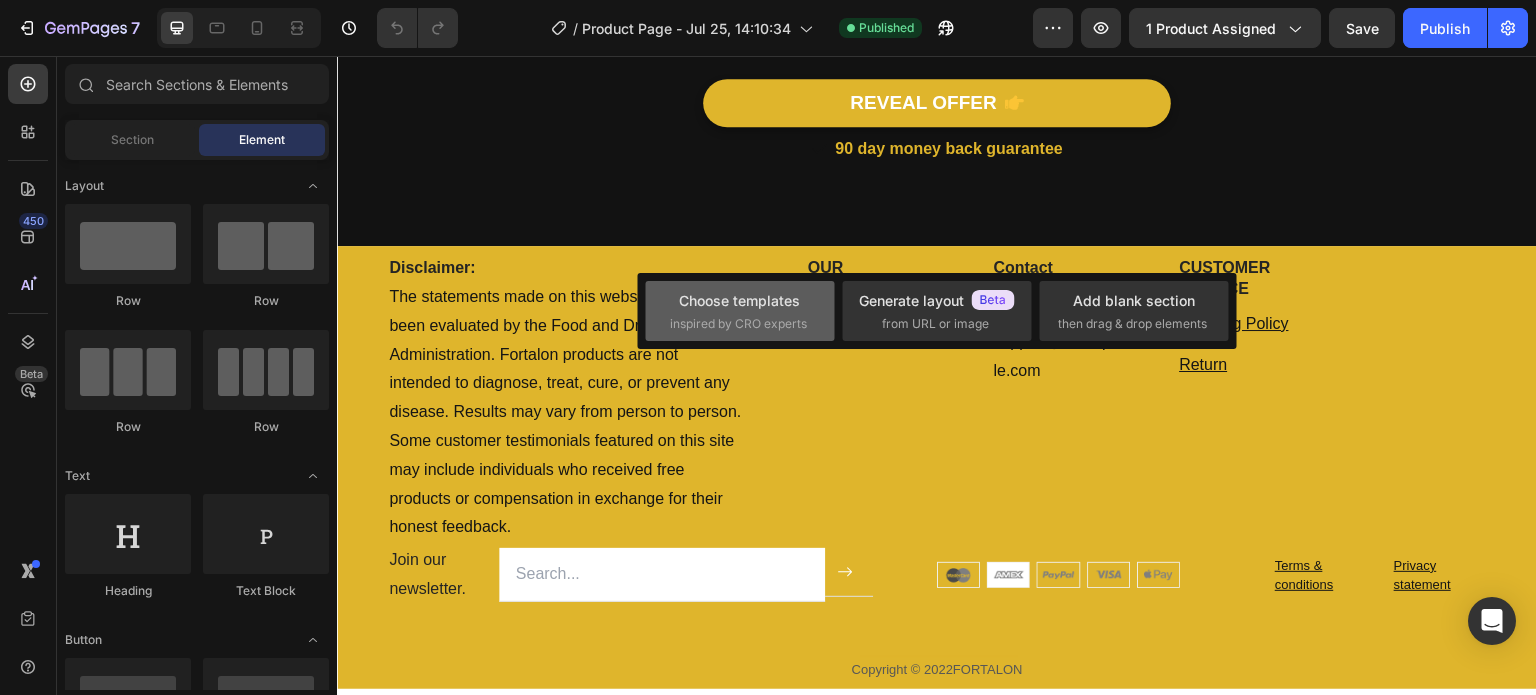 click on "Choose templates" at bounding box center [739, 300] 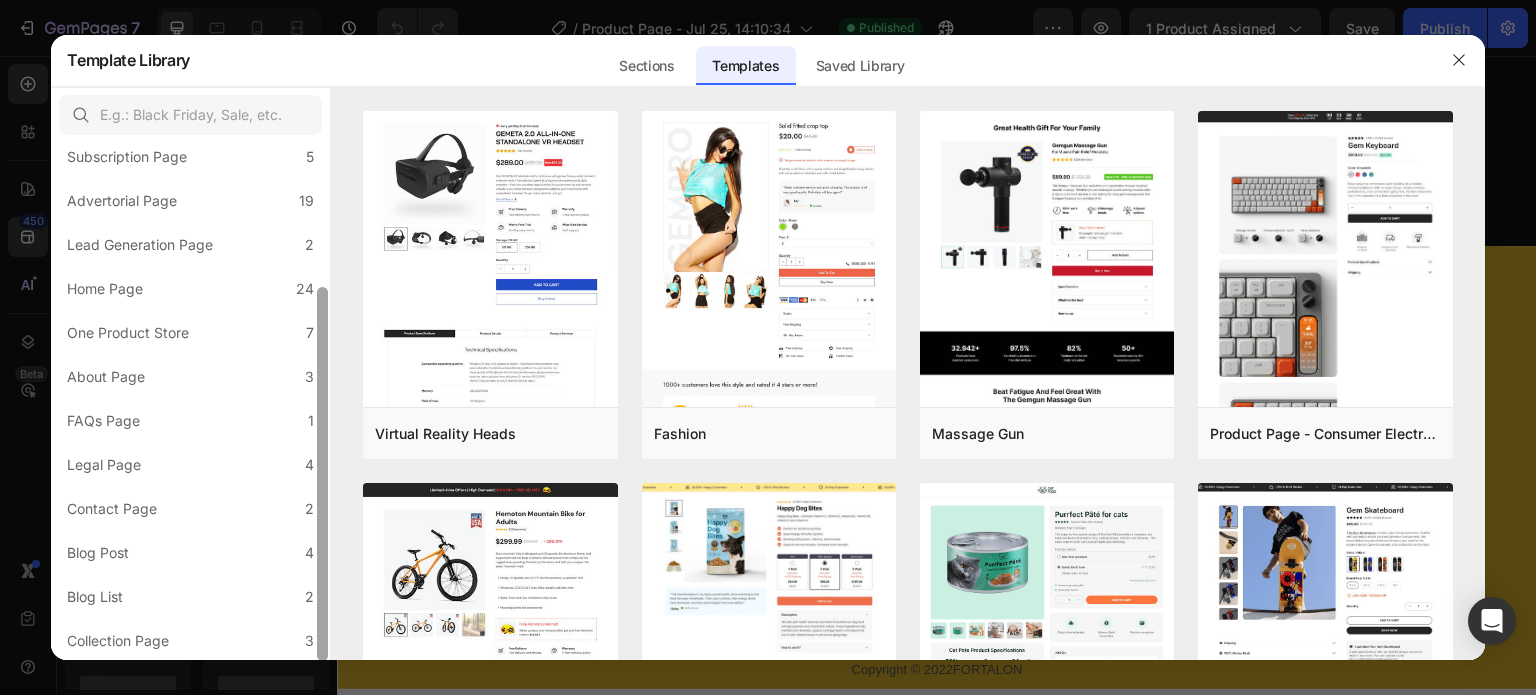scroll, scrollTop: 0, scrollLeft: 0, axis: both 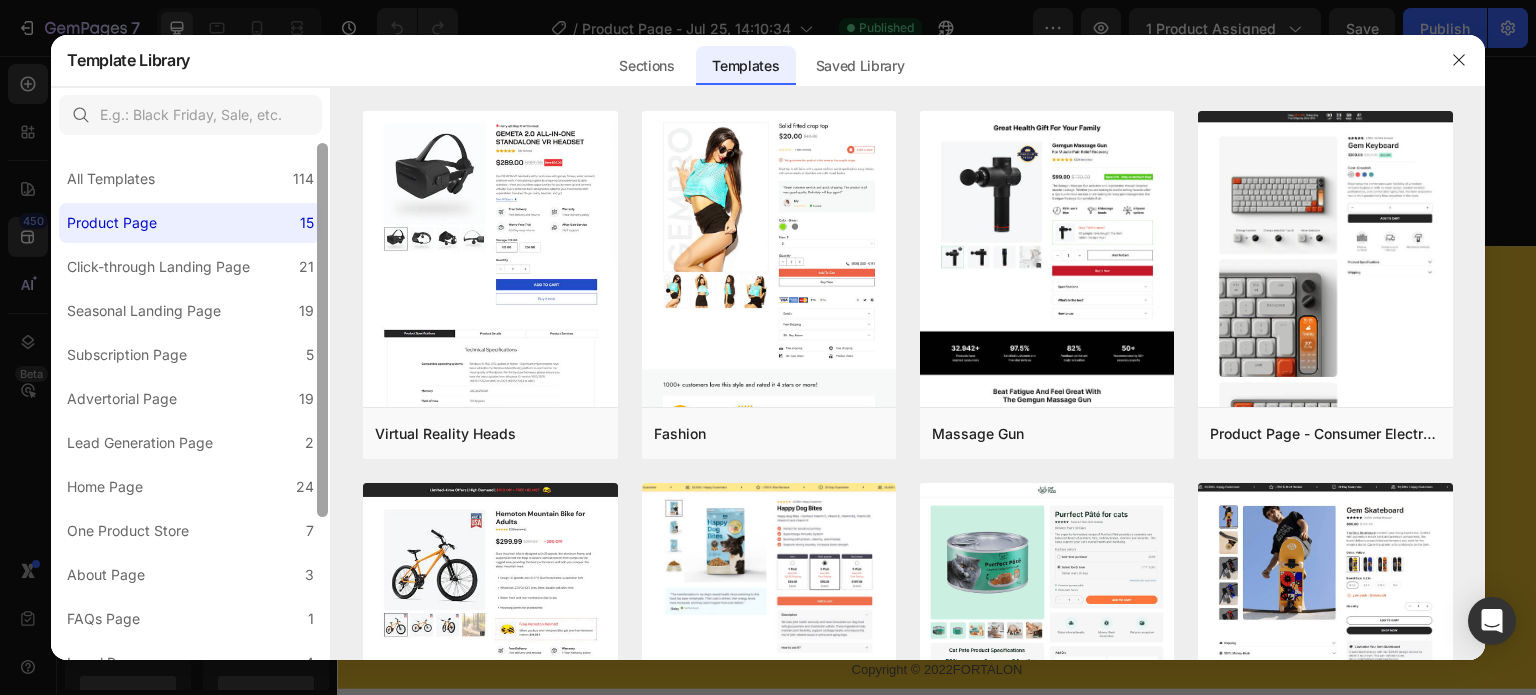 drag, startPoint x: 316, startPoint y: 446, endPoint x: 322, endPoint y: 148, distance: 298.0604 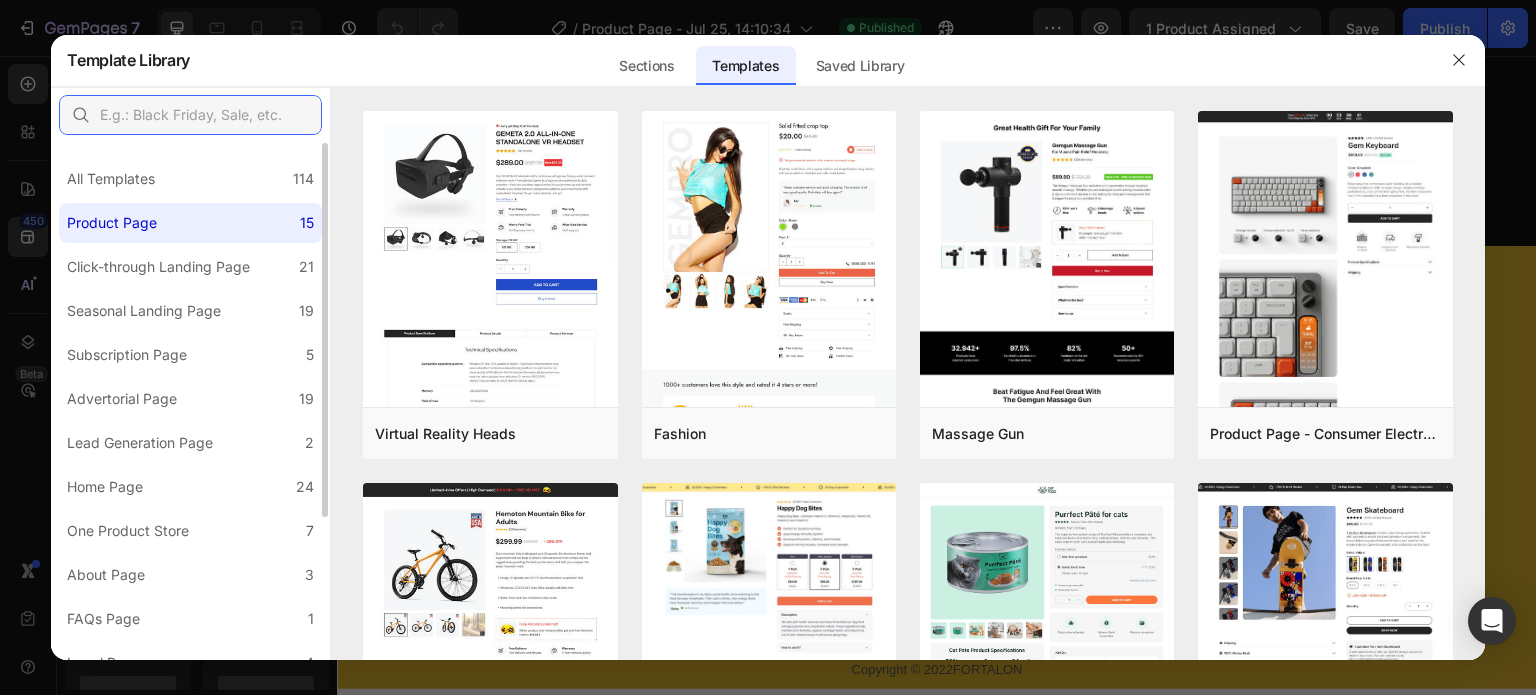 click at bounding box center [190, 115] 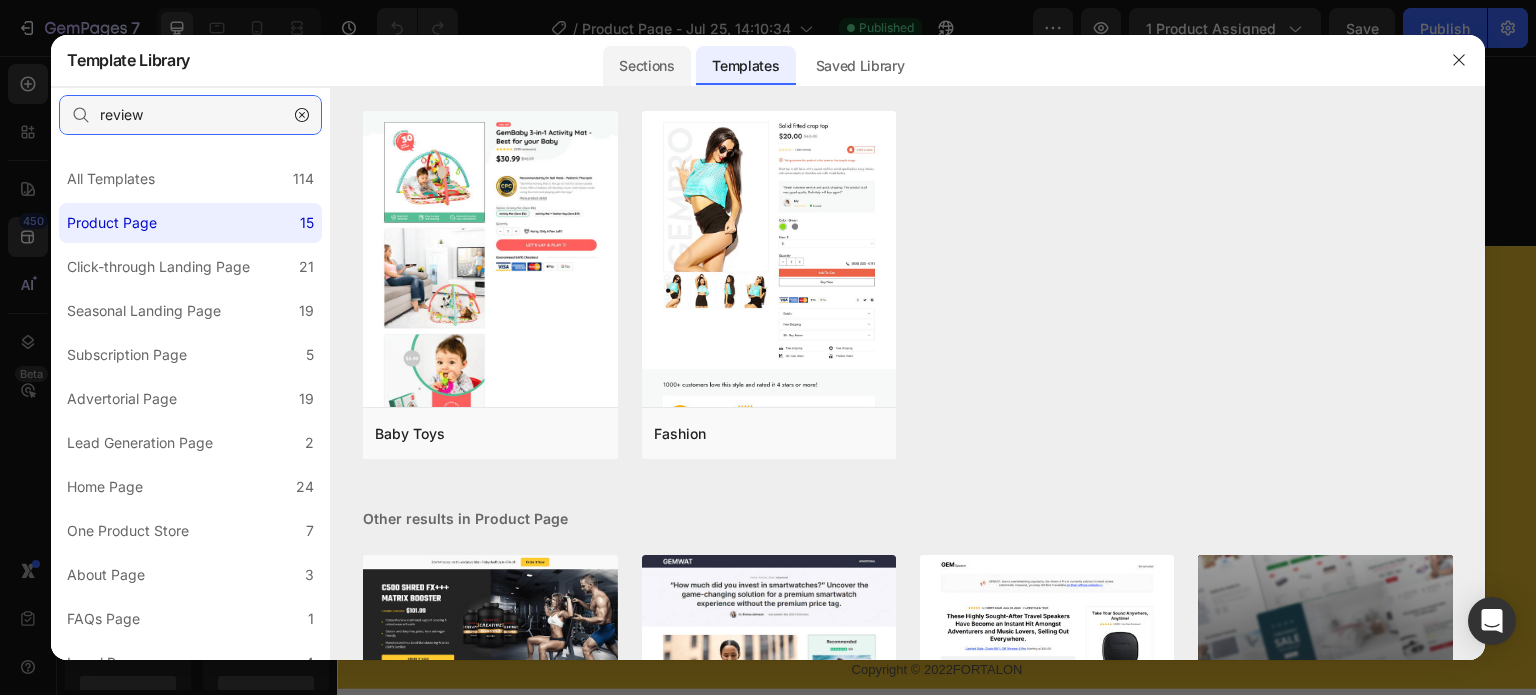 type on "review" 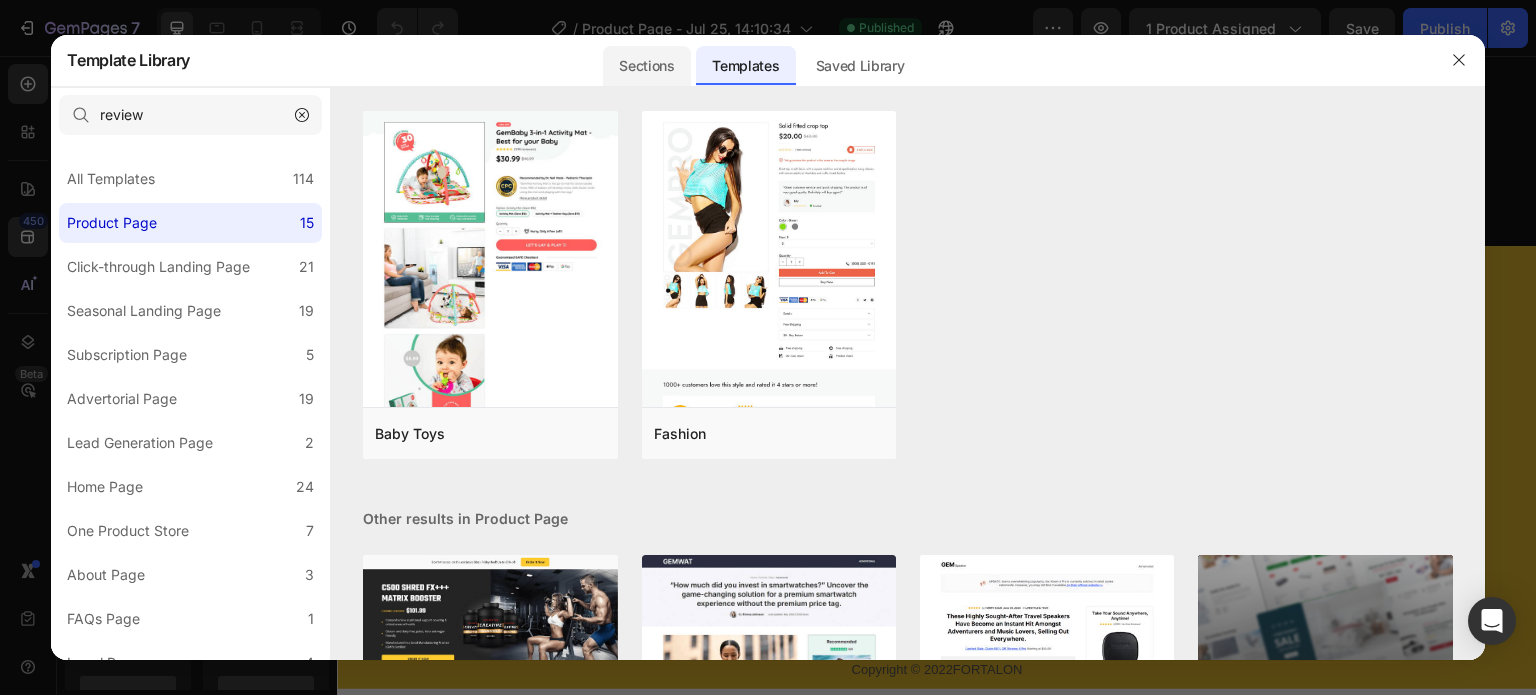 click on "Sections" 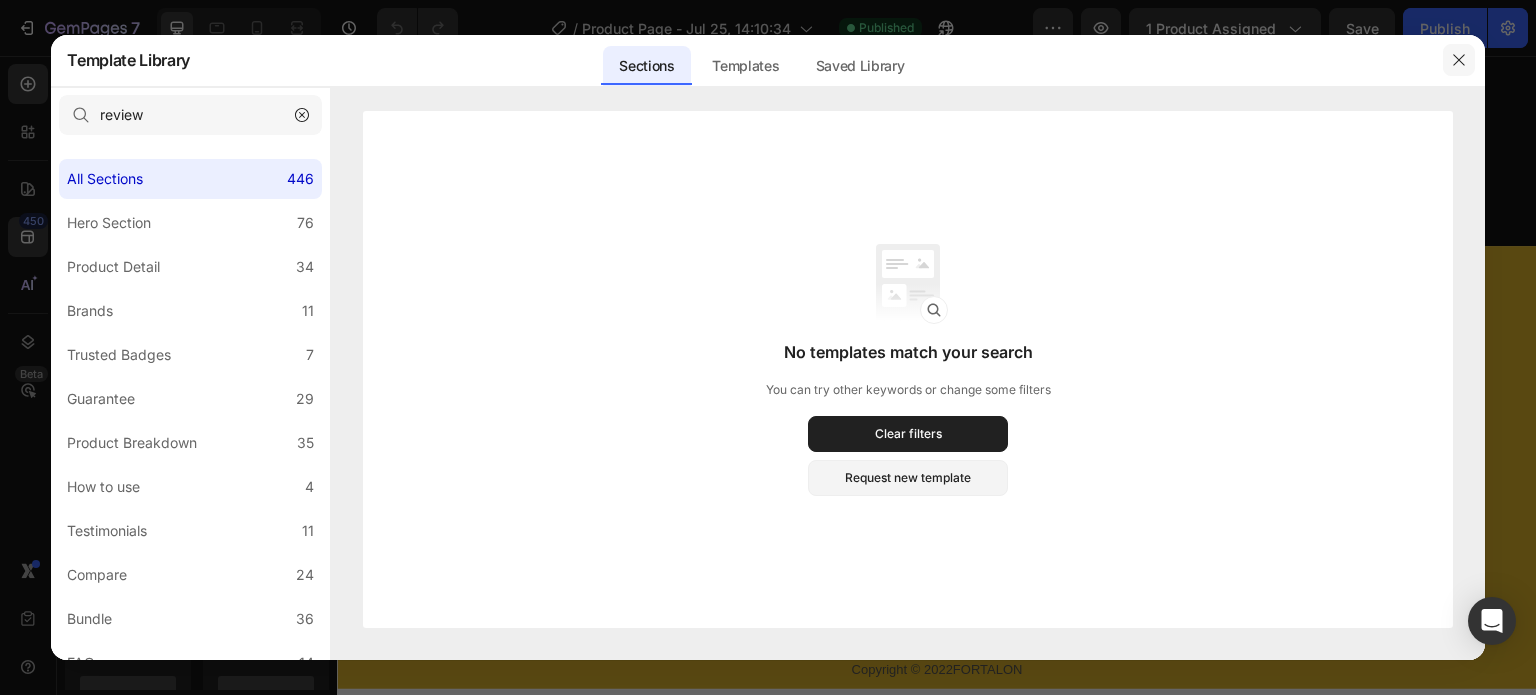 click 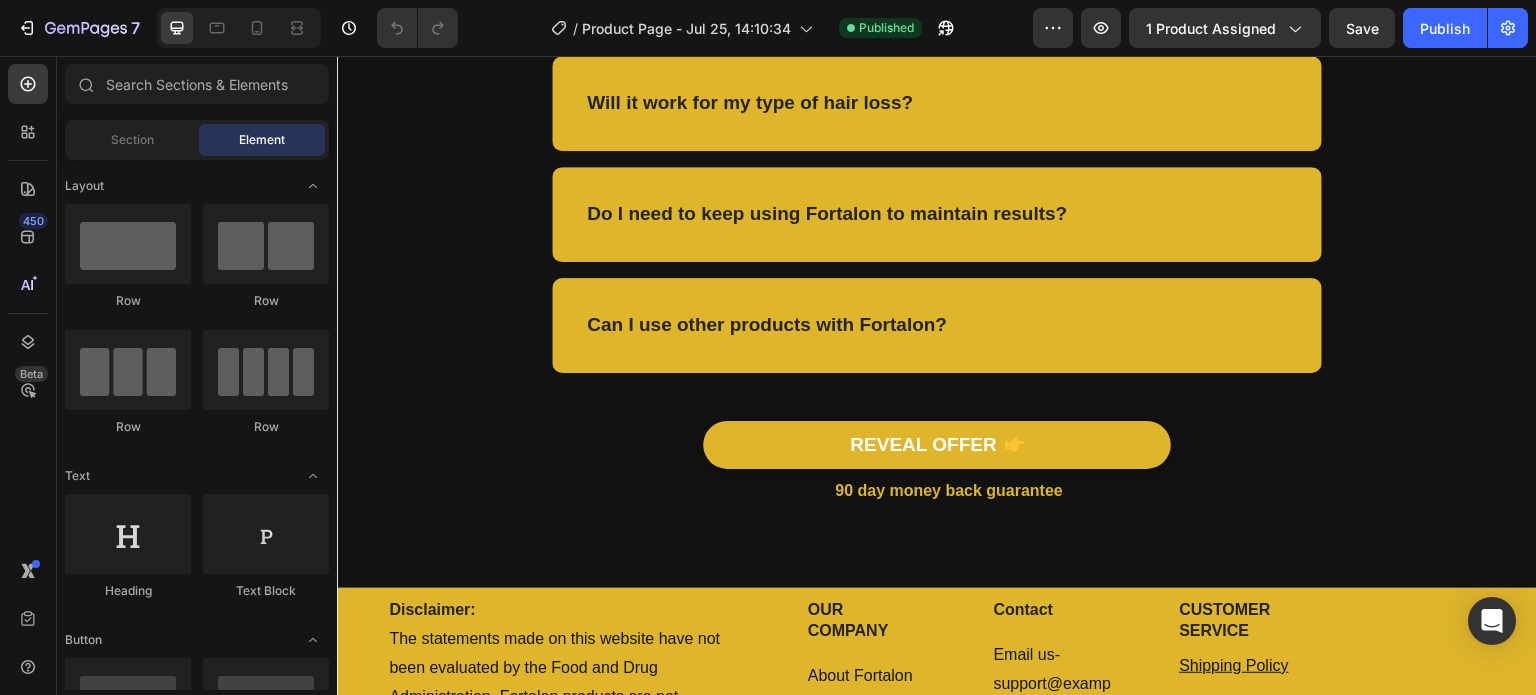 scroll, scrollTop: 4876, scrollLeft: 0, axis: vertical 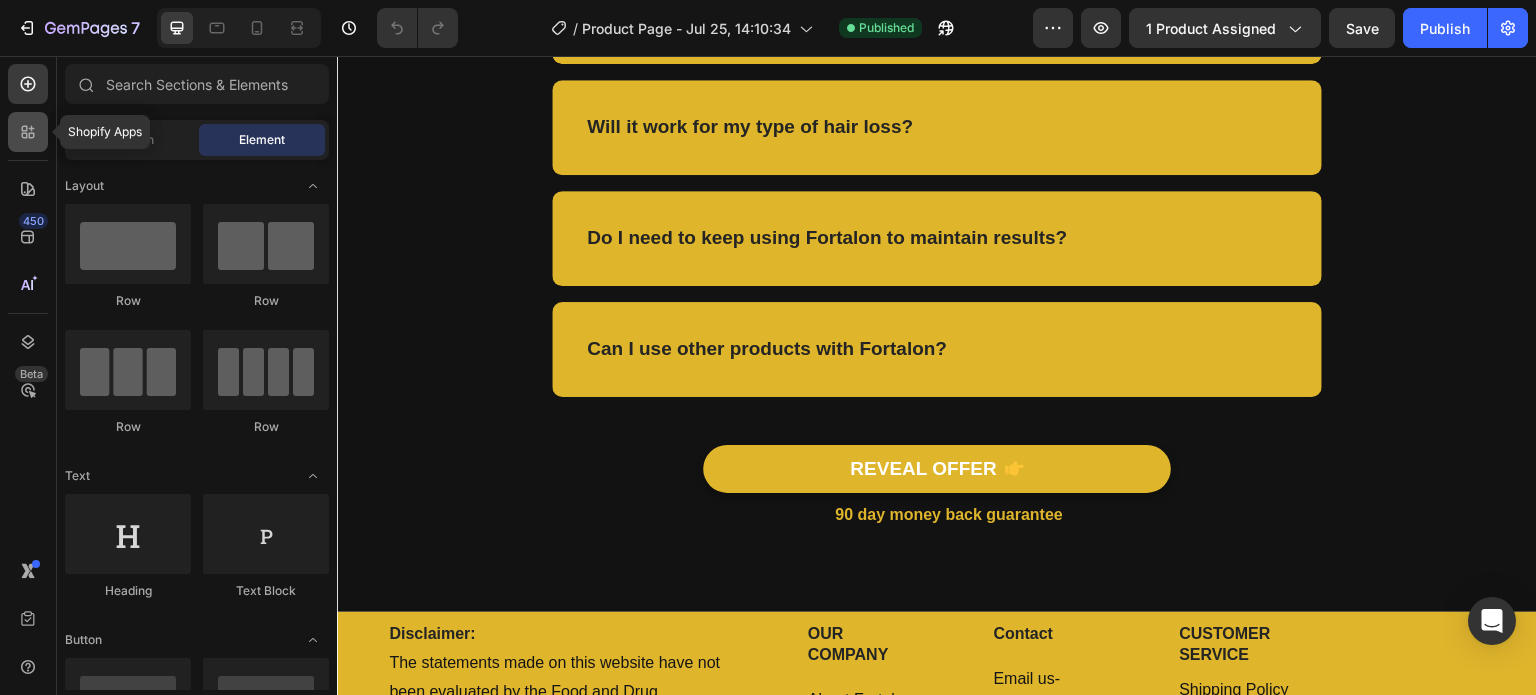 click 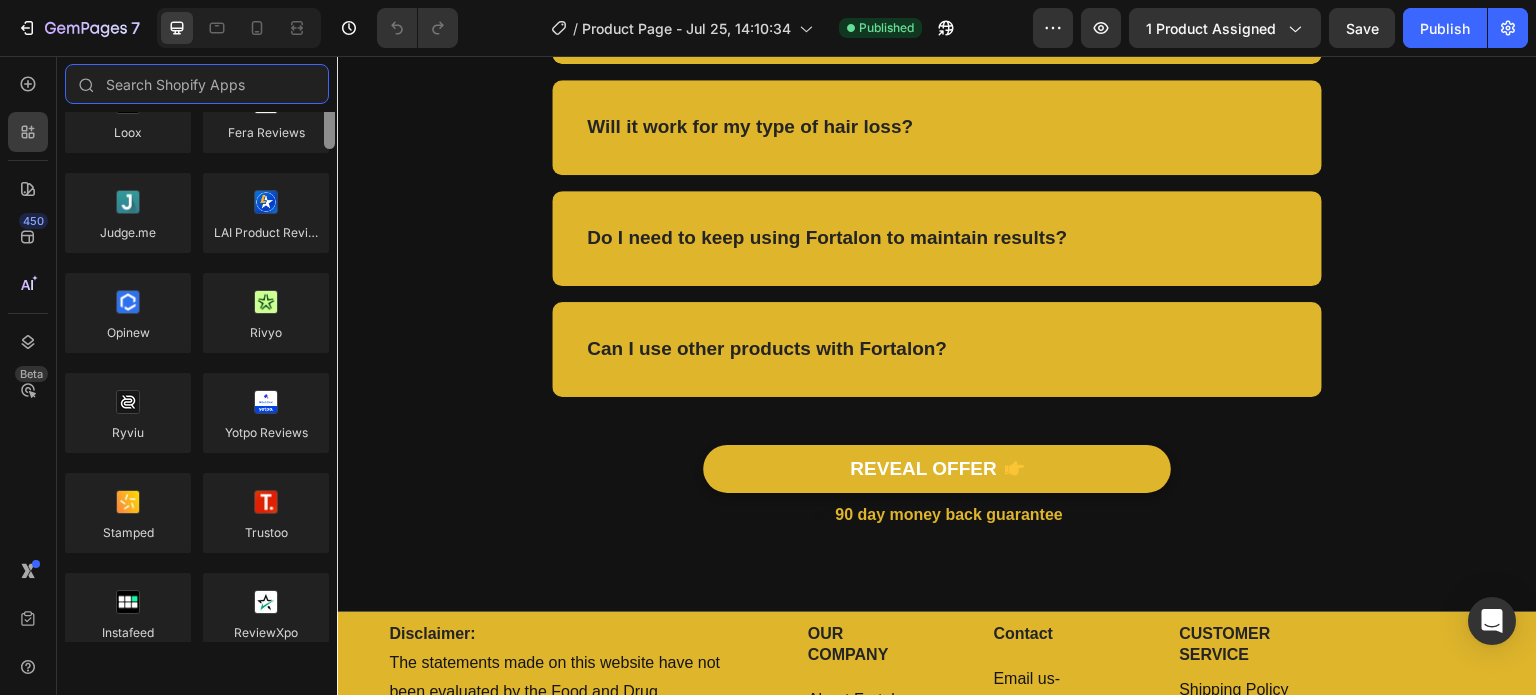 scroll, scrollTop: 0, scrollLeft: 0, axis: both 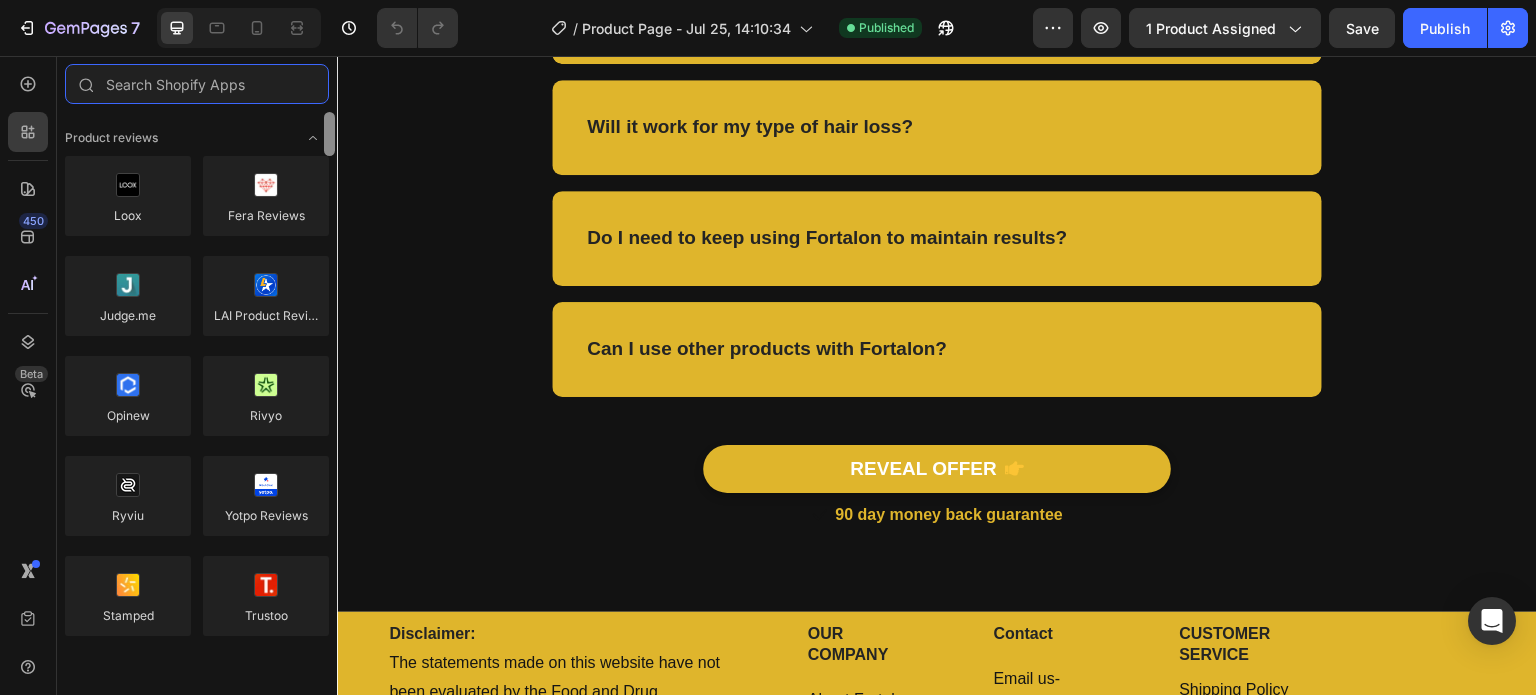 drag, startPoint x: 328, startPoint y: 132, endPoint x: 322, endPoint y: 55, distance: 77.23341 